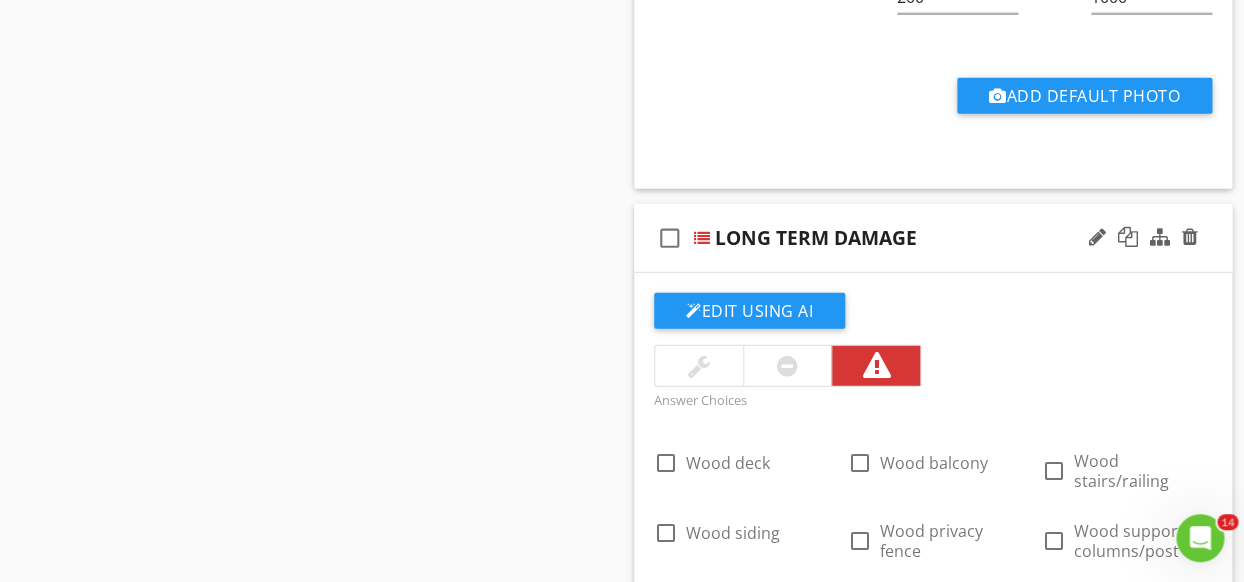 scroll, scrollTop: 0, scrollLeft: 0, axis: both 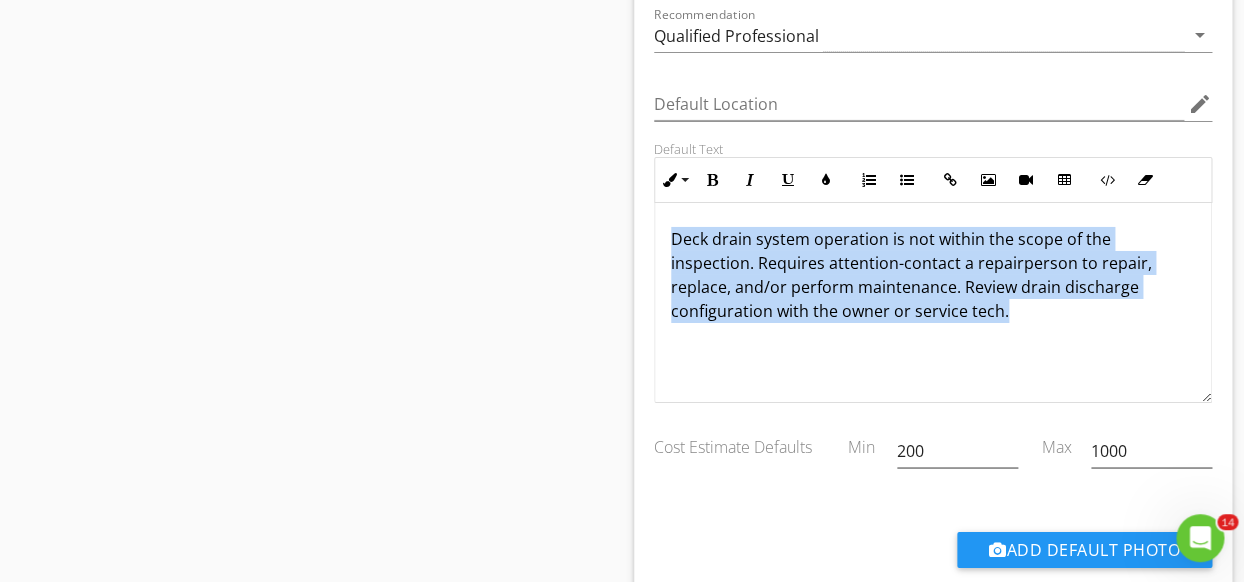 drag, startPoint x: 671, startPoint y: 235, endPoint x: 881, endPoint y: 352, distance: 240.39343 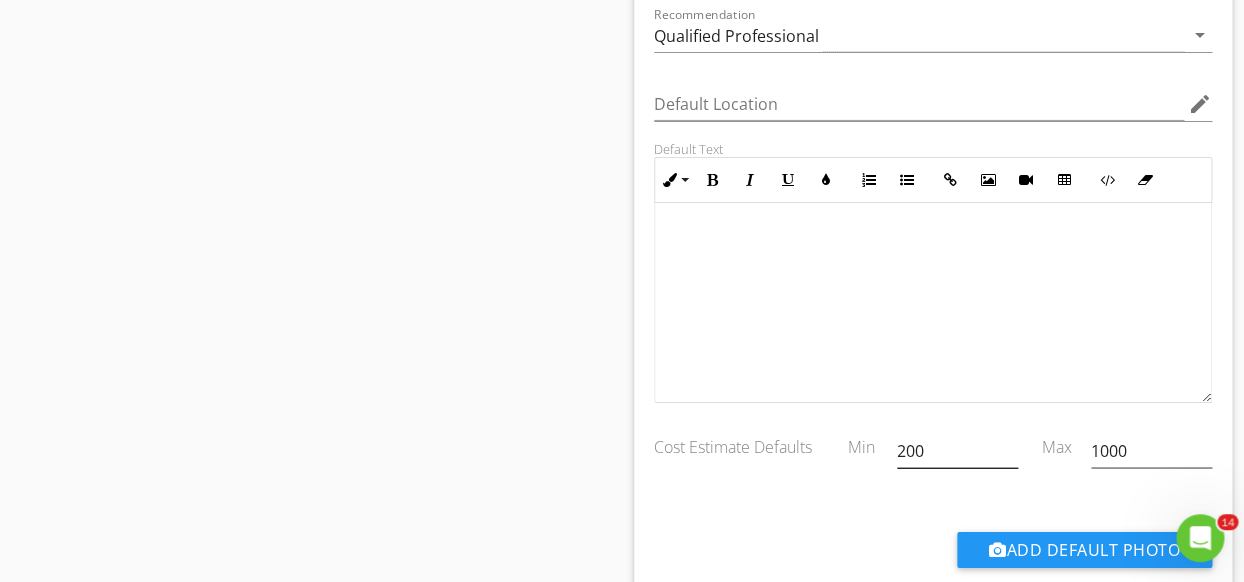 scroll, scrollTop: 45, scrollLeft: 0, axis: vertical 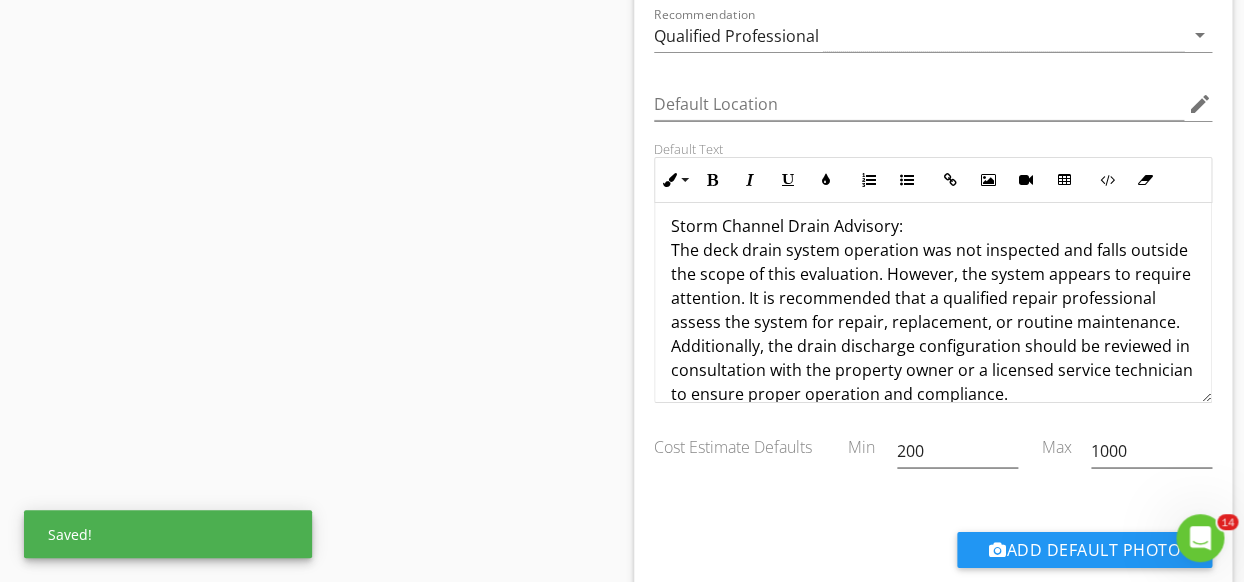 click on "Storm Channel Drain Advisory: The deck drain system operation was not inspected and falls outside the scope of this evaluation. However, the system appears to require attention. It is recommended that a qualified repair professional assess the system for repair, replacement, or routine maintenance. Additionally, the drain discharge configuration should be reviewed in consultation with the property owner or a licensed service technician to ensure proper operation and compliance." at bounding box center (933, 310) 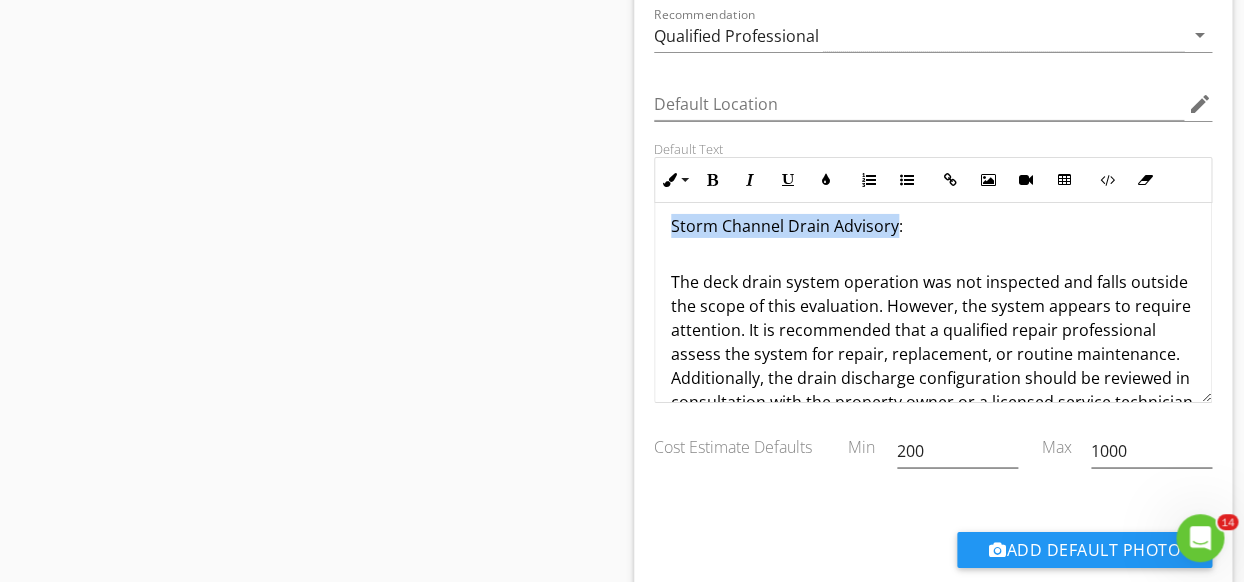 drag, startPoint x: 884, startPoint y: 224, endPoint x: 642, endPoint y: 228, distance: 242.03305 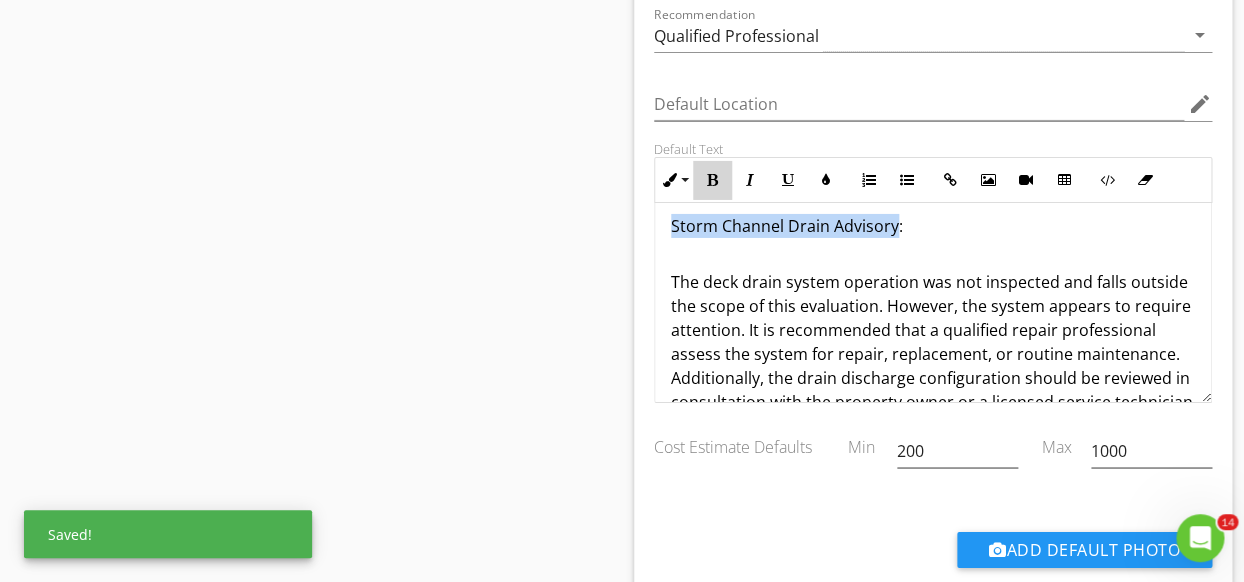click on "Bold" at bounding box center (712, 180) 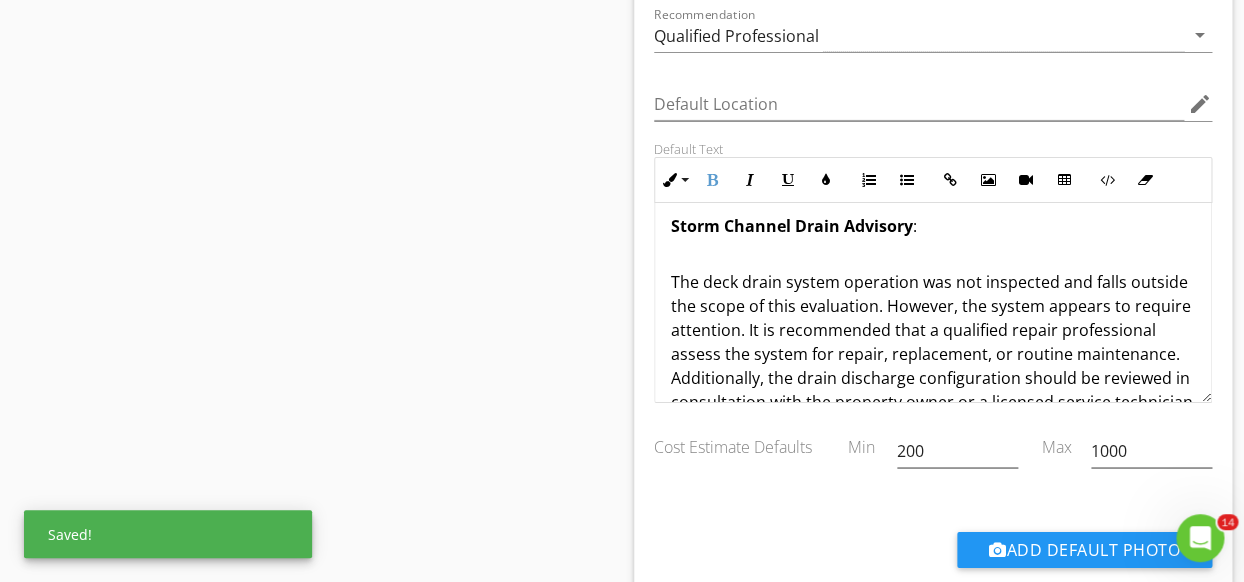 click on "Storm Channel Drain Advisory : The deck drain system operation was not inspected and falls outside the scope of this evaluation. However, the system appears to require attention. It is recommended that a qualified repair professional assess the system for repair, replacement, or routine maintenance. Additionally, the drain discharge configuration should be reviewed in consultation with the property owner or a licensed service technician to ensure proper operation and compliance." at bounding box center [933, 310] 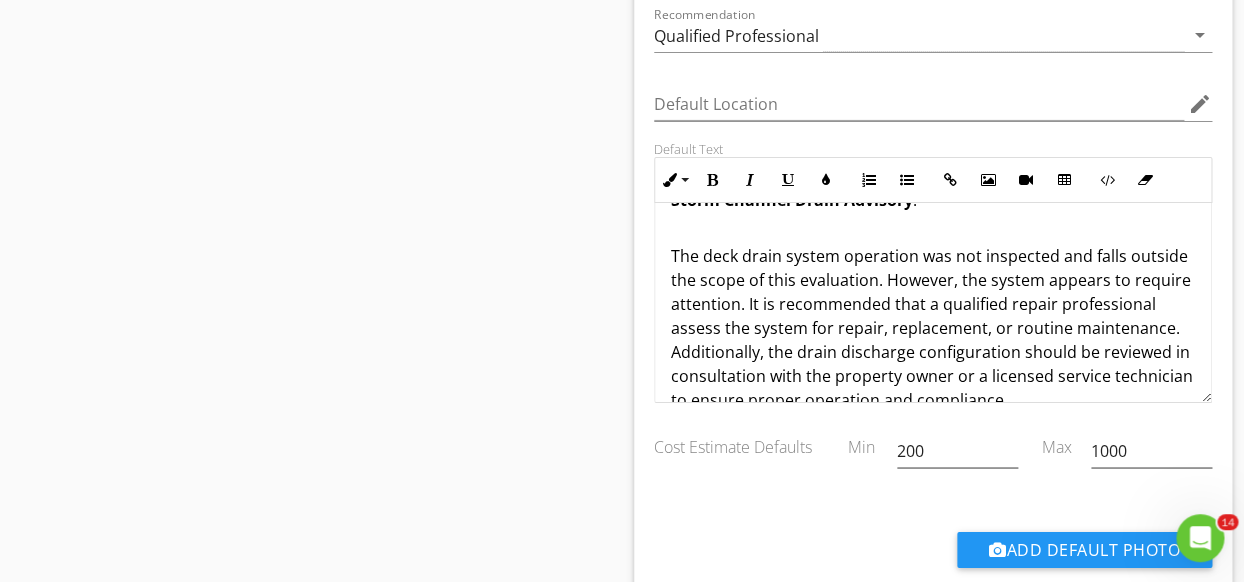 scroll, scrollTop: 104, scrollLeft: 0, axis: vertical 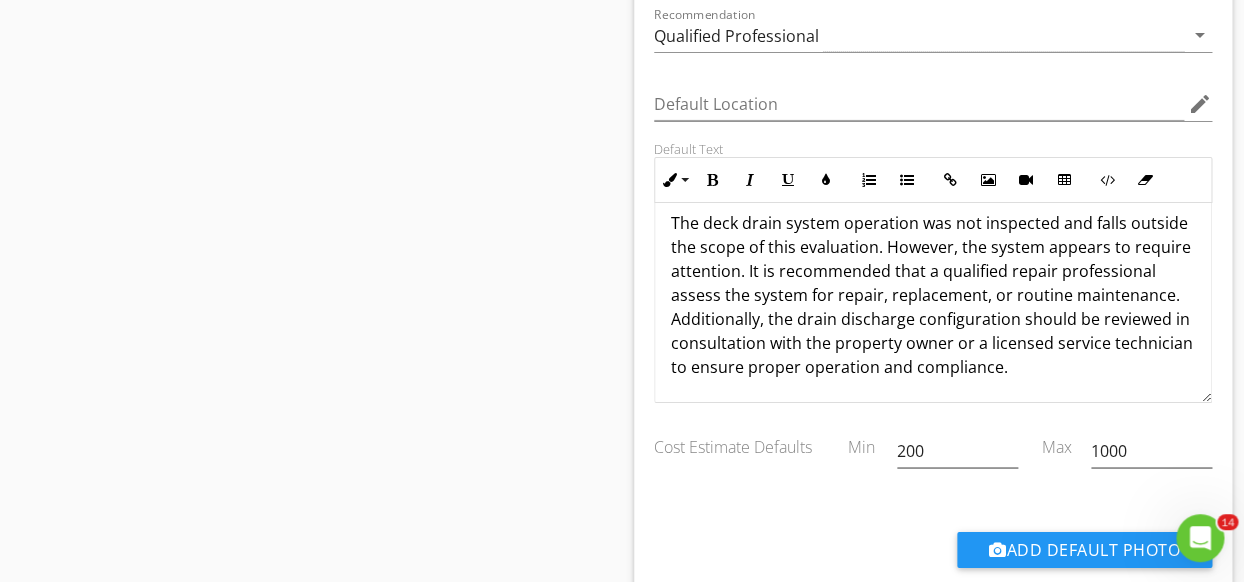 click on "The deck drain system operation was not inspected and falls outside the scope of this evaluation. However, the system appears to require attention. It is recommended that a qualified repair professional assess the system for repair, replacement, or routine maintenance. Additionally, the drain discharge configuration should be reviewed in consultation with the property owner or a licensed service technician to ensure proper operation and compliance." at bounding box center (933, 283) 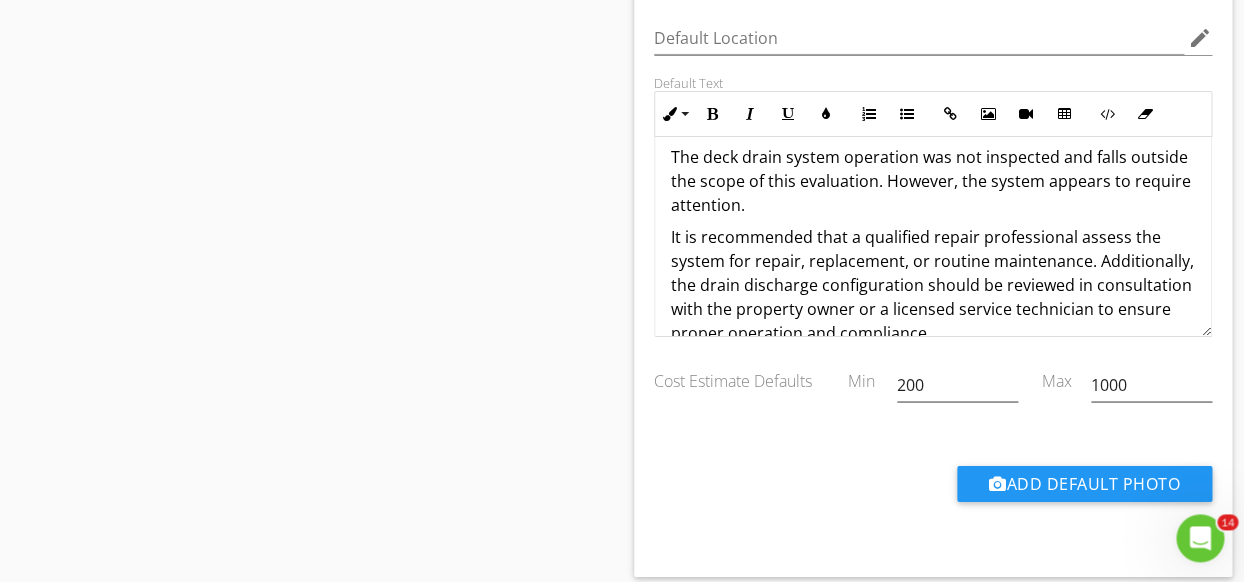 scroll, scrollTop: 12204, scrollLeft: 0, axis: vertical 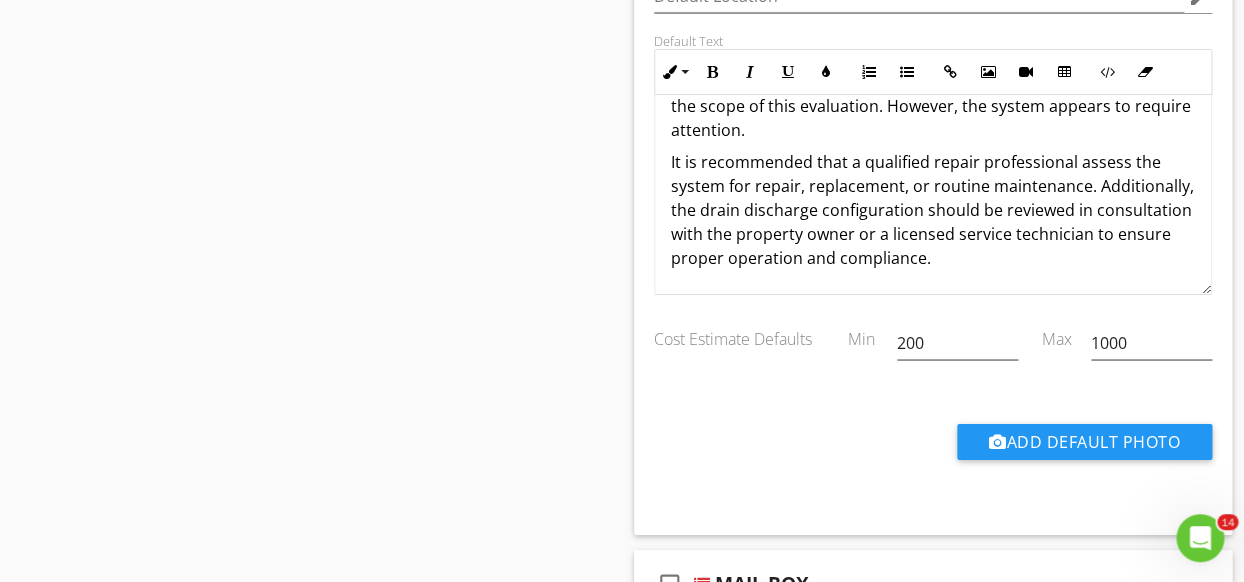 click on "It is recommended that a qualified repair professional assess the system for repair, replacement, or routine maintenance. Additionally, the drain discharge configuration should be reviewed in consultation with the property owner or a licensed service technician to ensure proper operation and compliance." at bounding box center [933, 210] 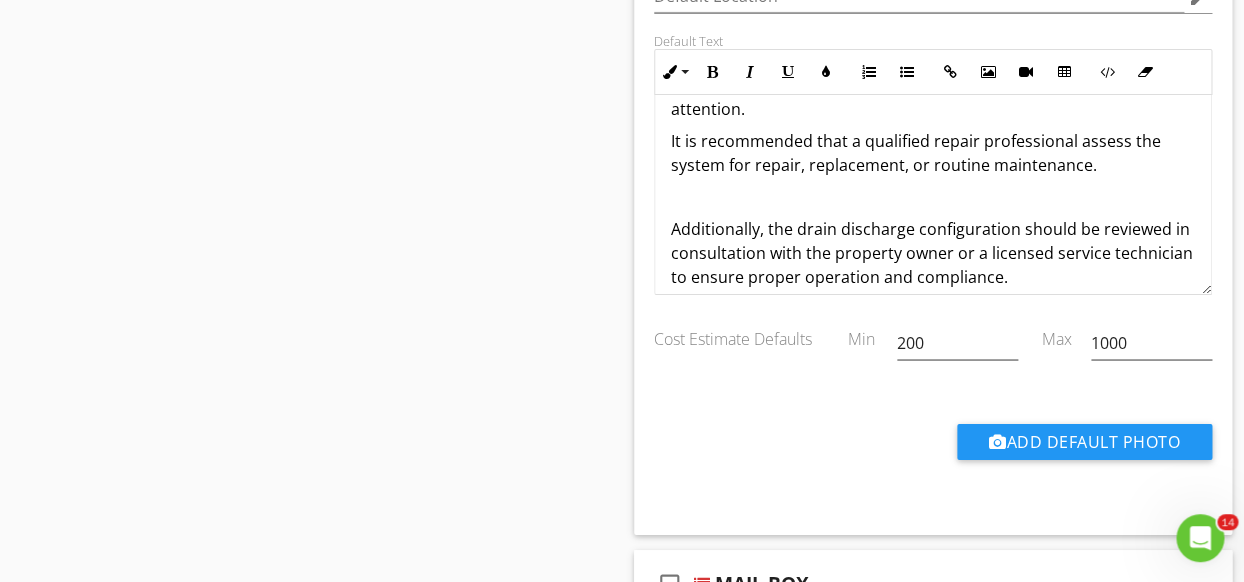 scroll, scrollTop: 176, scrollLeft: 0, axis: vertical 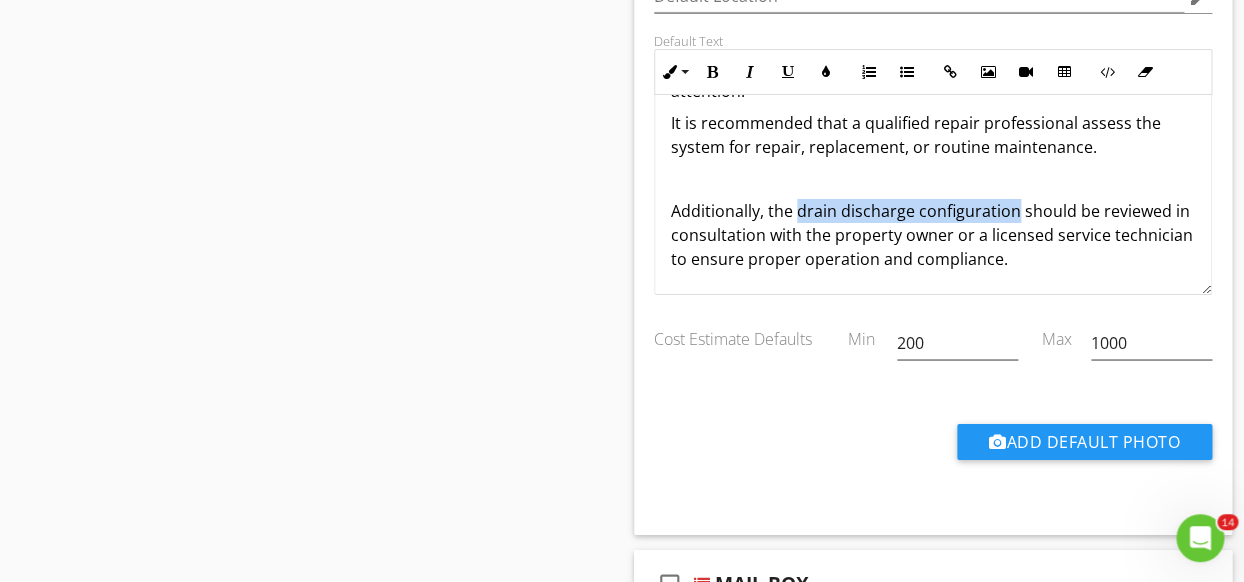 drag, startPoint x: 799, startPoint y: 209, endPoint x: 1013, endPoint y: 206, distance: 214.02103 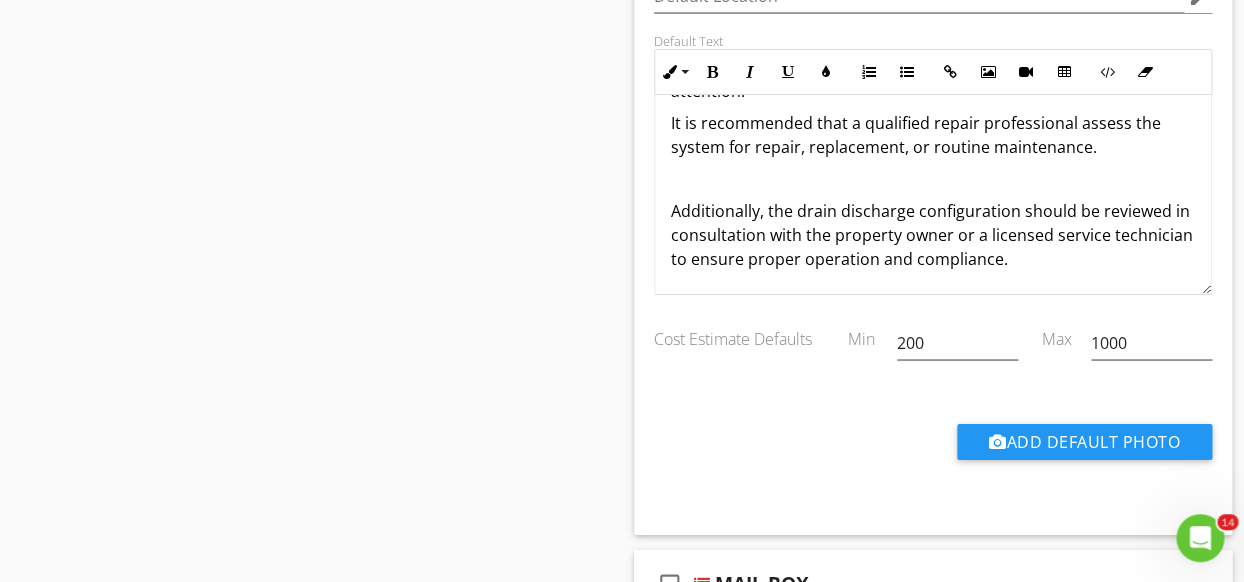 click on "Storm Channel Drain Advisory : The deck drain system operation was not inspected and falls outside the scope of this evaluation. However, the system appears to require attention.  It is recommended that a qualified repair professional assess the system for repair, replacement, or routine maintenance. Additionally, the drain discharge configuration should be reviewed in consultation with the property owner or a licensed service technician to ensure proper operation and compliance." at bounding box center (933, 107) 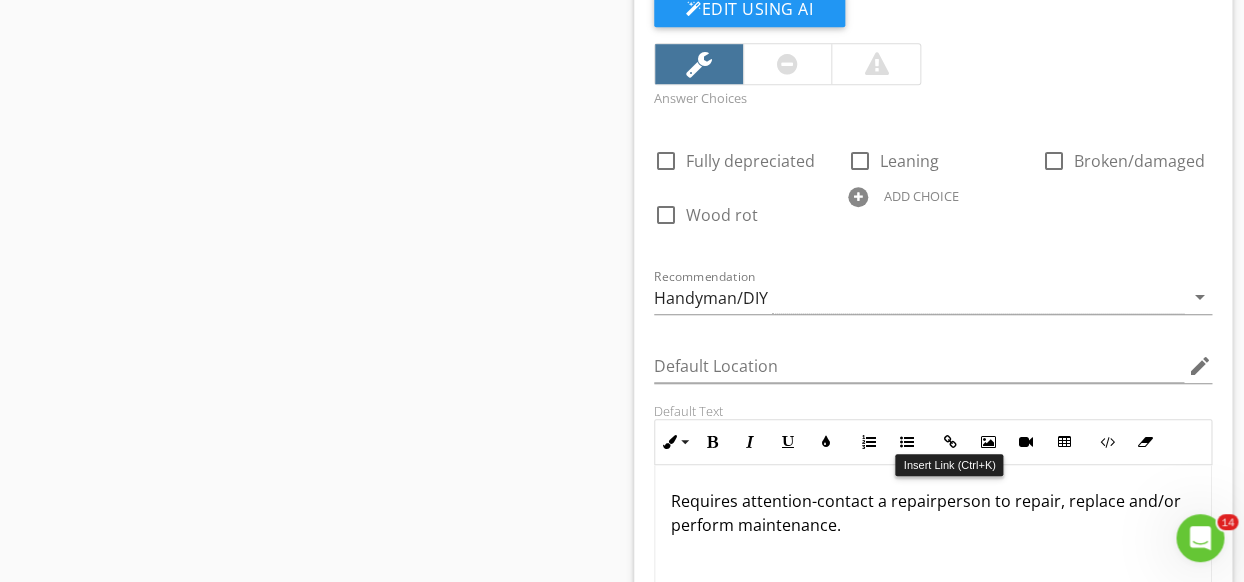 scroll, scrollTop: 12960, scrollLeft: 0, axis: vertical 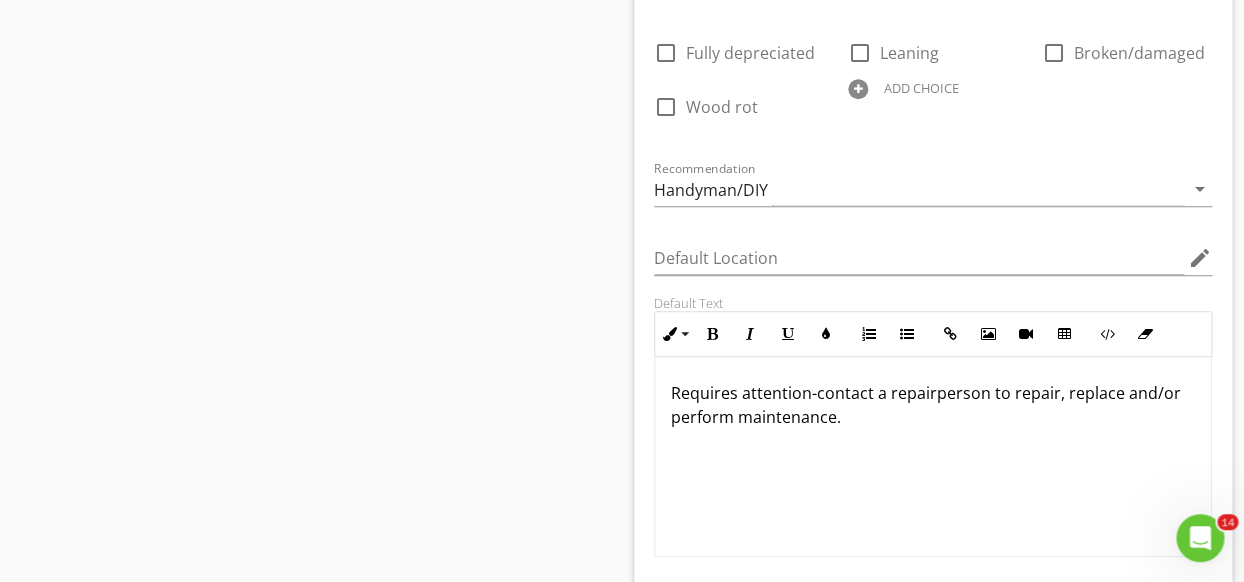click on "Requires attention-contact a repairperson to repair, replace and/or perform maintenance." at bounding box center (933, 405) 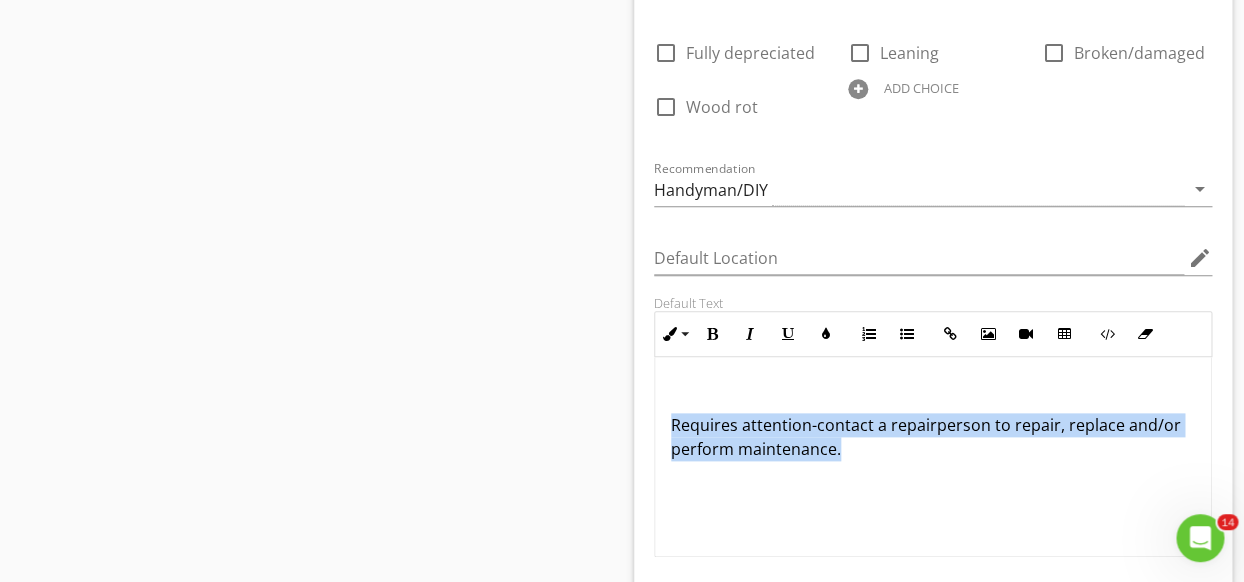 drag, startPoint x: 863, startPoint y: 453, endPoint x: 624, endPoint y: 422, distance: 241.00208 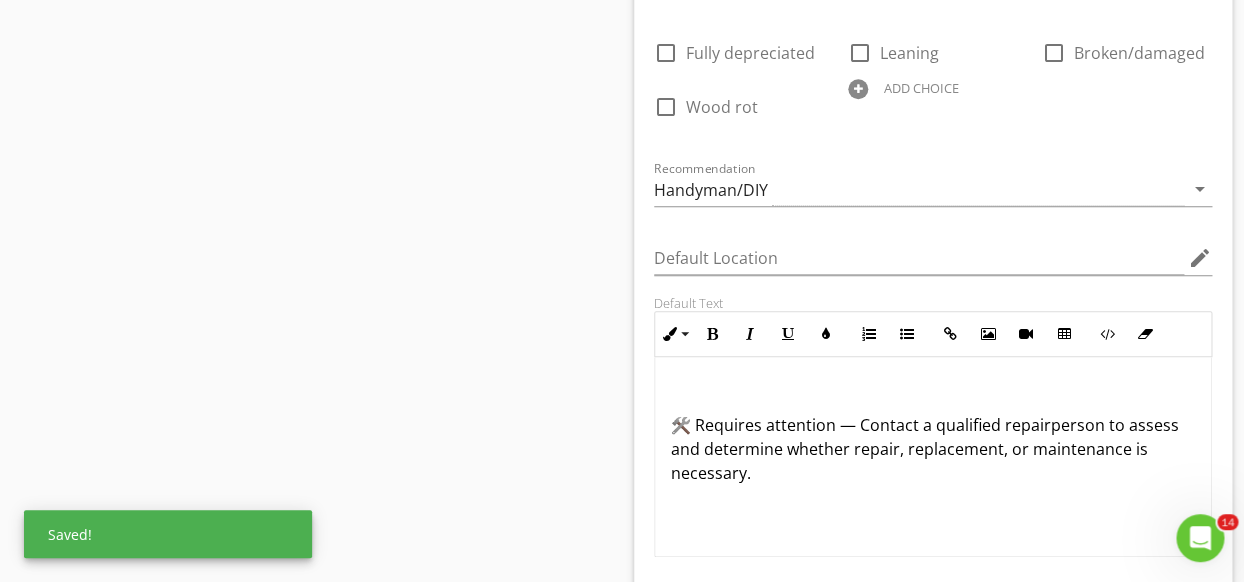 click on "🛠️ Requires attention — Contact a qualified repairperson to assess and determine whether repair, replacement, or maintenance is necessary." at bounding box center [933, 457] 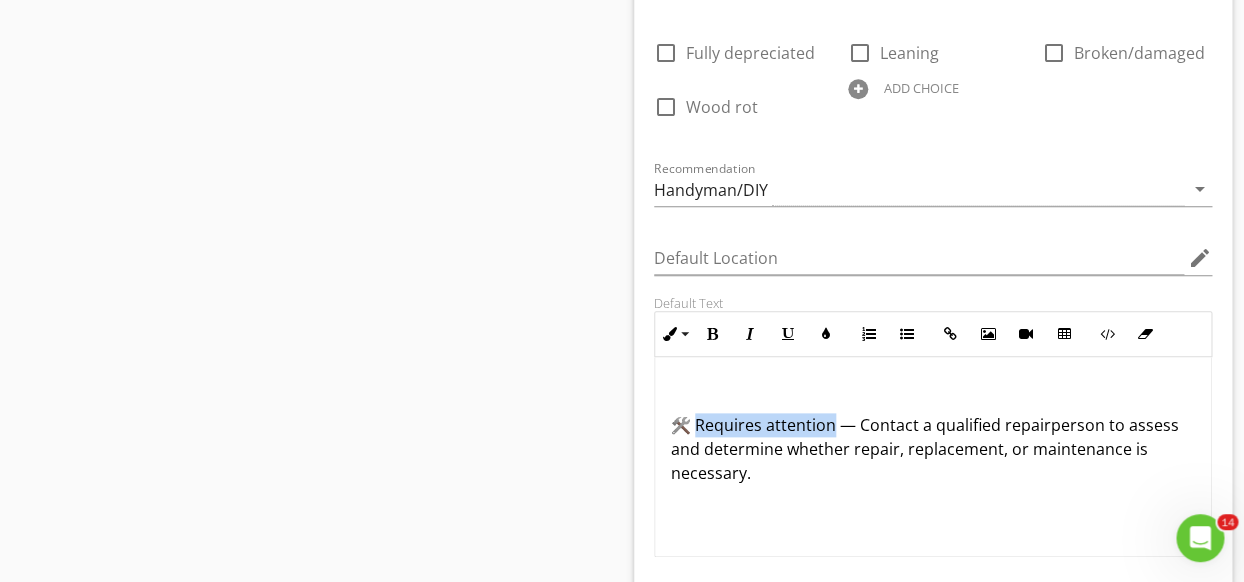 drag, startPoint x: 835, startPoint y: 415, endPoint x: 697, endPoint y: 419, distance: 138.05795 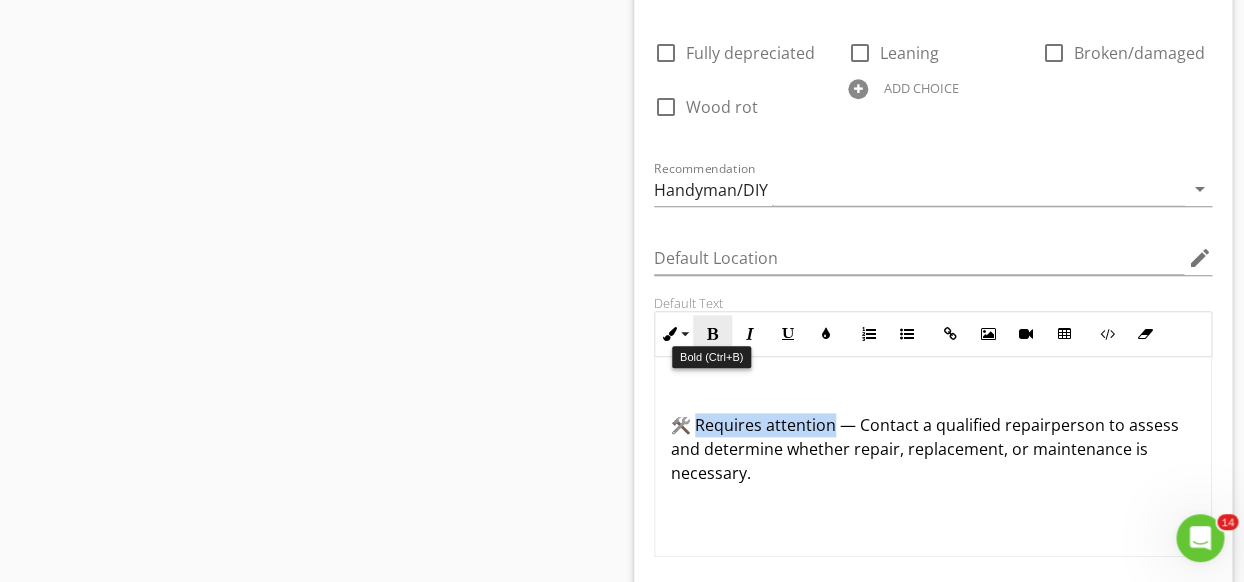 click at bounding box center (712, 334) 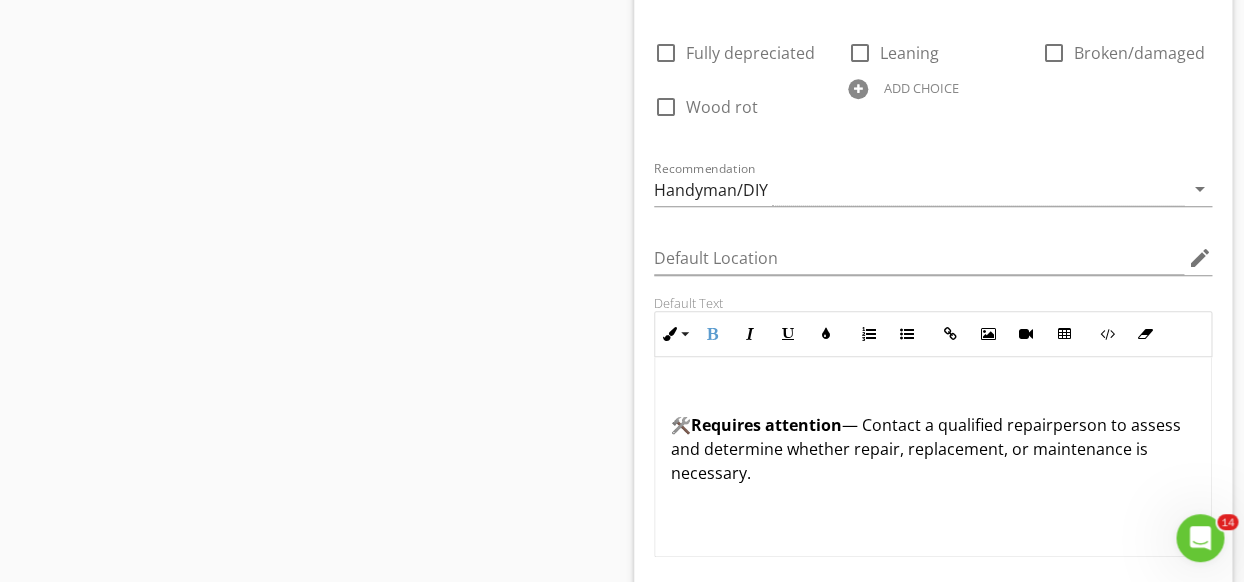 click on "Sections
Inspection Details           Moisture/Mold Section           Site Conditions           Exterior Components           Foundation/Structure           Roof Systems           Attic Components           HVAC Systems           Electrical Systems           Plumbing Systems           Bathroom Components           Interior Components           Kitchen/Appliances           Laundry Components           Garage Components           Pool/Spa Components
Section
Attachments     CONTRACTORS LIST   CONTRACTORS_LIST-4-25.pdf     WHEN THINGS GO WRONG   WHEN_THINGS_GO_WRONG.pdf     WALK THROUGH CHECKLIST   WALK_THROUGH_CHECKLIST.pdf
Attachment
Items
Information           Site Areas           Sprinkler System           Sprinkler Electrical            Trees and Shrubs            Patio/Porch/Deck           Driveway           Walkways            Drainage/Grading" at bounding box center (622, -5950) 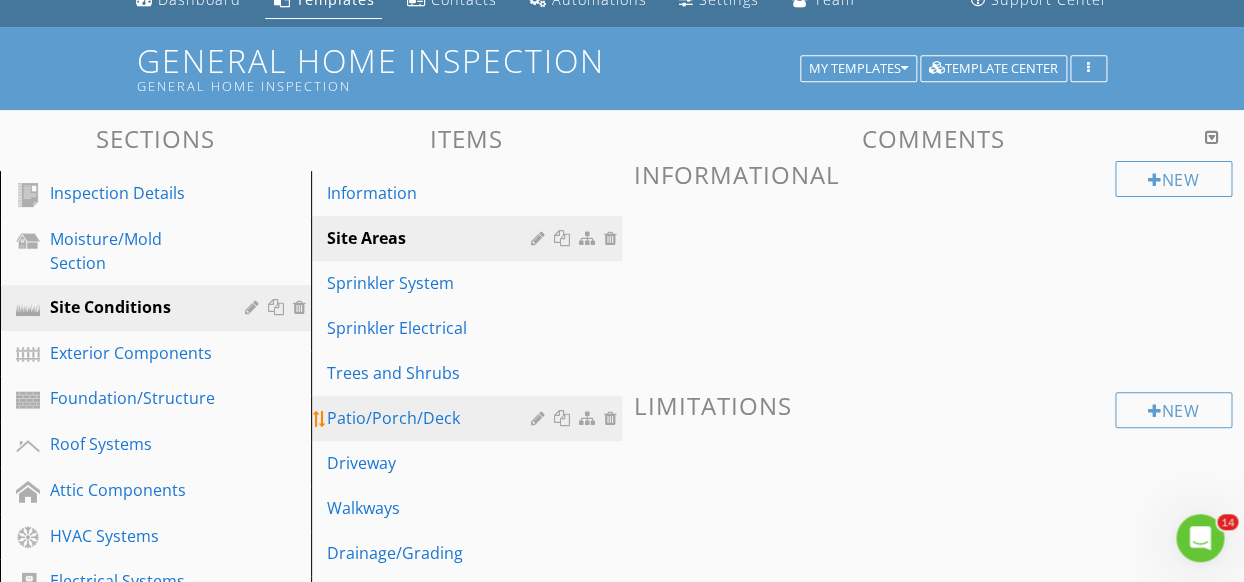 scroll, scrollTop: 0, scrollLeft: 0, axis: both 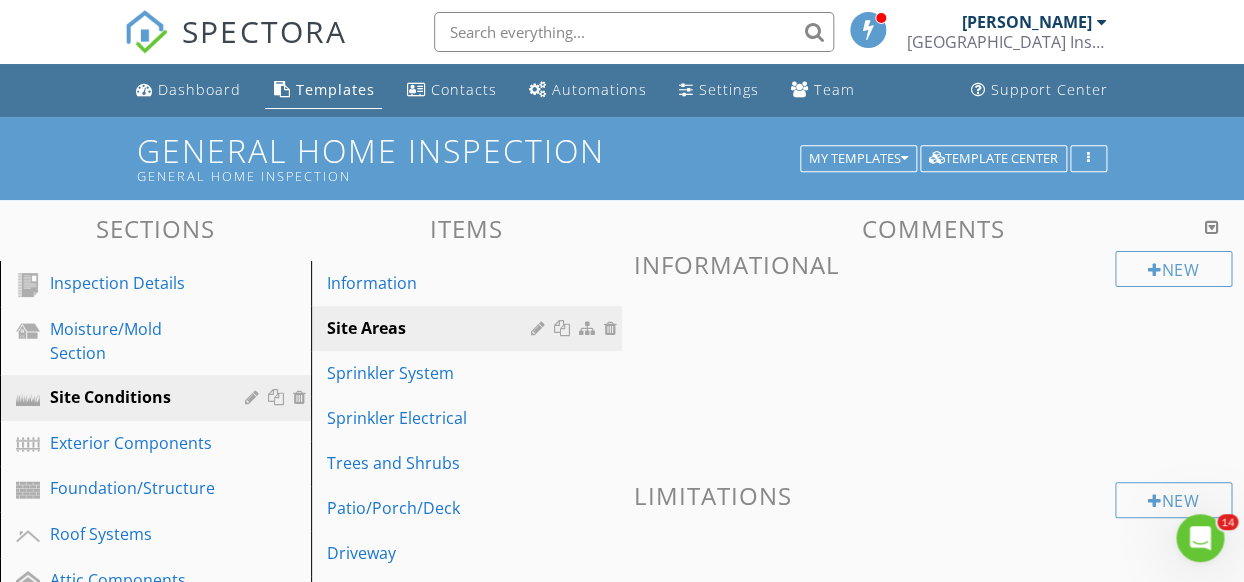 click at bounding box center [1212, 227] 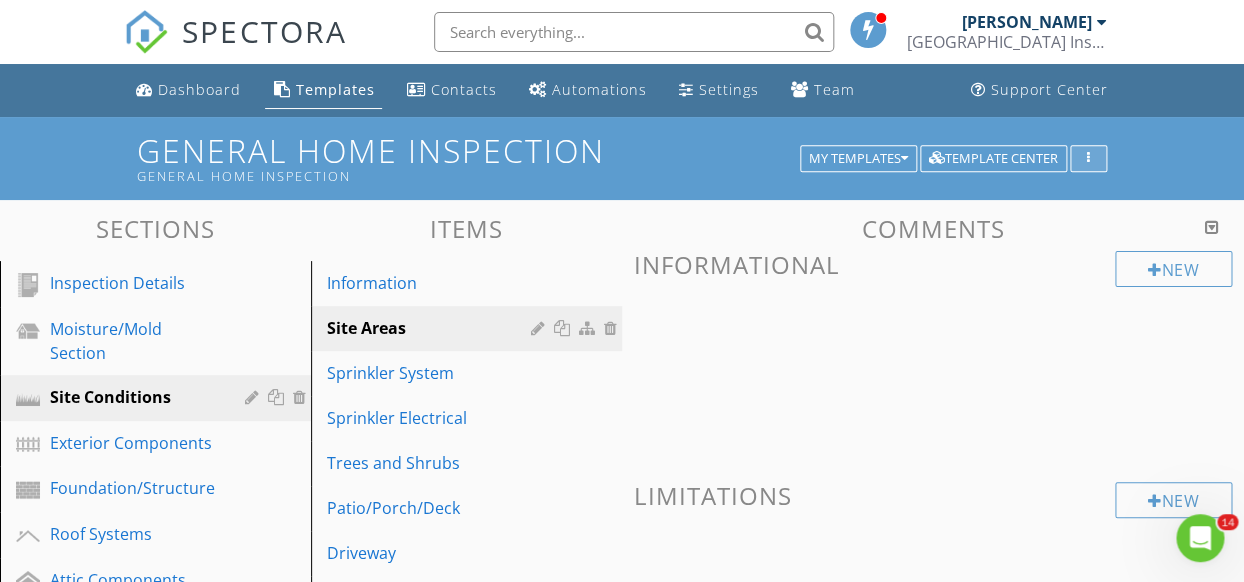 click at bounding box center [1088, 159] 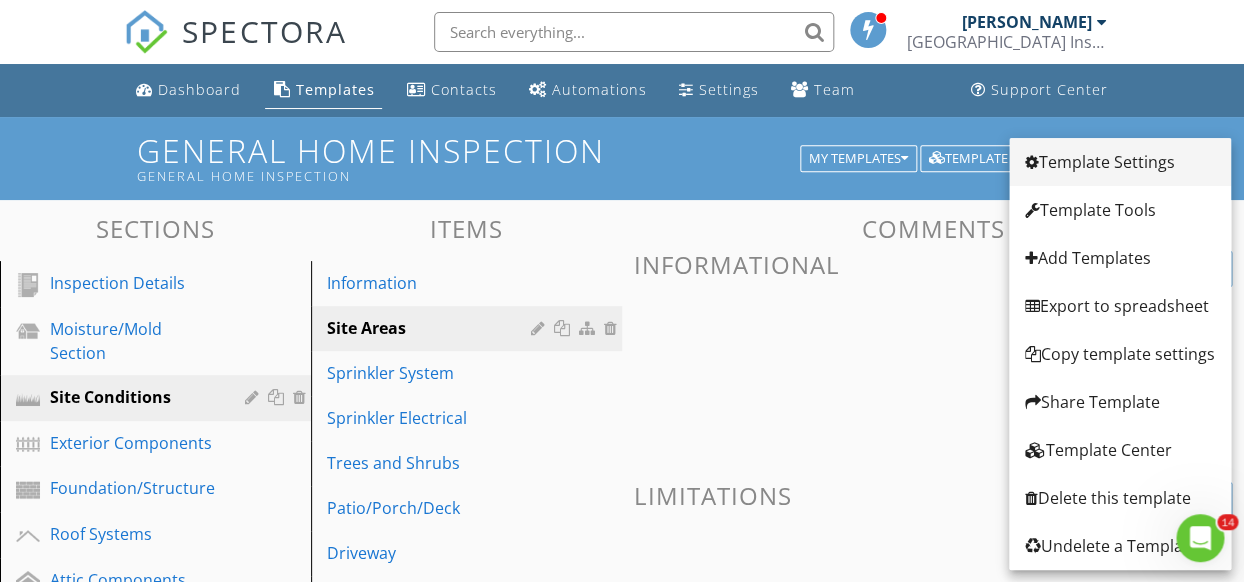 click on "Template Settings" at bounding box center [1120, 162] 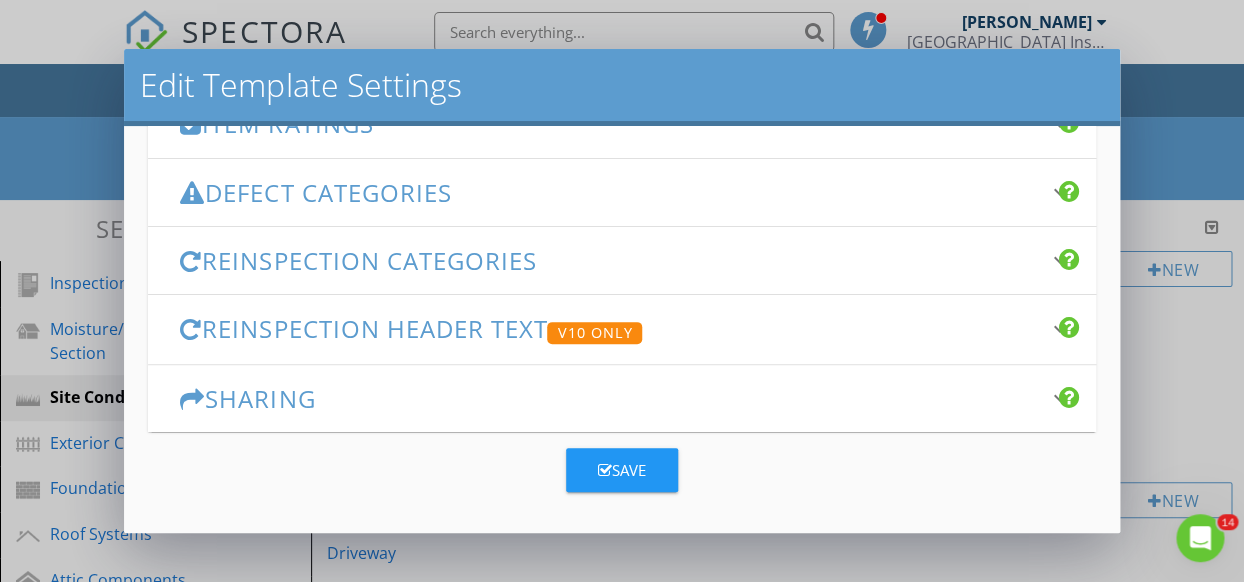 scroll, scrollTop: 173, scrollLeft: 0, axis: vertical 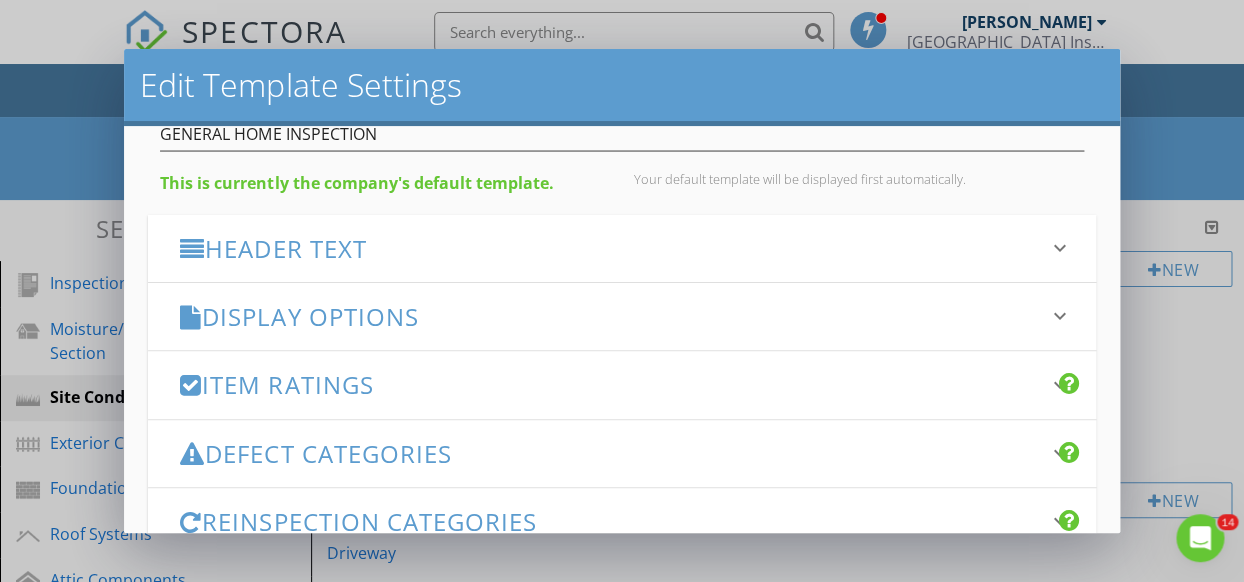 click on "Header Text" at bounding box center (609, 248) 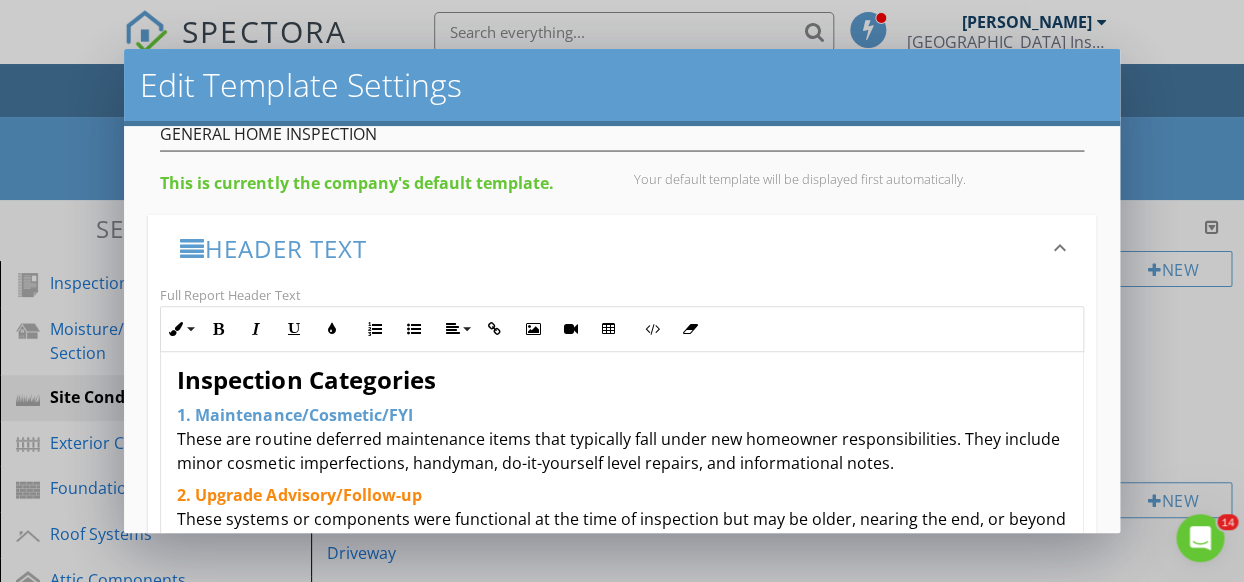 scroll, scrollTop: 0, scrollLeft: 0, axis: both 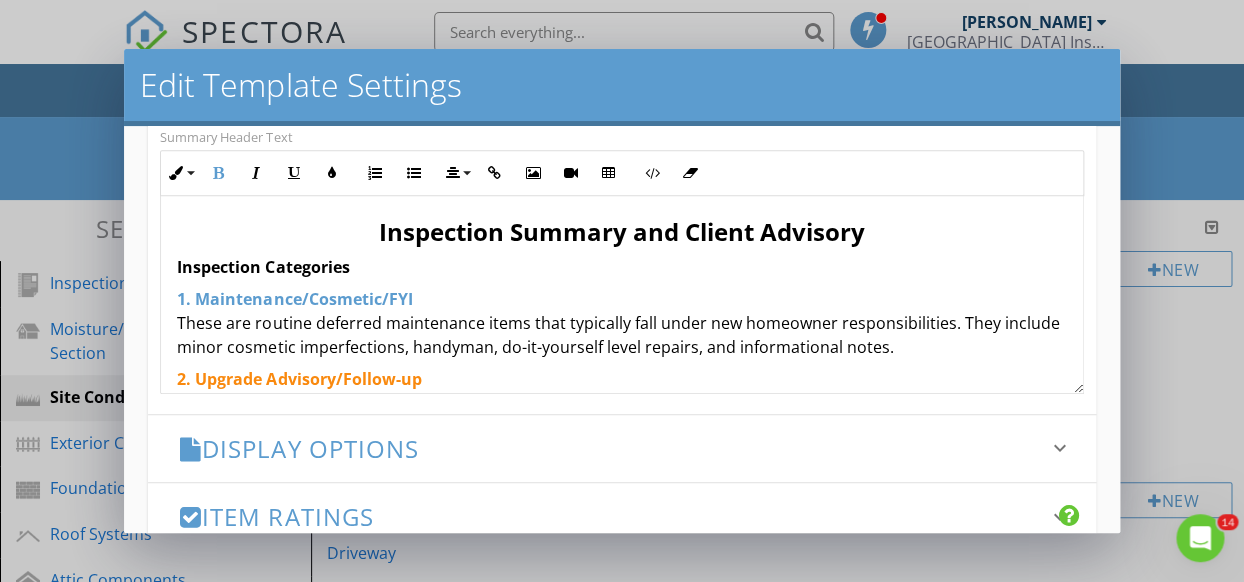 drag, startPoint x: 631, startPoint y: 234, endPoint x: 872, endPoint y: 239, distance: 241.05186 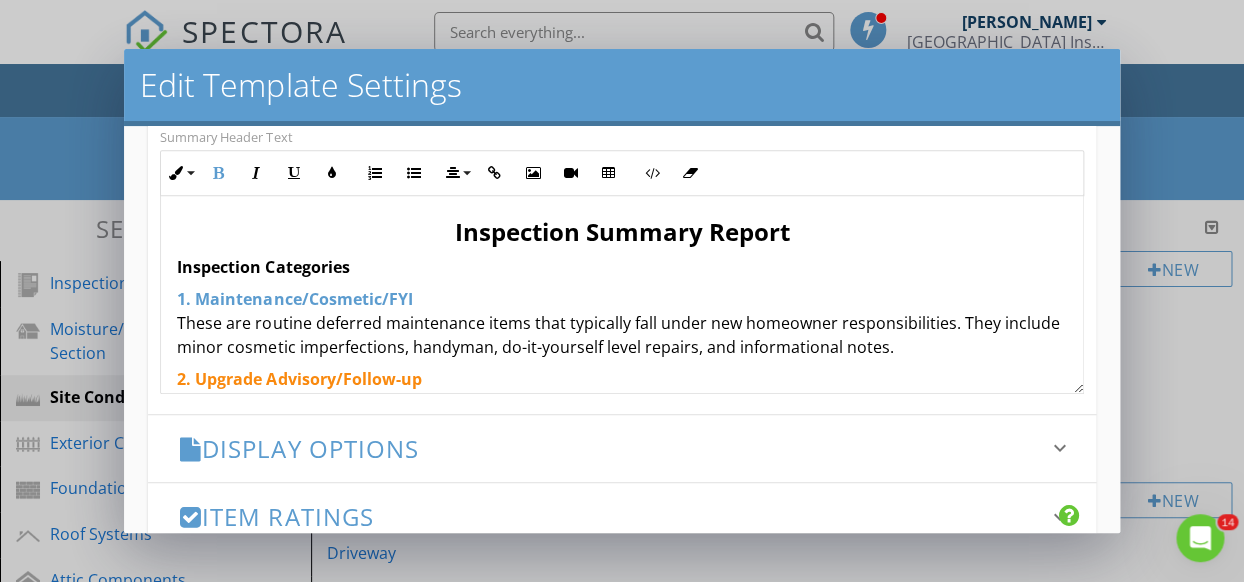 scroll, scrollTop: 1013, scrollLeft: 0, axis: vertical 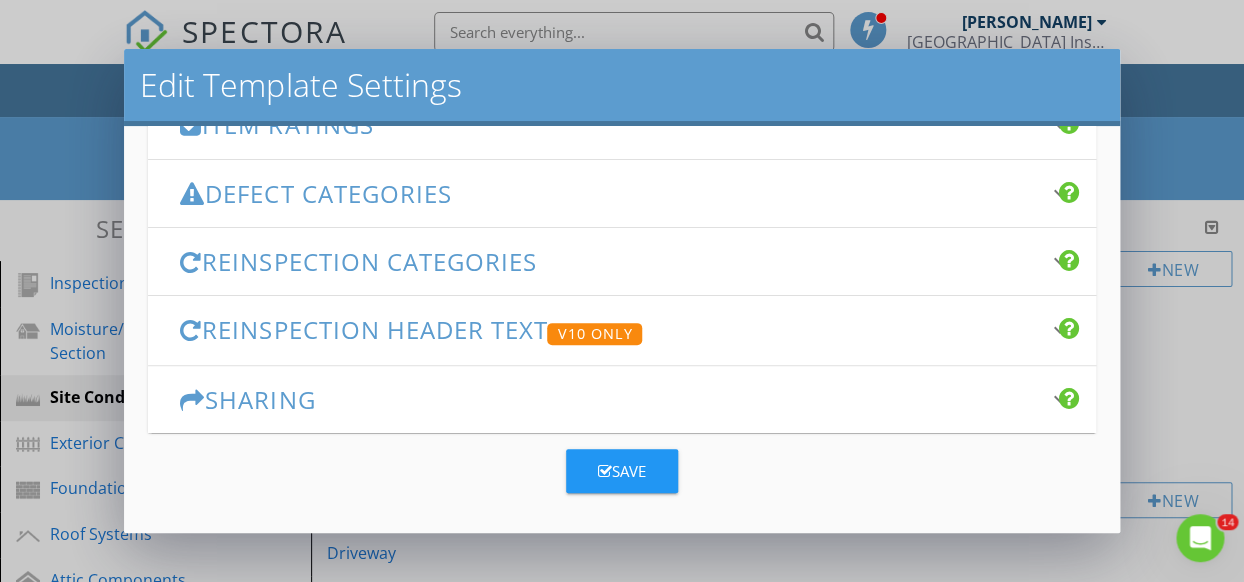 click on "Save" at bounding box center (622, 471) 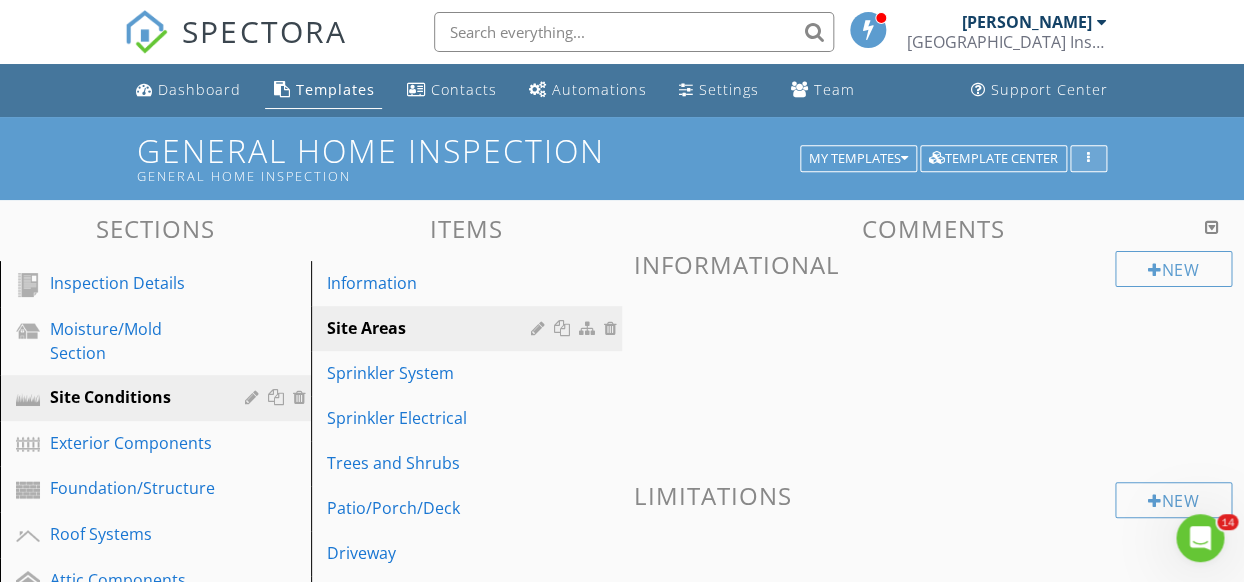 click at bounding box center [1088, 159] 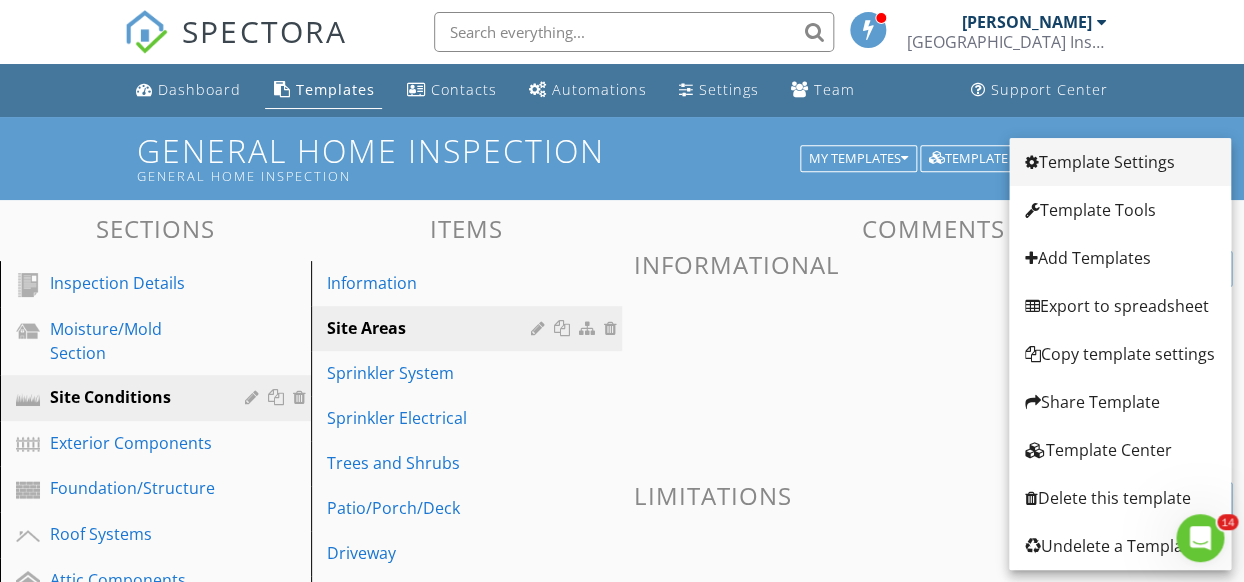 click on "Template Settings" at bounding box center (1120, 162) 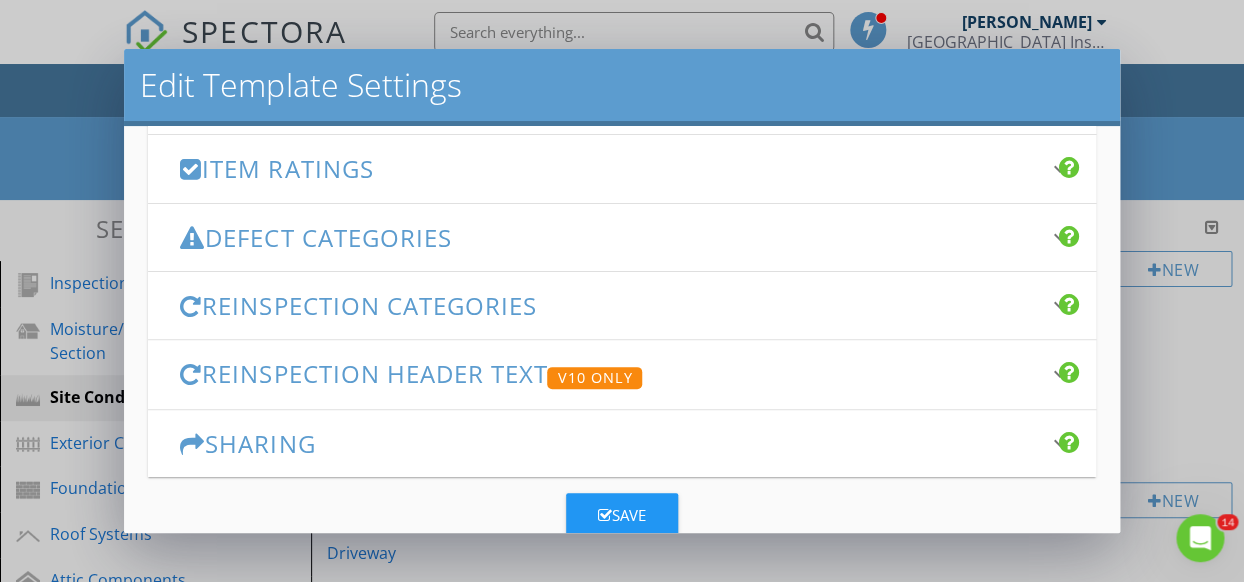 scroll, scrollTop: 392, scrollLeft: 0, axis: vertical 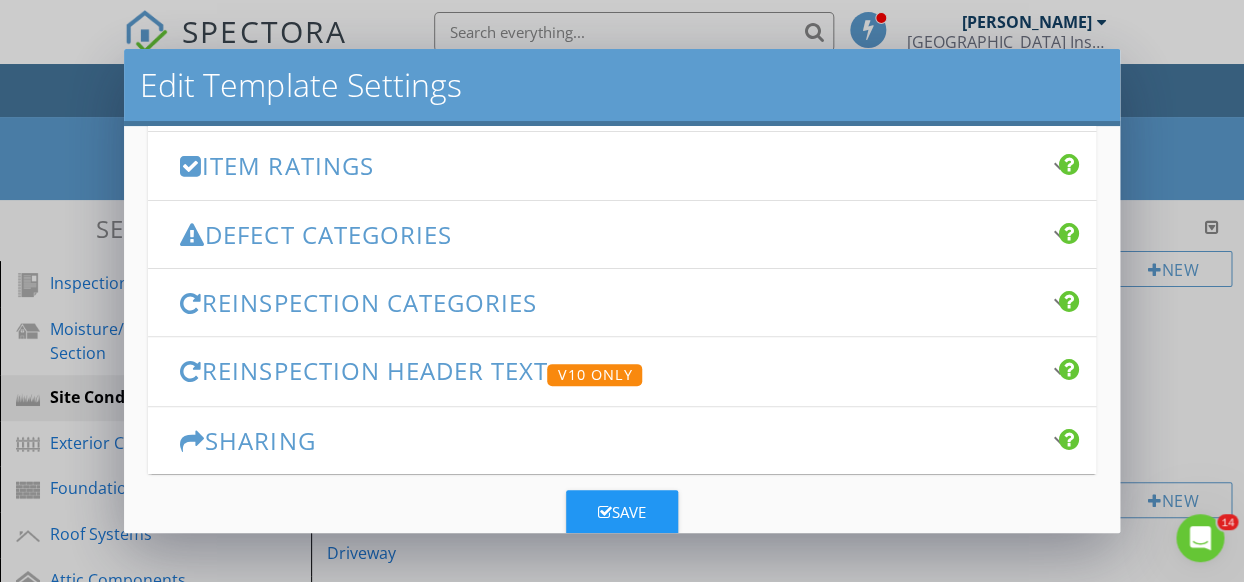 click on "Item Ratings" at bounding box center [609, 165] 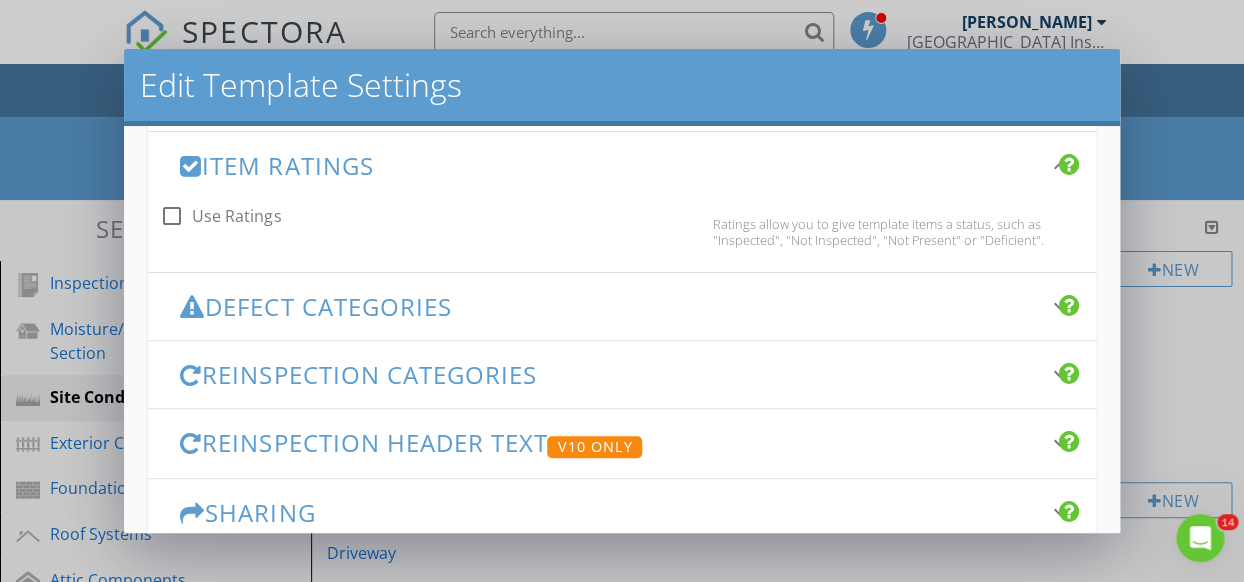 scroll, scrollTop: 0, scrollLeft: 0, axis: both 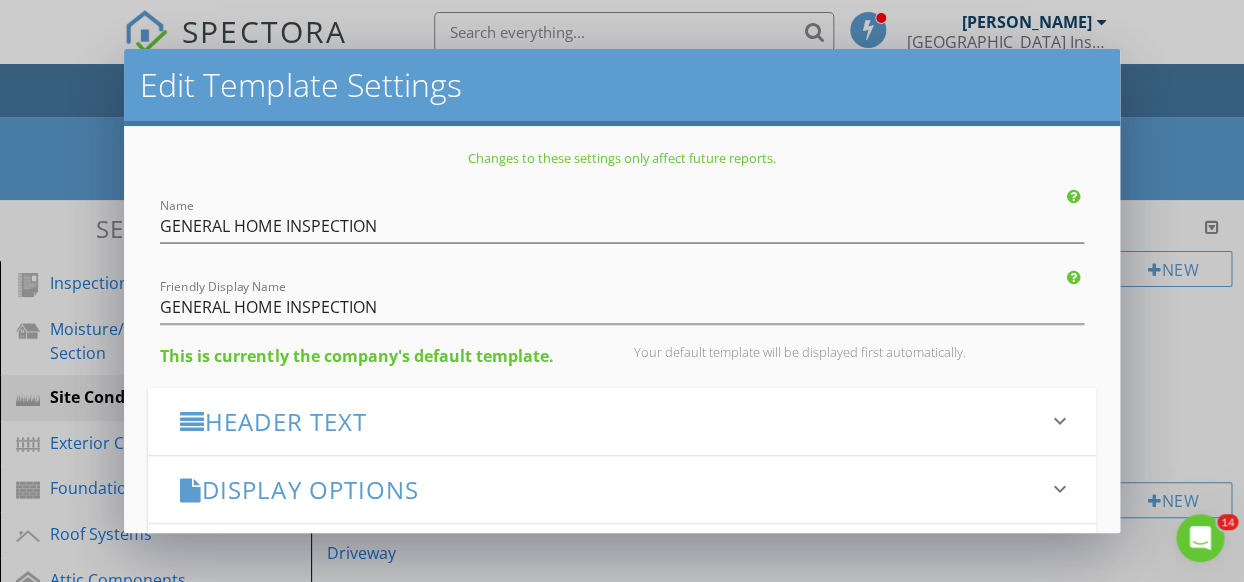 click on "Header Text" at bounding box center (609, 421) 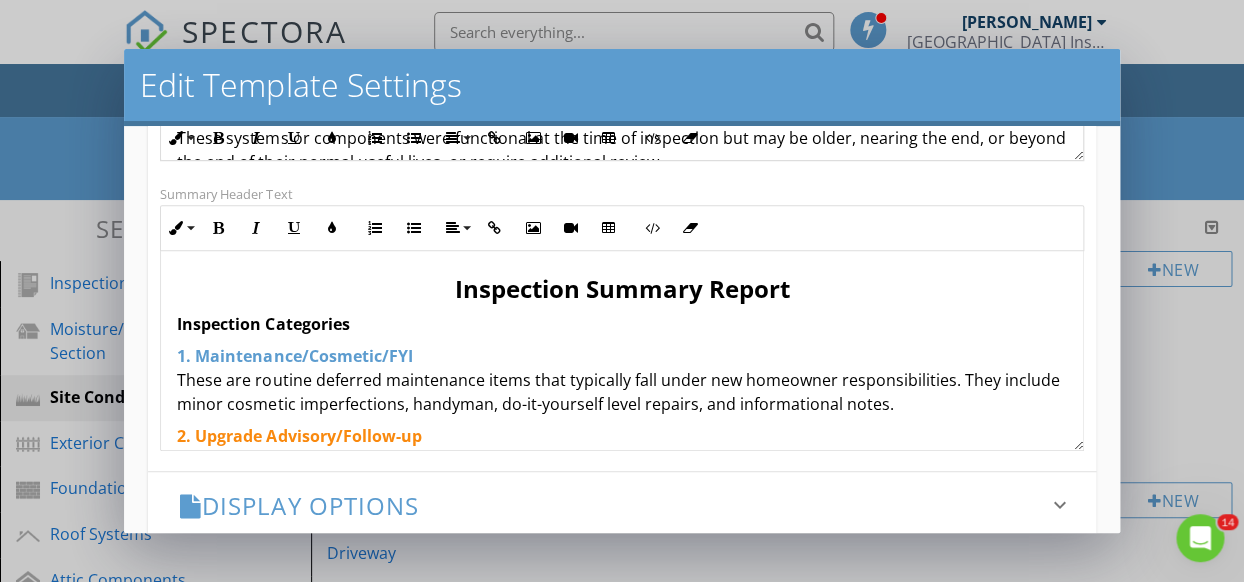 scroll, scrollTop: 522, scrollLeft: 0, axis: vertical 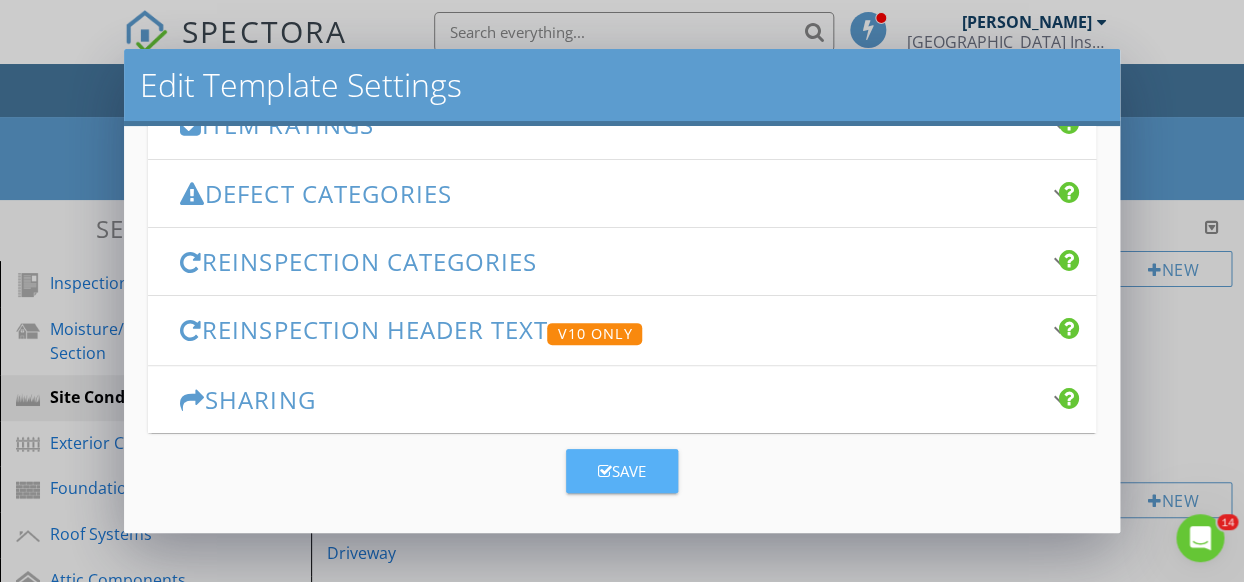 click on "Save" at bounding box center [622, 471] 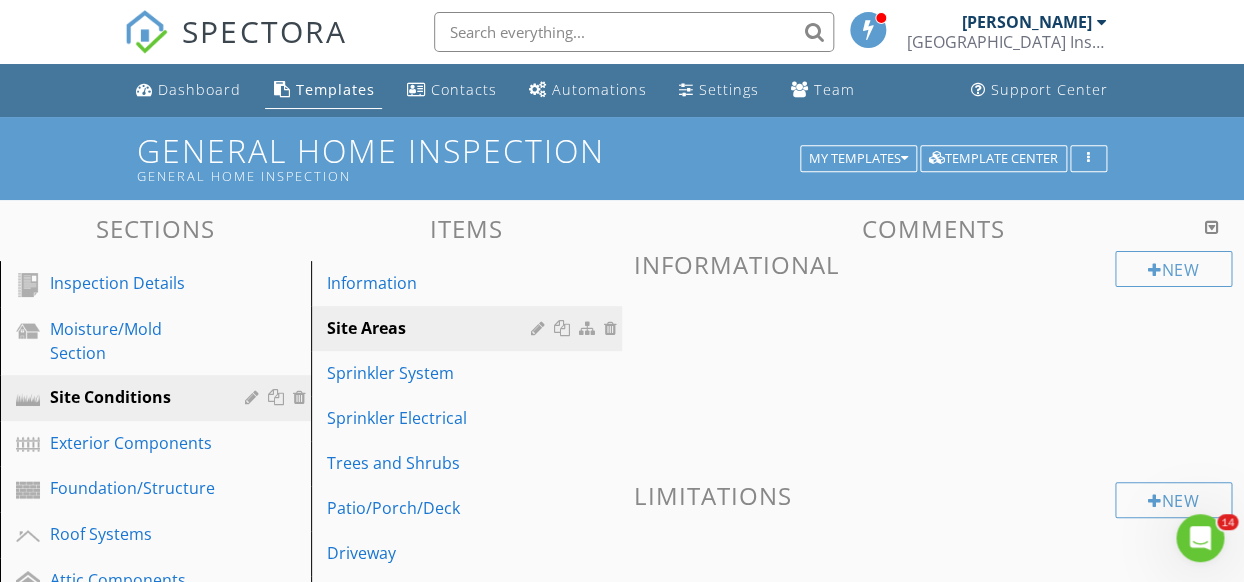 scroll, scrollTop: 0, scrollLeft: 0, axis: both 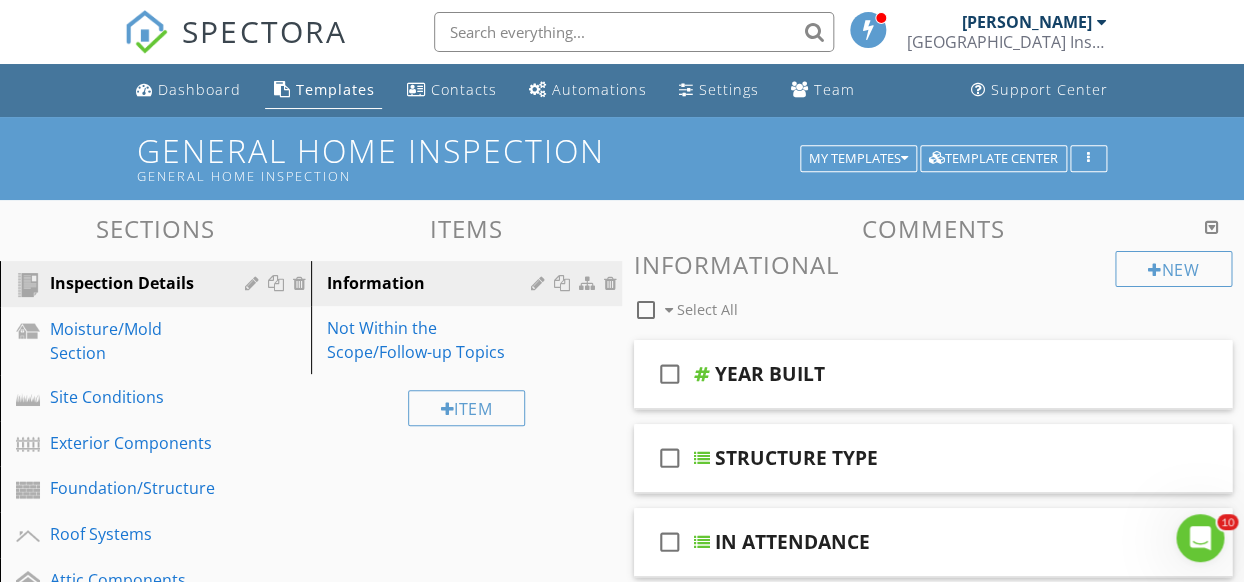 click on "Sections
Inspection Details           Moisture/Mold Section           Site Conditions           Exterior Components           Foundation/Structure           Roof Systems           Attic Components           HVAC Systems           Electrical Systems           Plumbing Systems           Bathroom Components           Interior Components           Kitchen/Appliances           Laundry Components           Garage Components           Pool/Spa Components
Section
Attachments     CONTRACTORS LIST   CONTRACTORS_LIST-4-25.pdf     WHEN THINGS GO WRONG   WHEN_THINGS_GO_WRONG.pdf     WALK THROUGH CHECKLIST   WALK_THROUGH_CHECKLIST.pdf
Attachment
Items
Information           Not Within the Scope/Follow-up Topics
Item
Comments
New
Informational   check_box_outline_blank     Select All" at bounding box center (622, 1349) 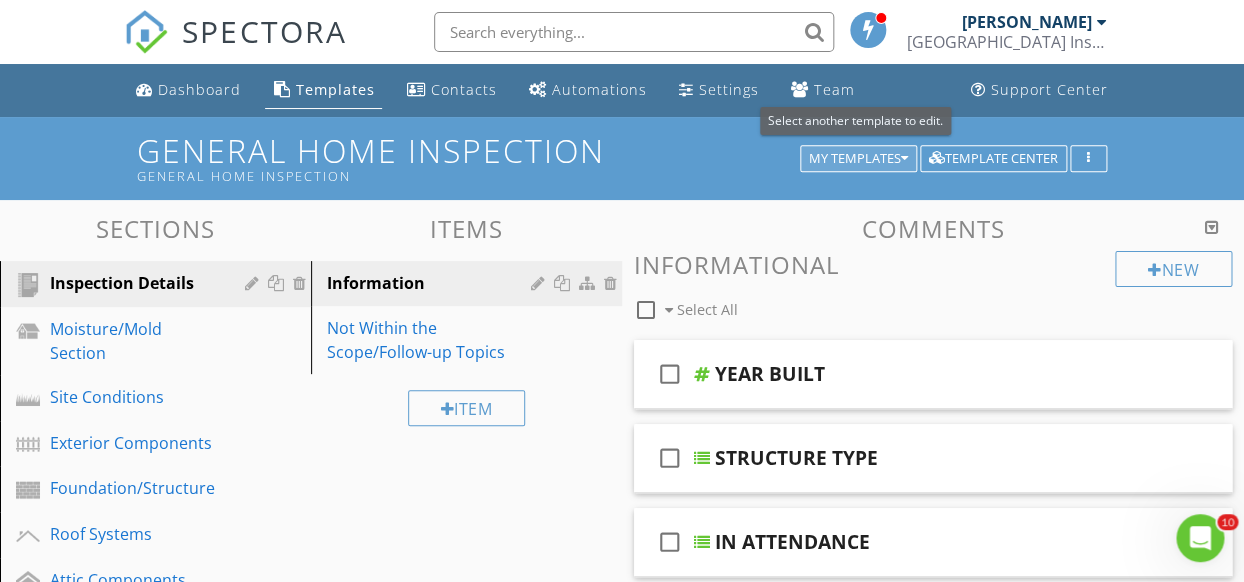 click at bounding box center (904, 159) 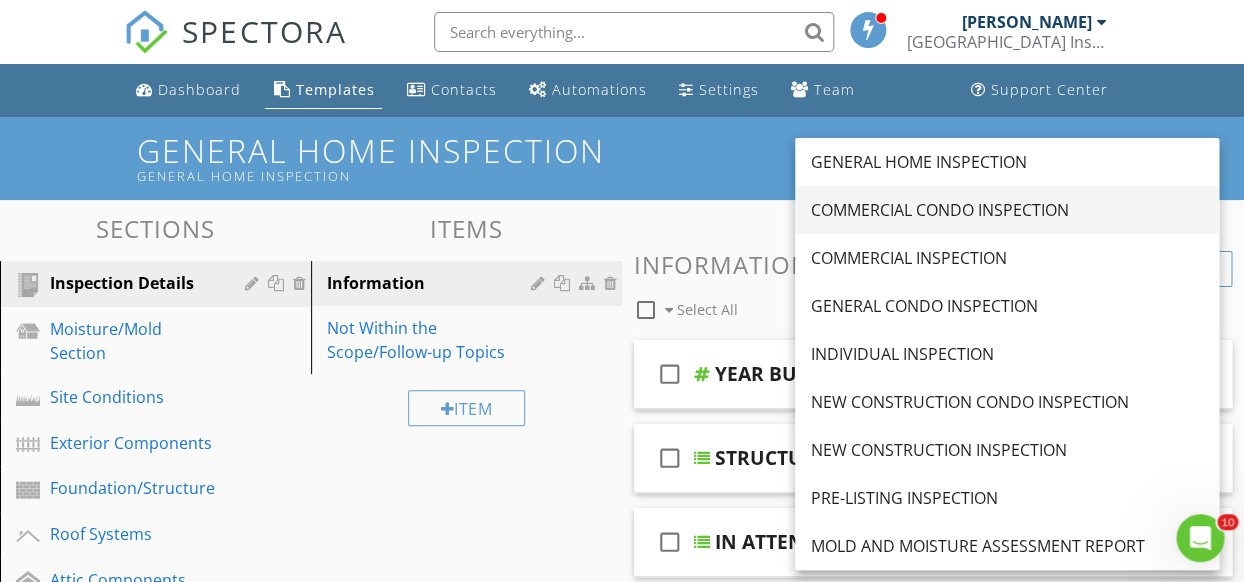 click on "COMMERCIAL CONDO INSPECTION" at bounding box center (1007, 210) 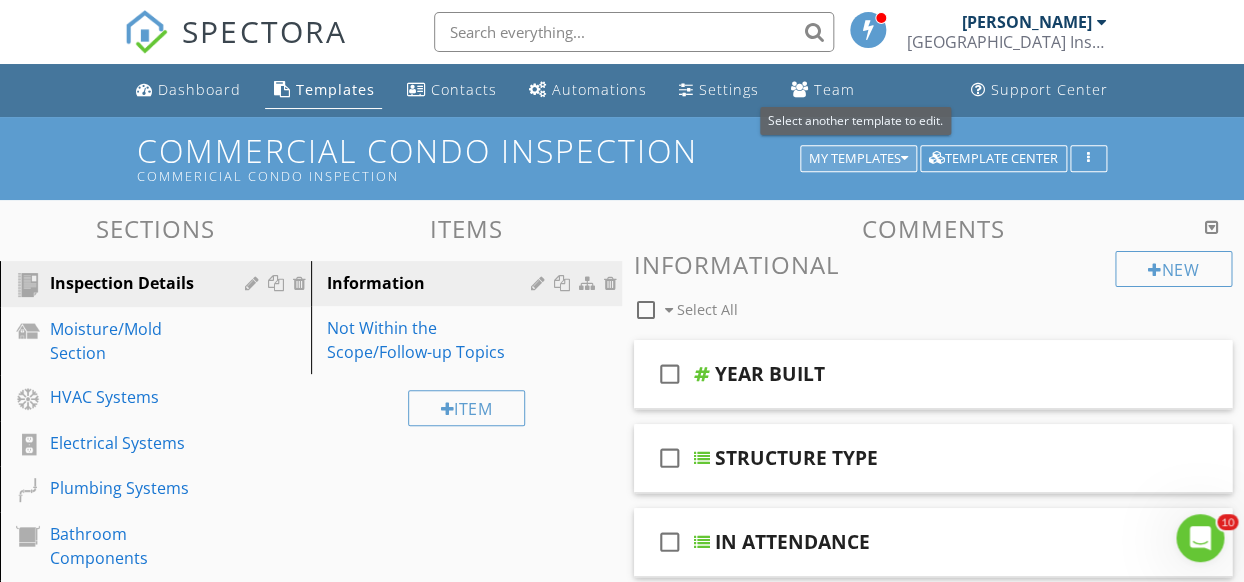 click at bounding box center (904, 159) 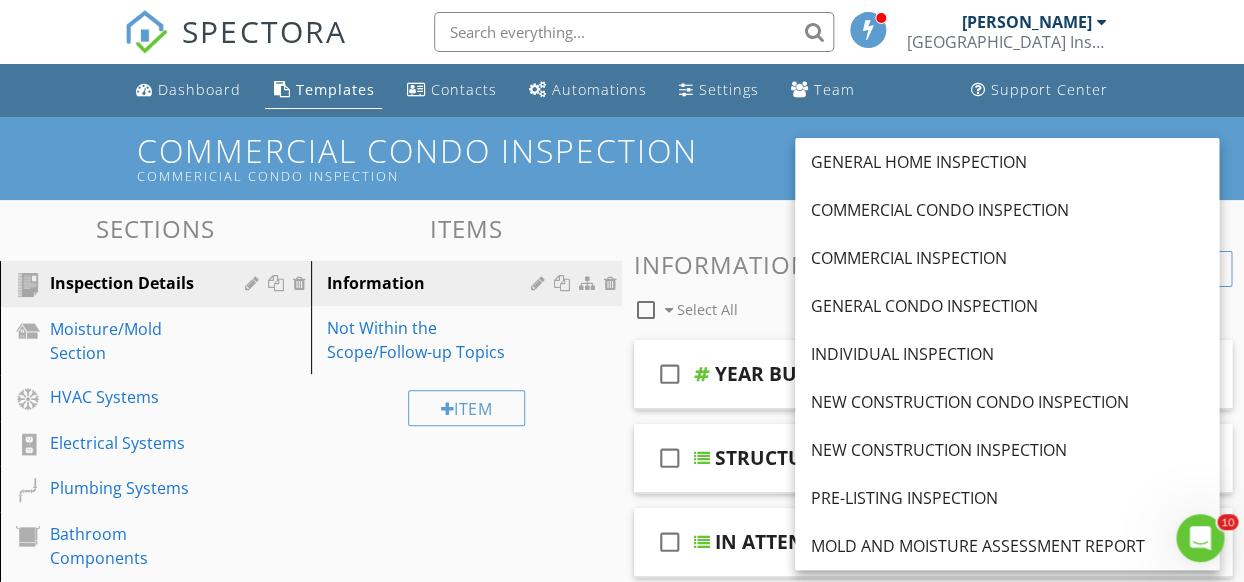 click on "Dashboard
Templates
Contacts
Automations
Settings
Team
Support Center" at bounding box center (622, 90) 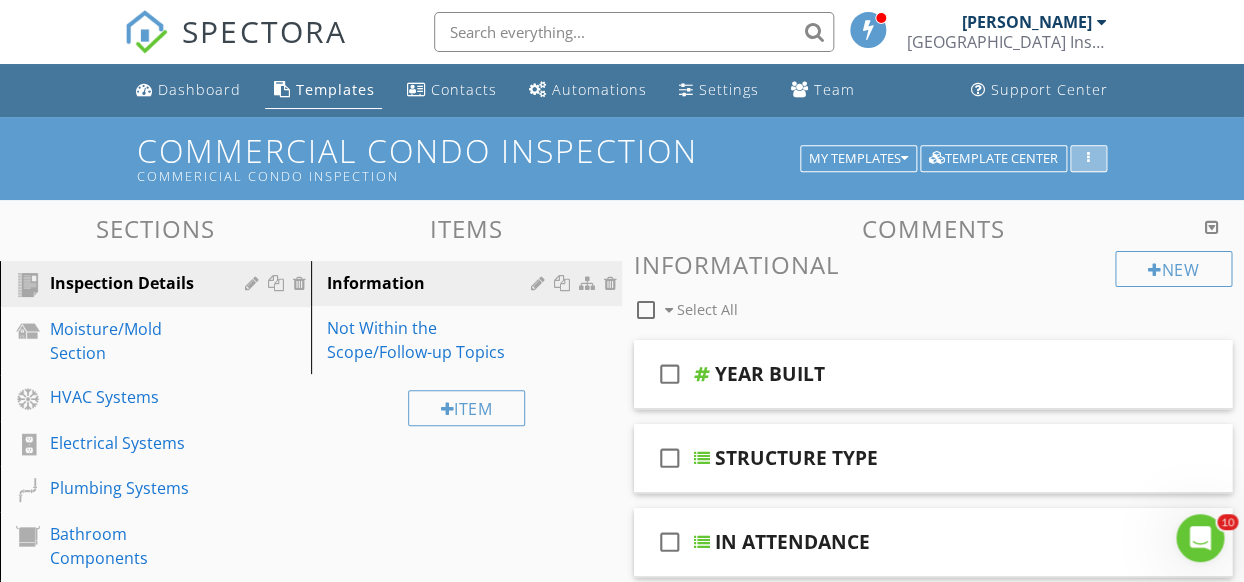 click at bounding box center (1088, 159) 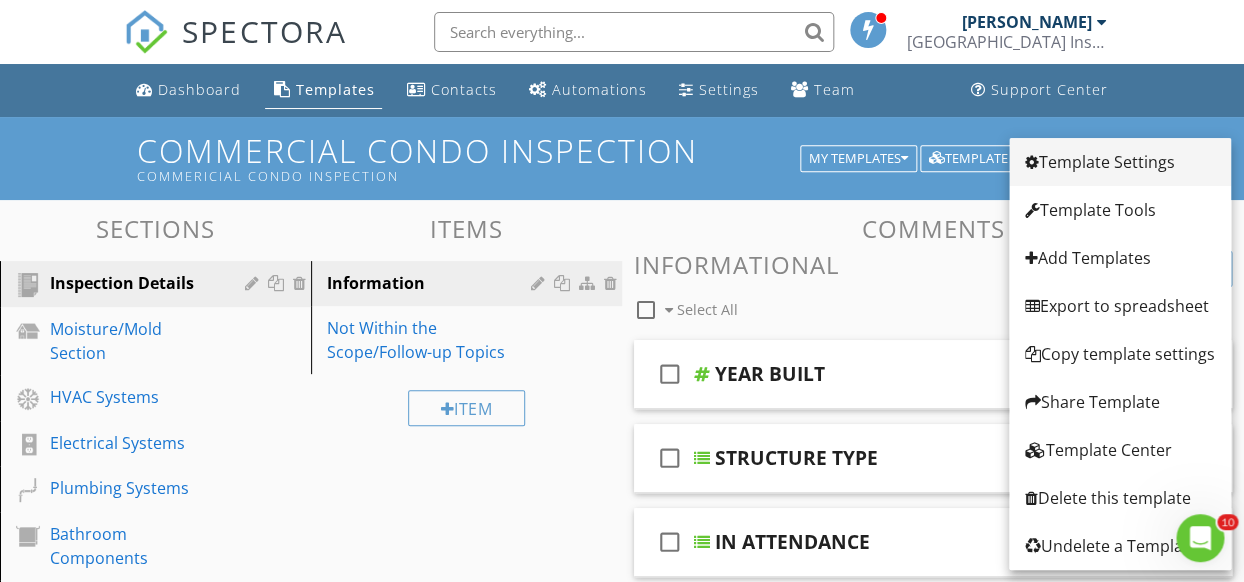click on "Template Settings" at bounding box center (1120, 162) 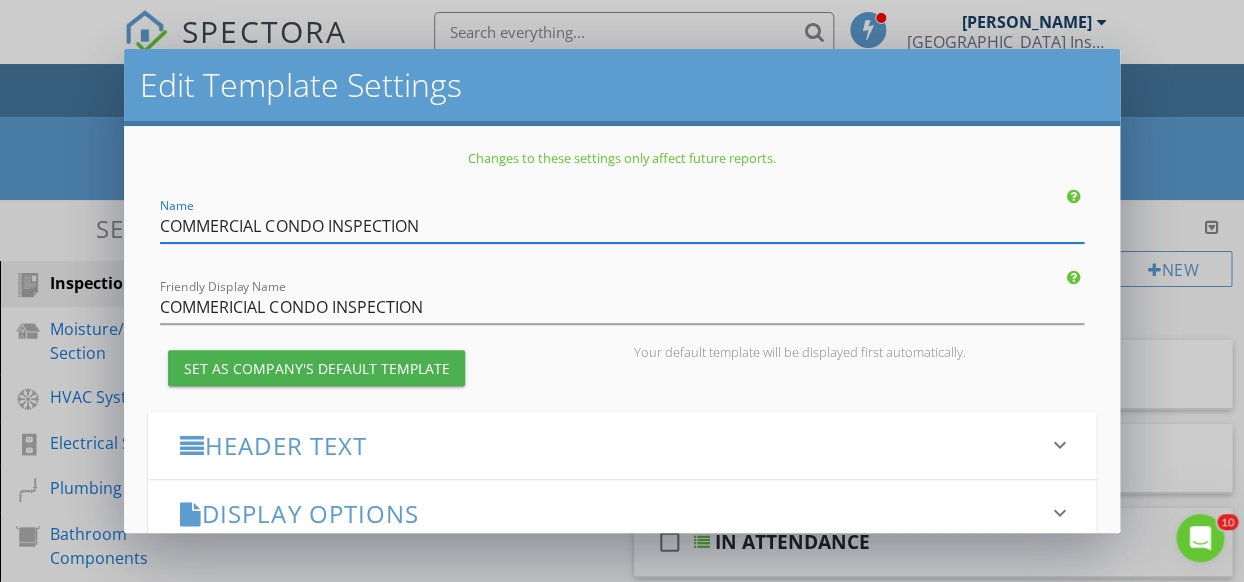 click on "Header Text" at bounding box center [609, 445] 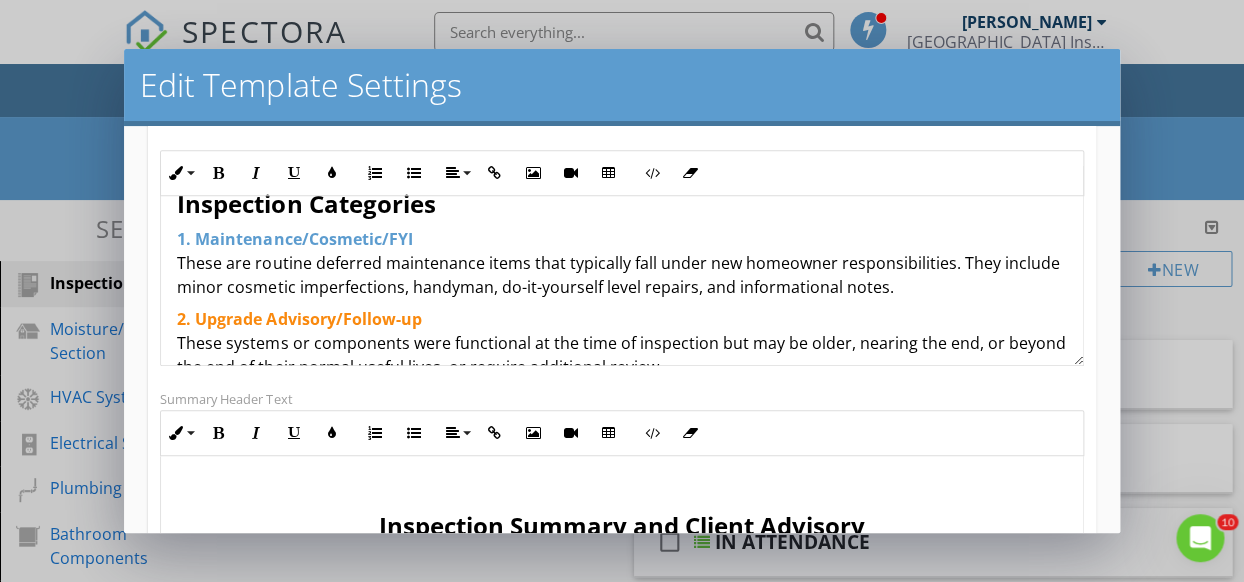 scroll, scrollTop: 392, scrollLeft: 0, axis: vertical 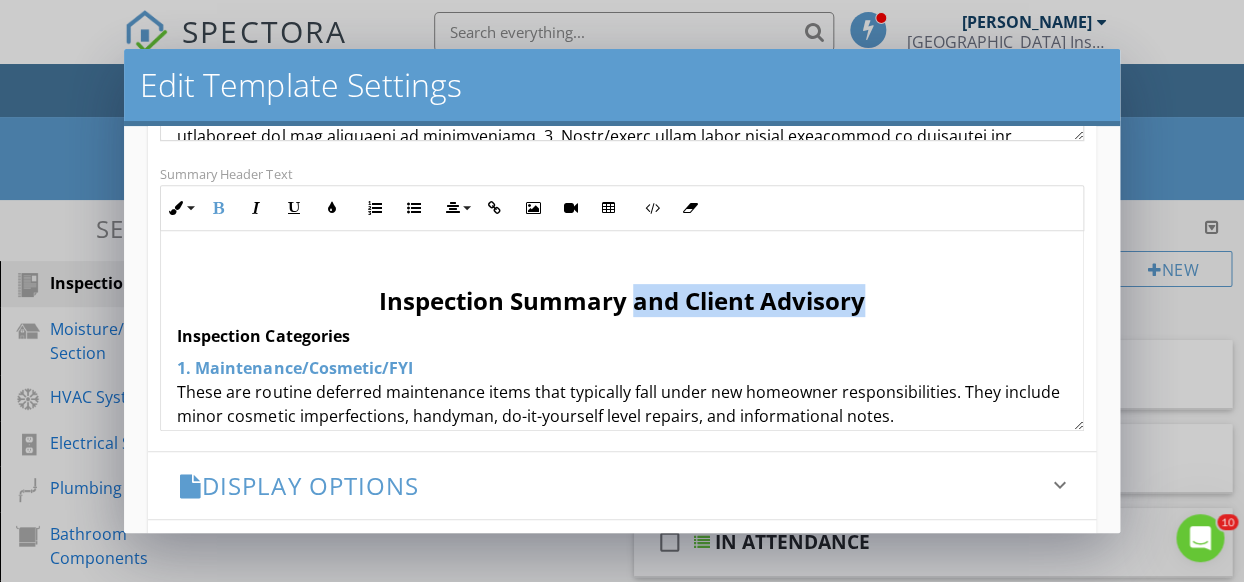 drag, startPoint x: 861, startPoint y: 305, endPoint x: 627, endPoint y: 298, distance: 234.10468 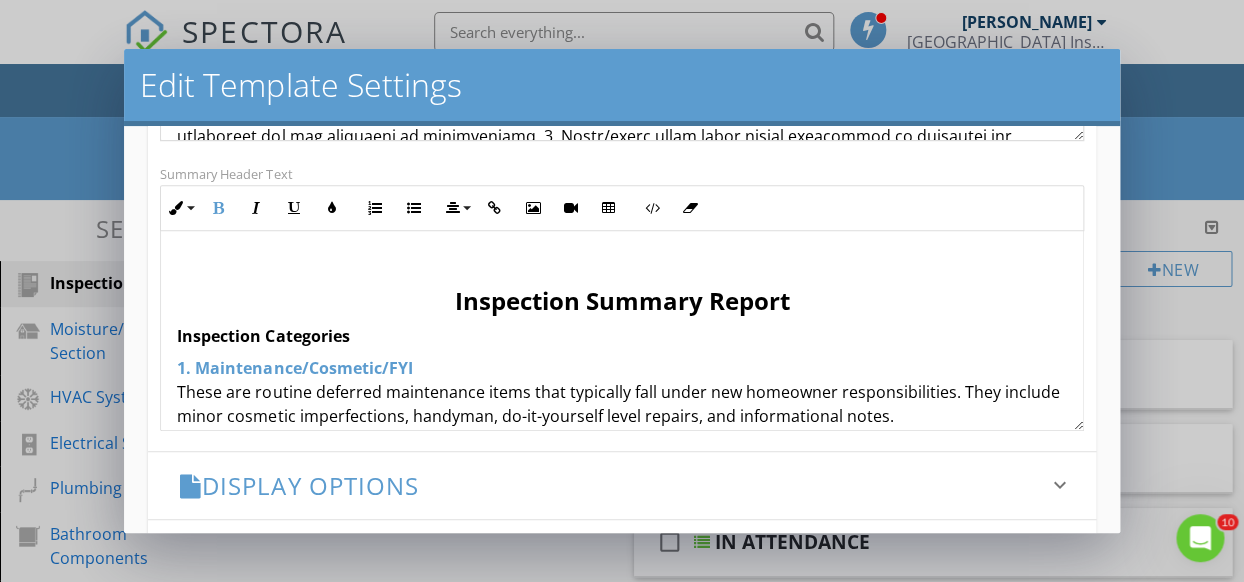 click on "1. Maintenance/Cosmetic/FYI These are routine deferred maintenance items that typically fall under new homeowner responsibilities. They include minor cosmetic imperfections, handyman, do-it-yourself level repairs, and informational notes." at bounding box center [621, 392] 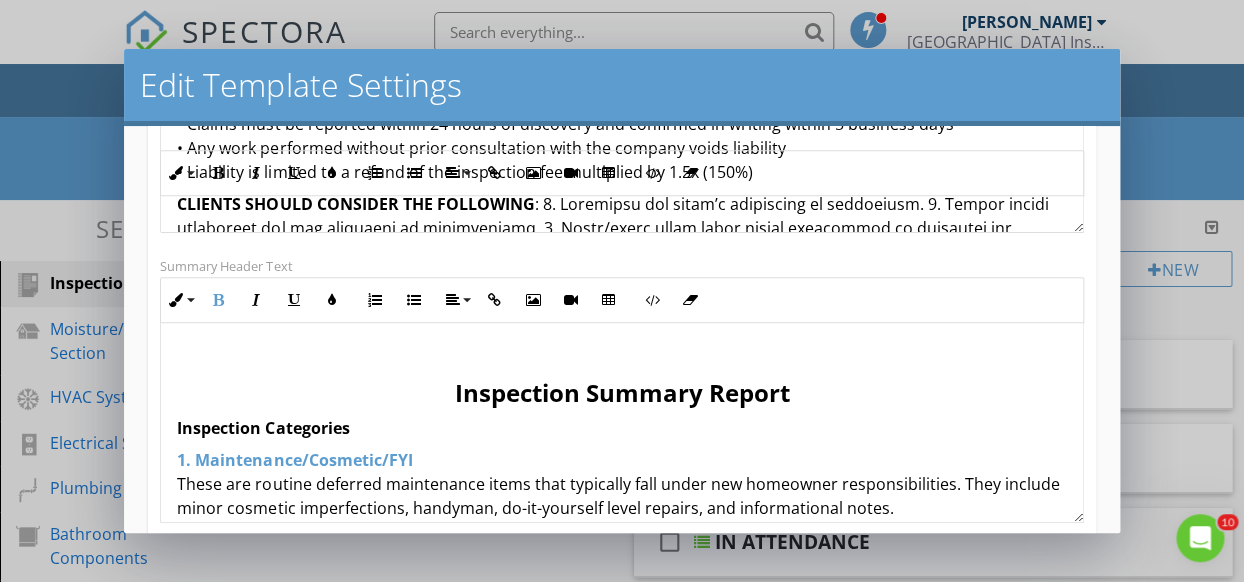scroll, scrollTop: 347, scrollLeft: 0, axis: vertical 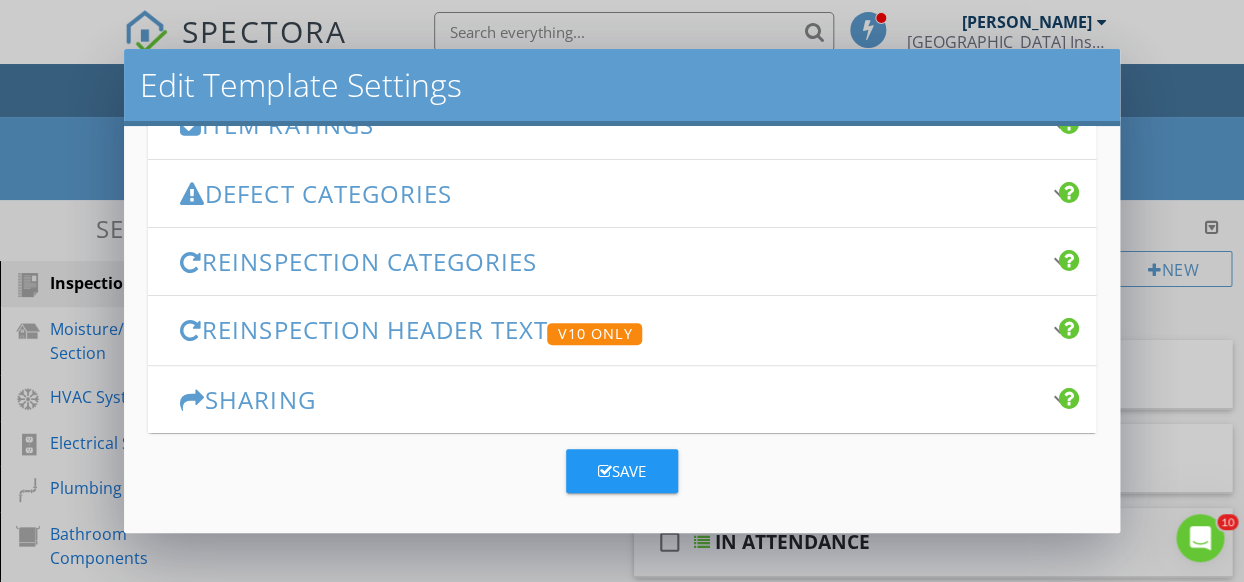 click on "Save" at bounding box center [622, 471] 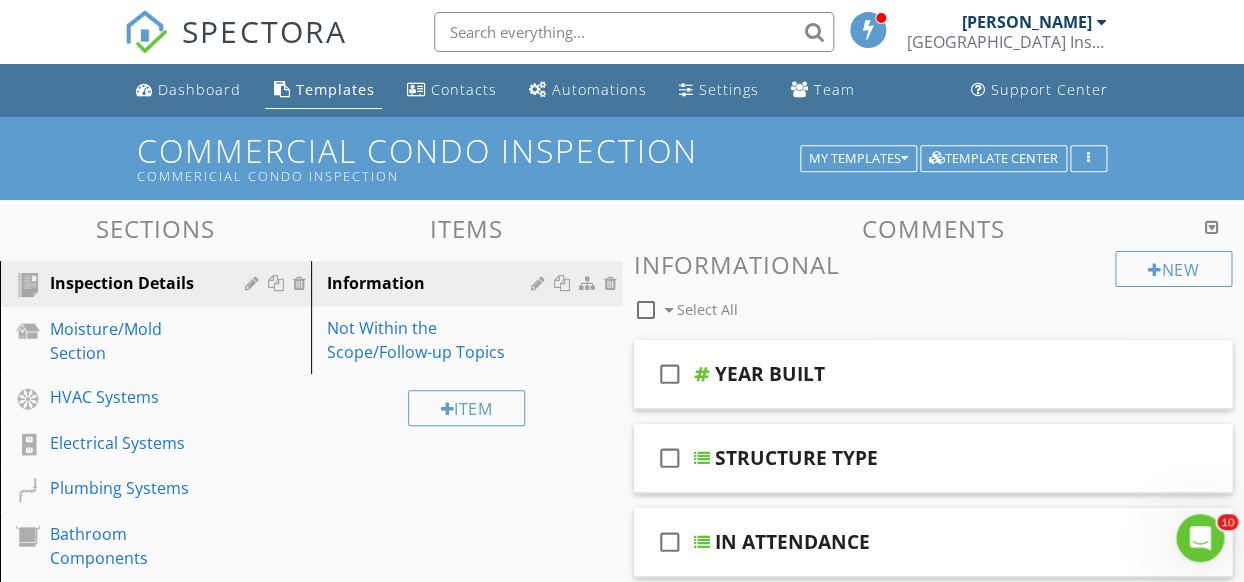 scroll, scrollTop: 0, scrollLeft: 0, axis: both 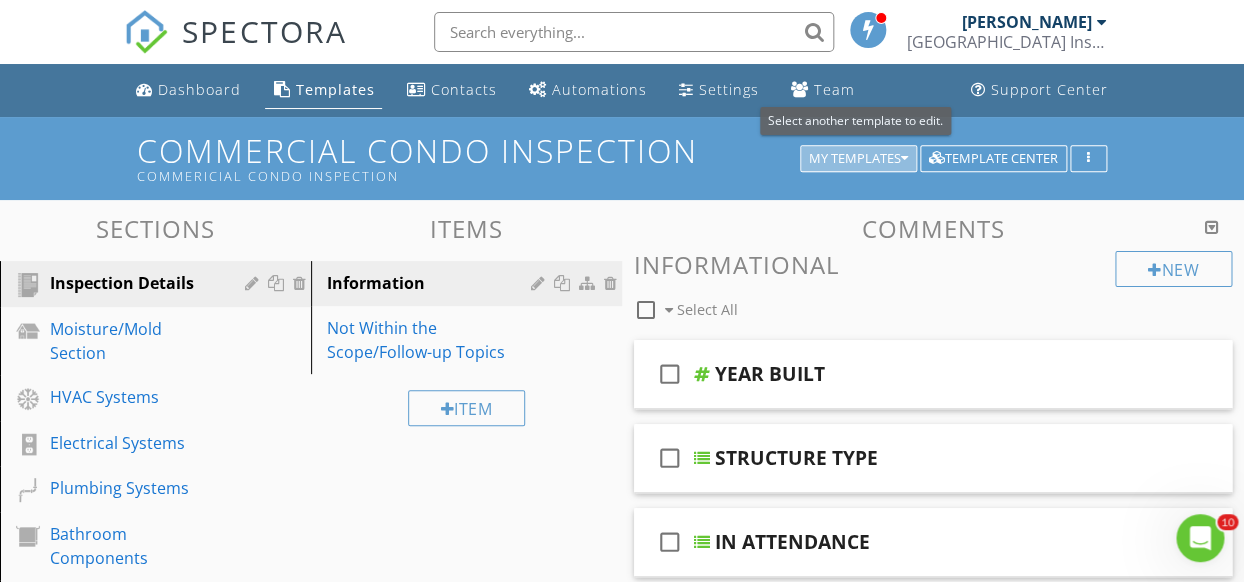 click at bounding box center [904, 159] 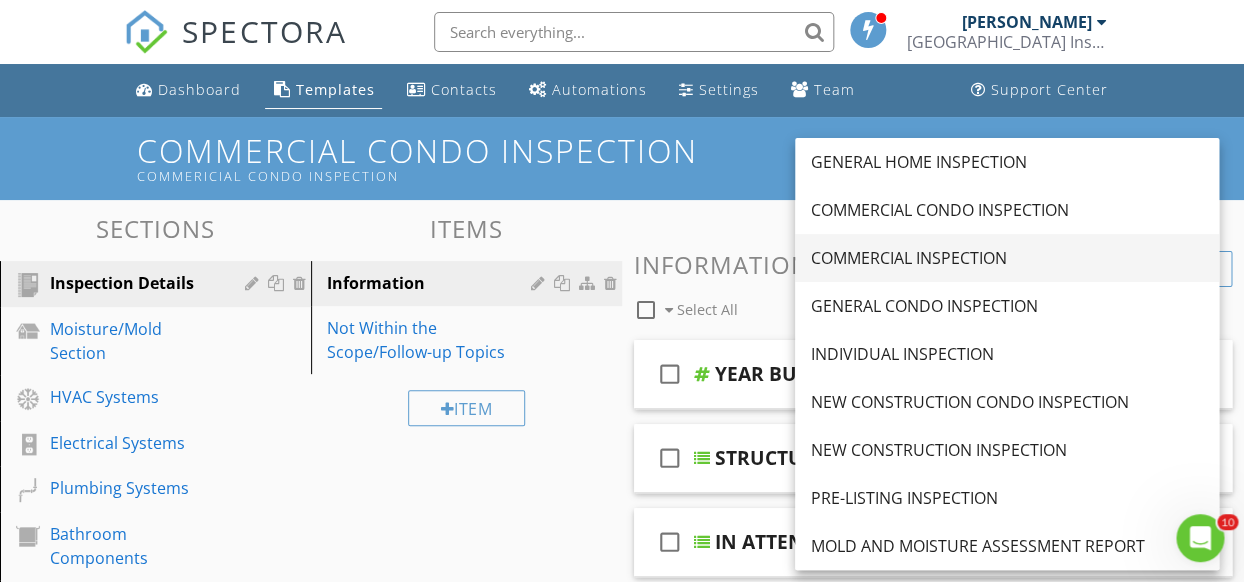 click on "COMMERCIAL INSPECTION" at bounding box center [1007, 258] 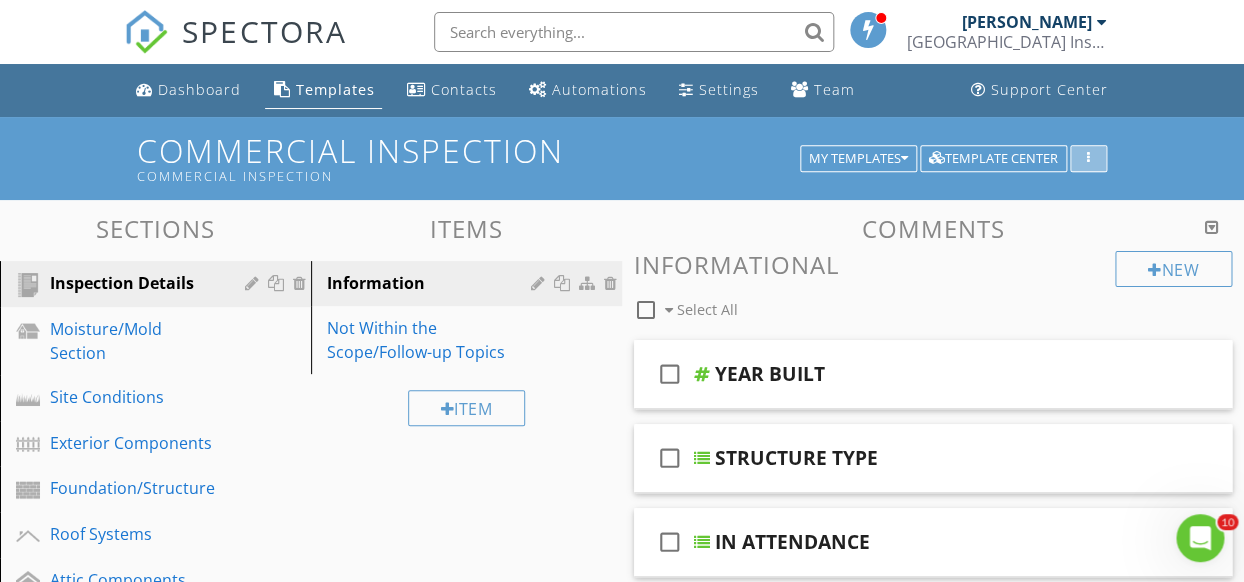 click at bounding box center [1088, 159] 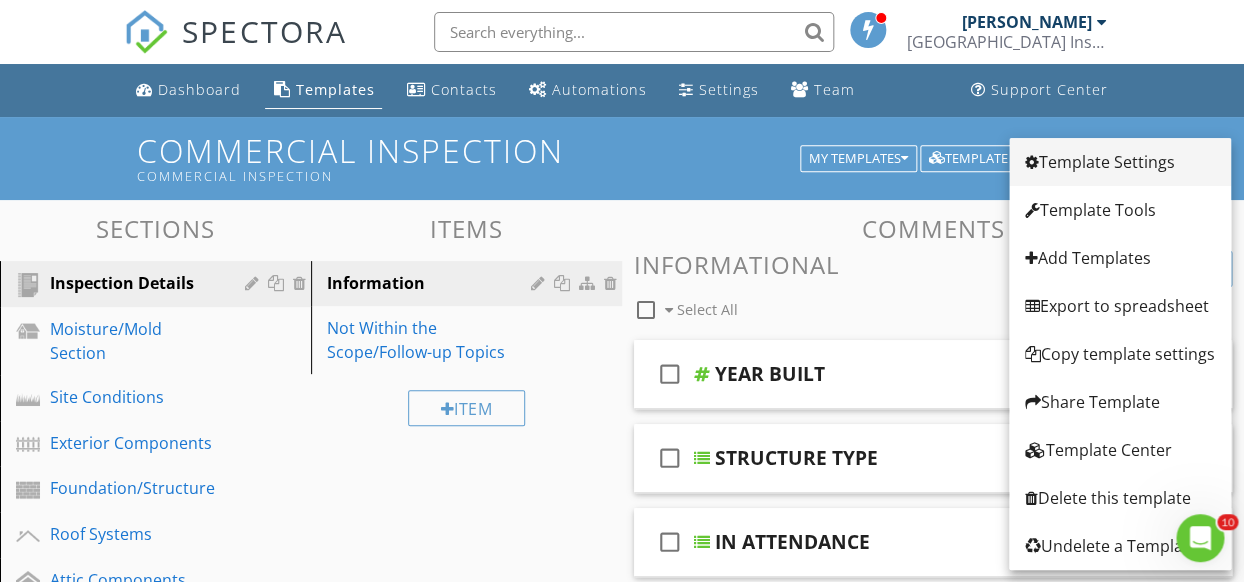 click on "Template Settings" at bounding box center [1120, 162] 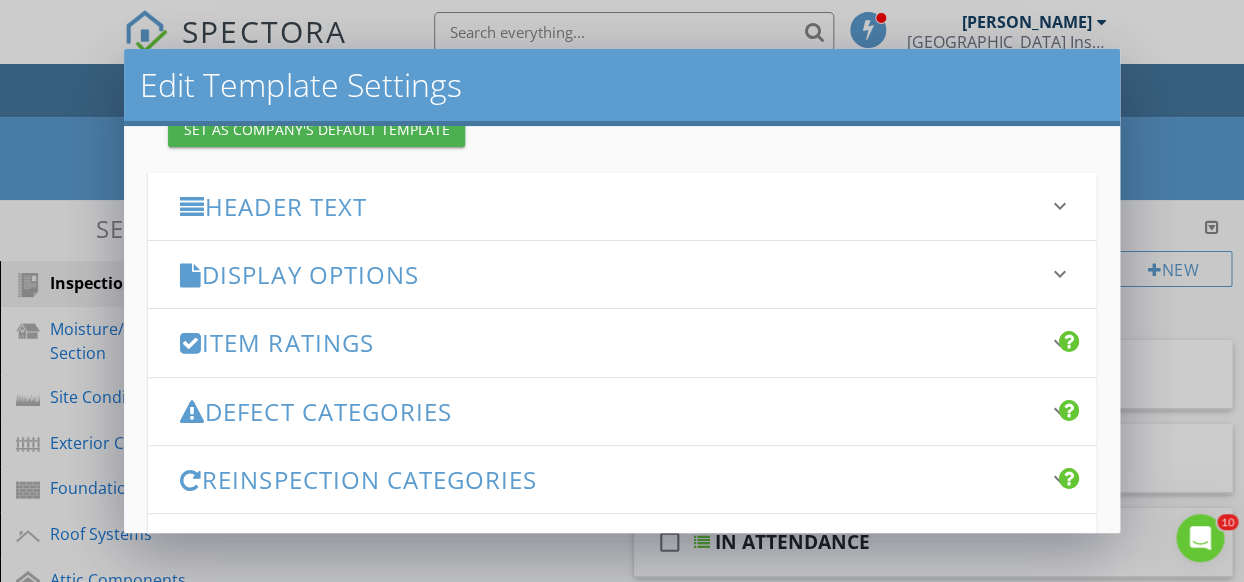 scroll, scrollTop: 197, scrollLeft: 0, axis: vertical 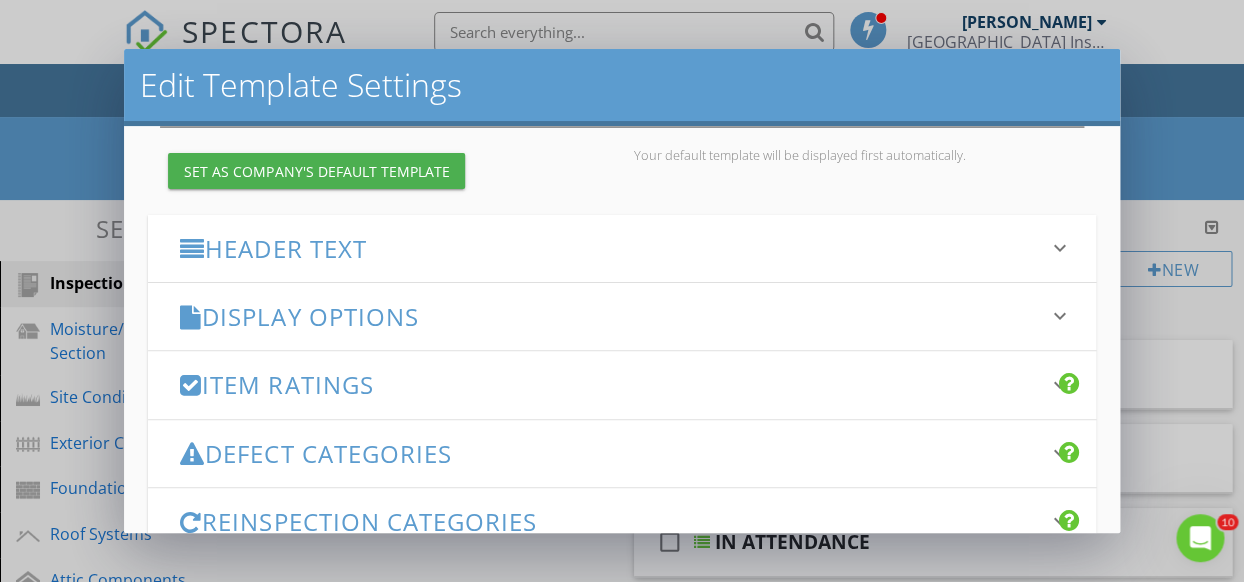 click on "Header Text" at bounding box center (609, 248) 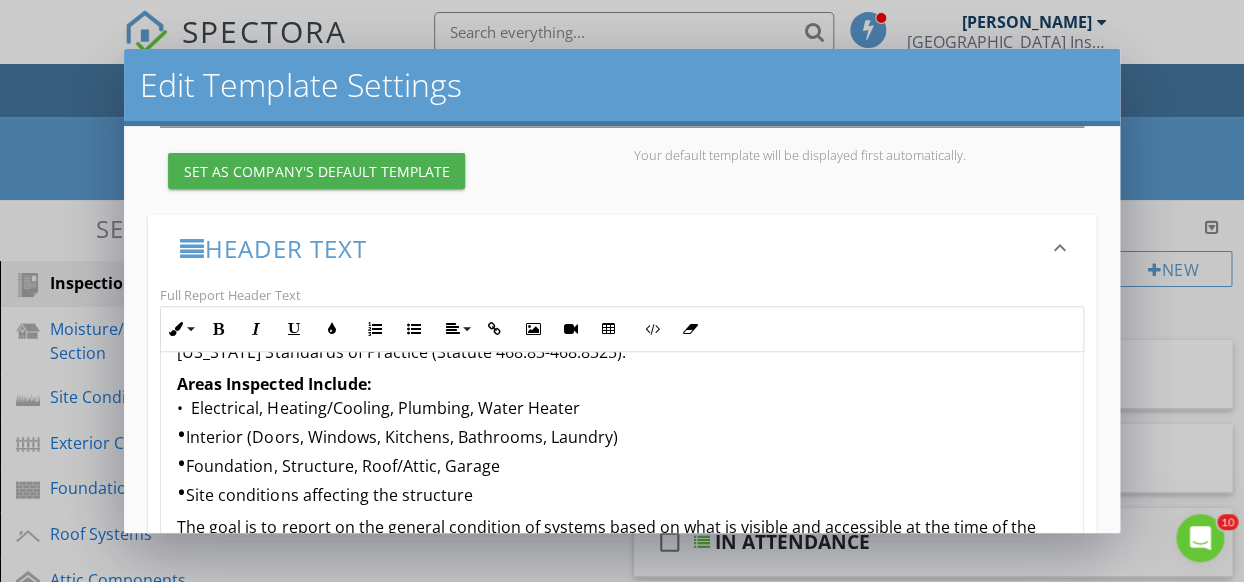 scroll, scrollTop: 783, scrollLeft: 0, axis: vertical 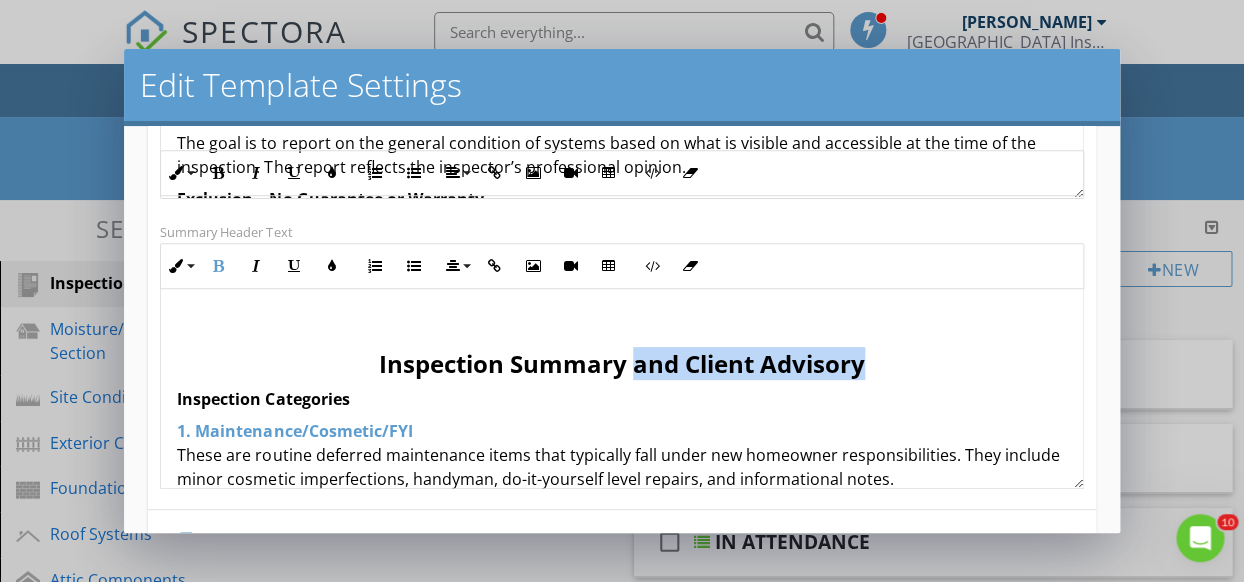 drag, startPoint x: 860, startPoint y: 366, endPoint x: 628, endPoint y: 365, distance: 232.00215 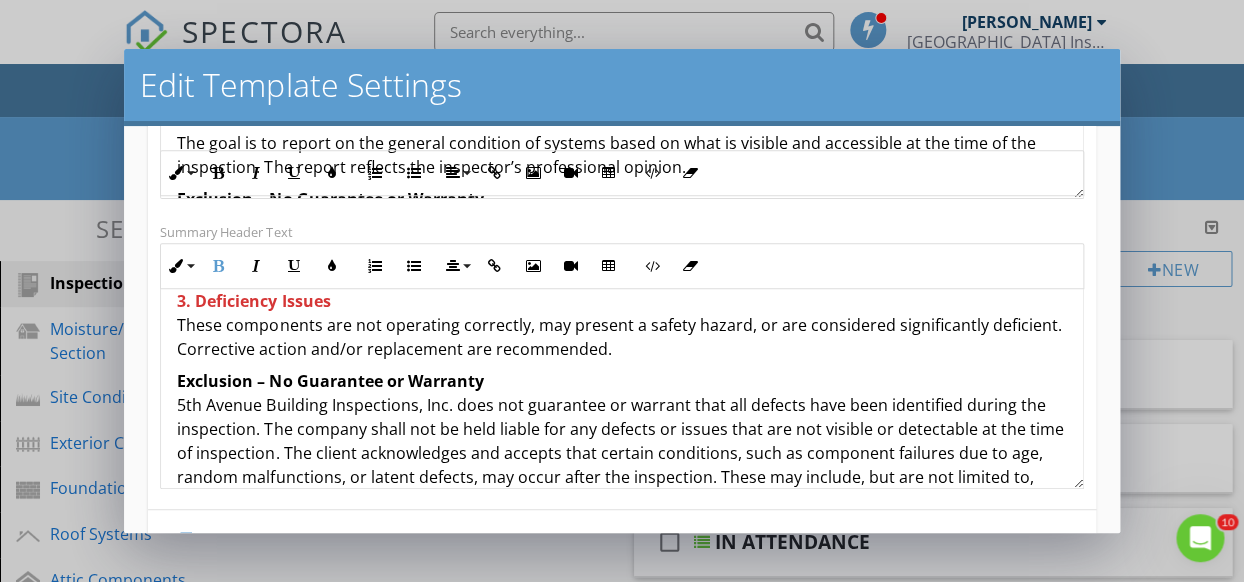 scroll, scrollTop: 386, scrollLeft: 0, axis: vertical 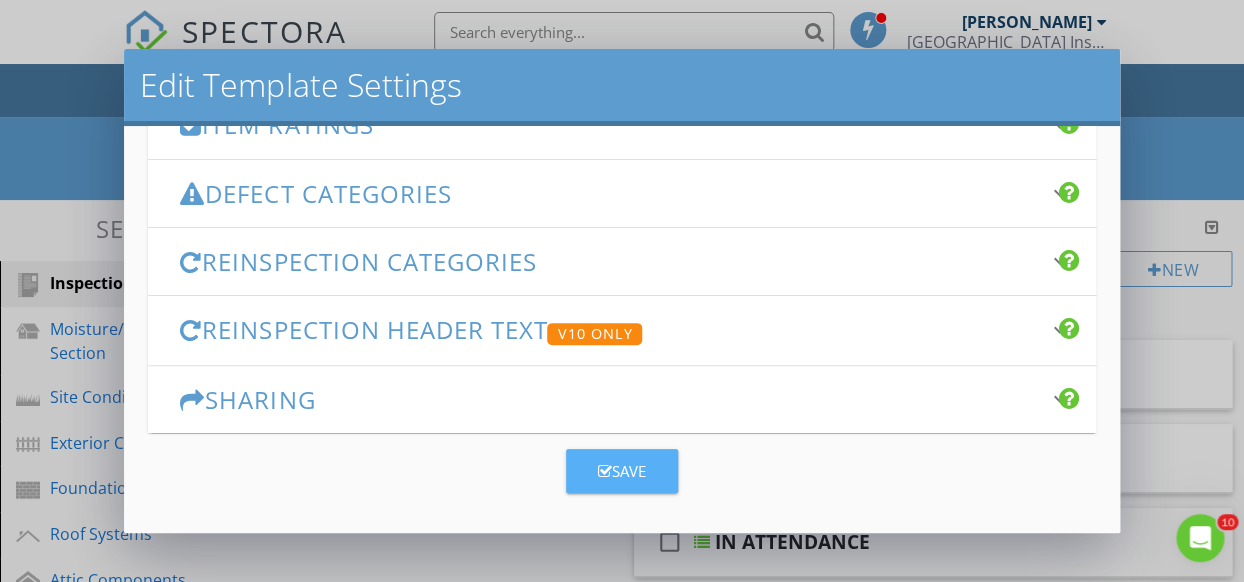 click on "Save" at bounding box center [622, 471] 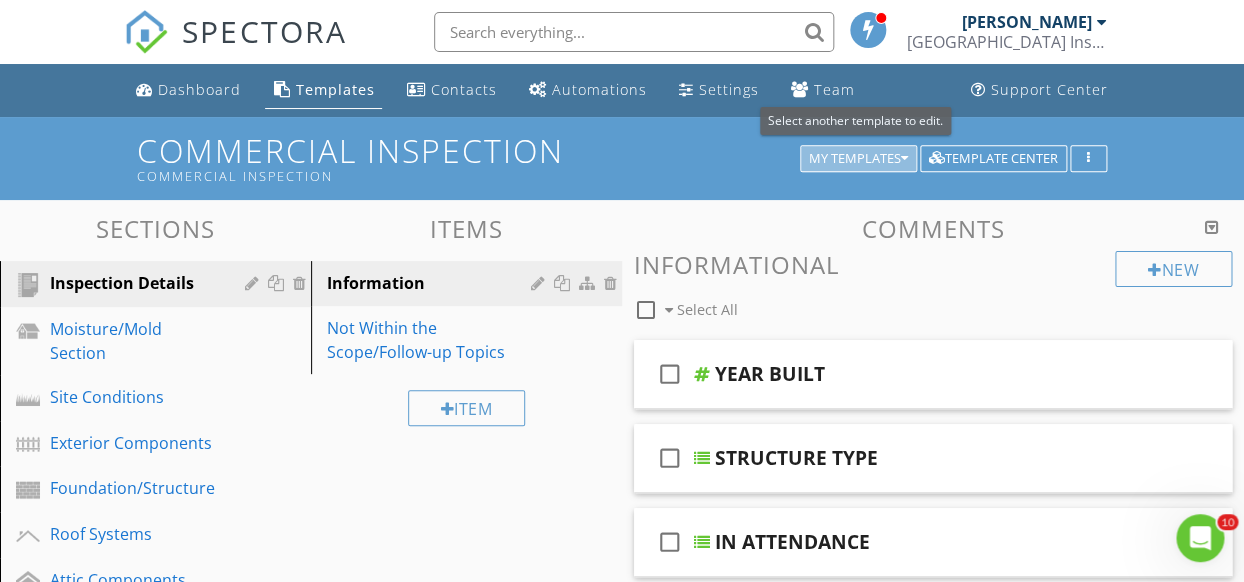 click at bounding box center (904, 159) 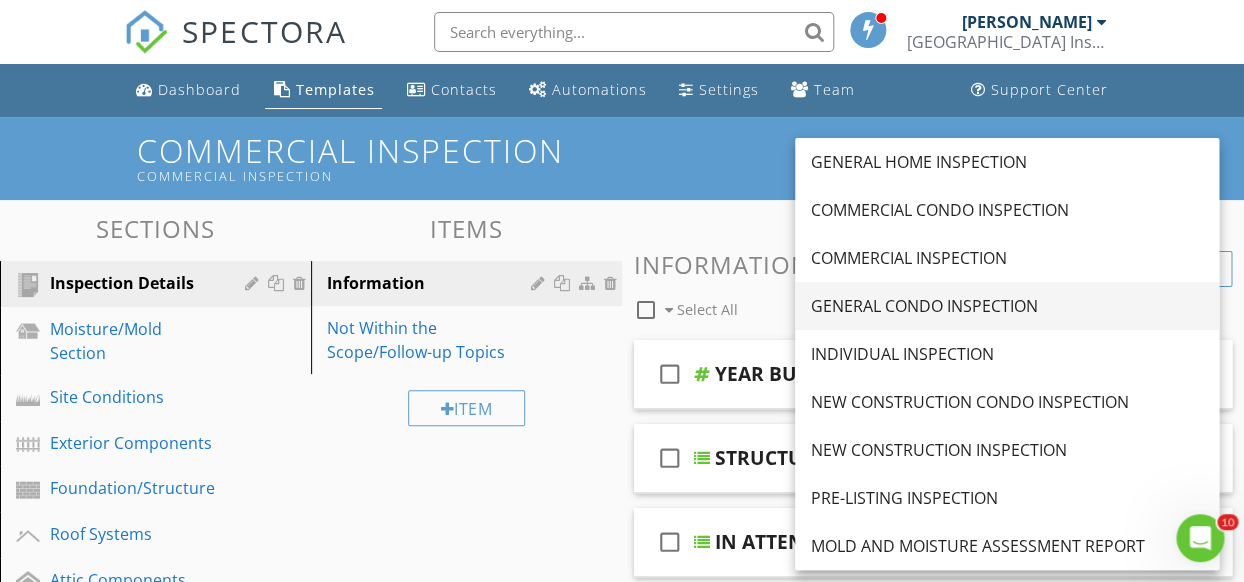 click on "GENERAL CONDO INSPECTION" at bounding box center (1007, 306) 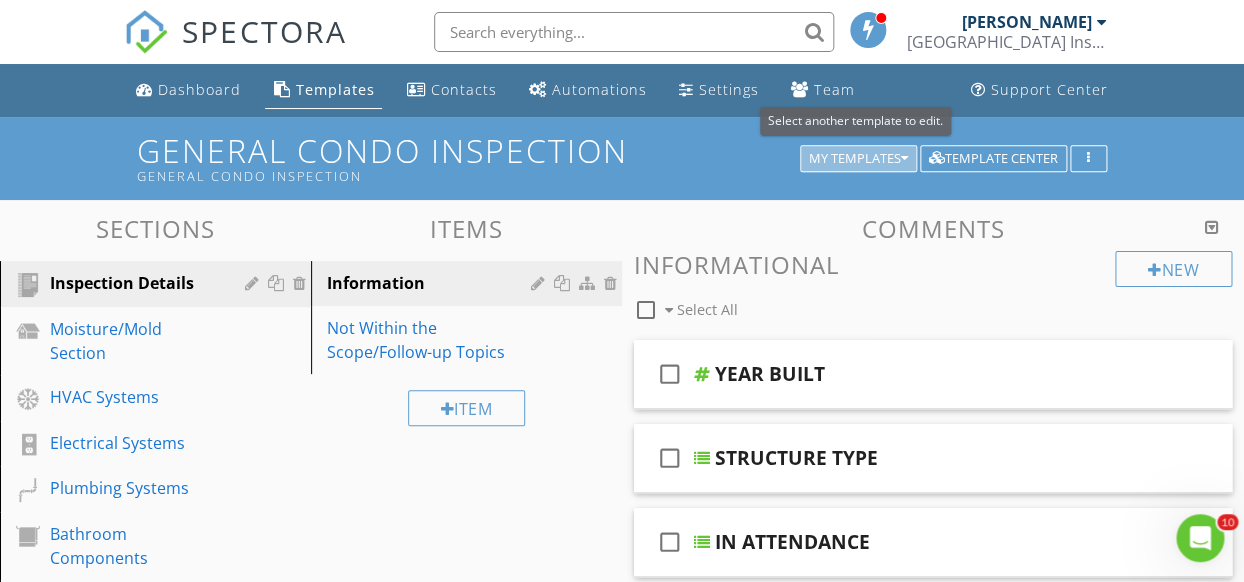 click at bounding box center (904, 159) 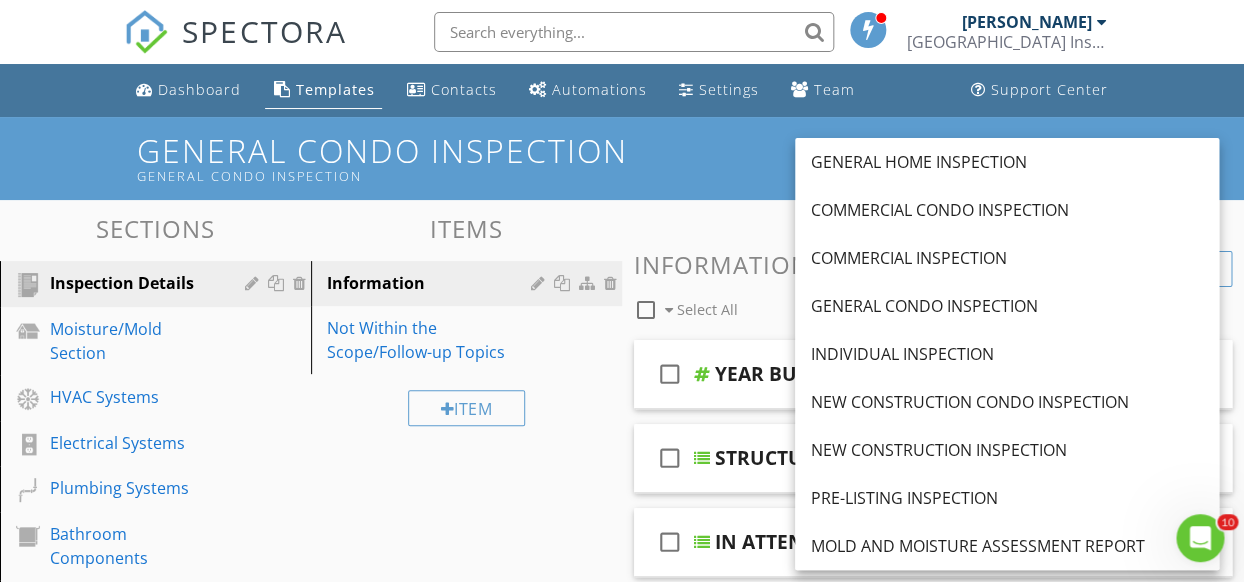 click on "GENERAL HOME INSPECTION" at bounding box center (1007, 162) 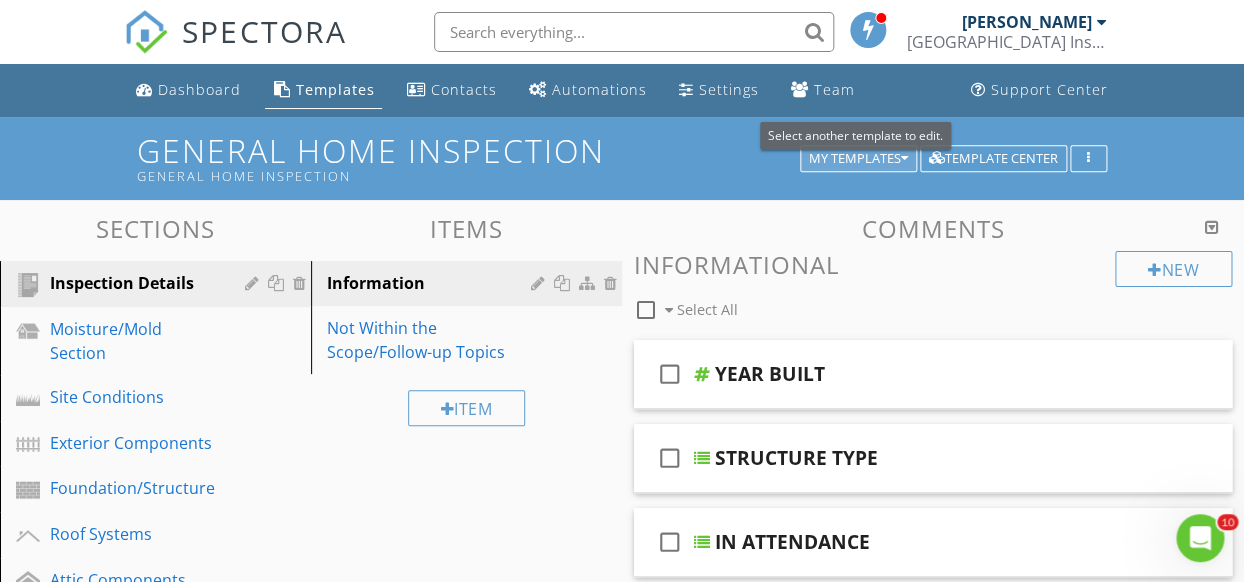 click on "My Templates" at bounding box center (858, 159) 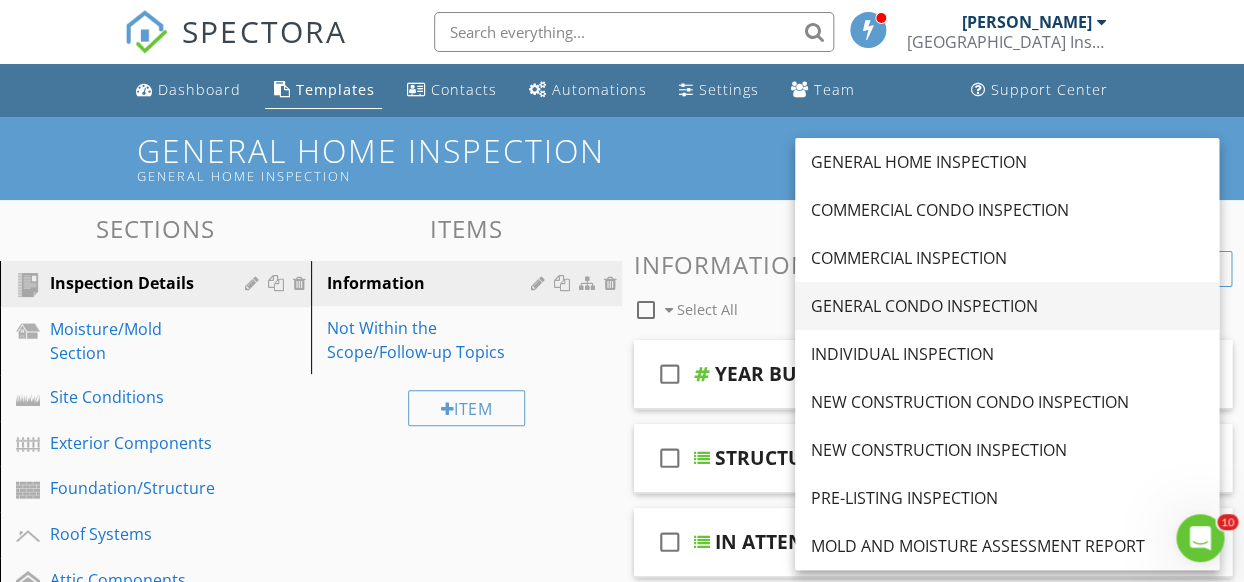 click on "GENERAL CONDO INSPECTION" at bounding box center (1007, 306) 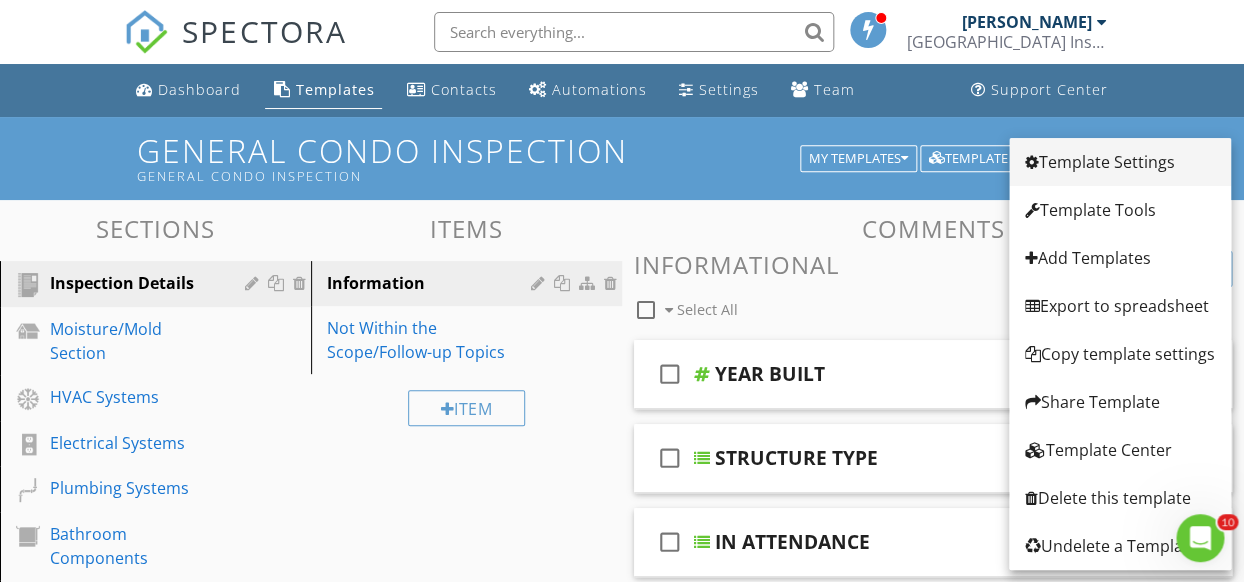 click on "Template Settings" at bounding box center [1120, 162] 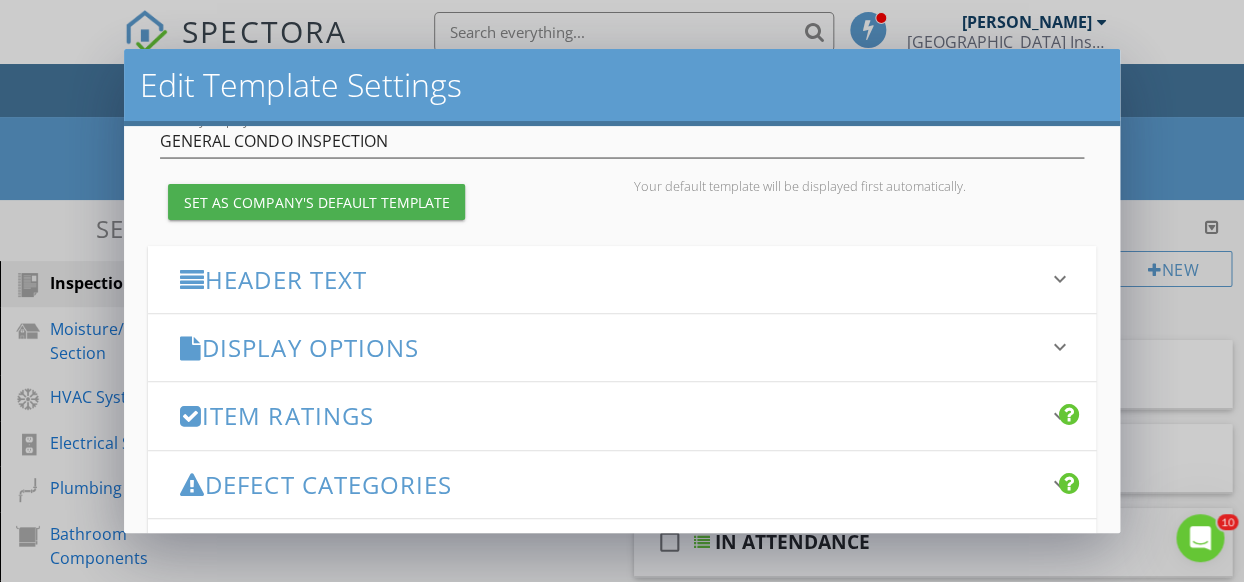 scroll, scrollTop: 131, scrollLeft: 0, axis: vertical 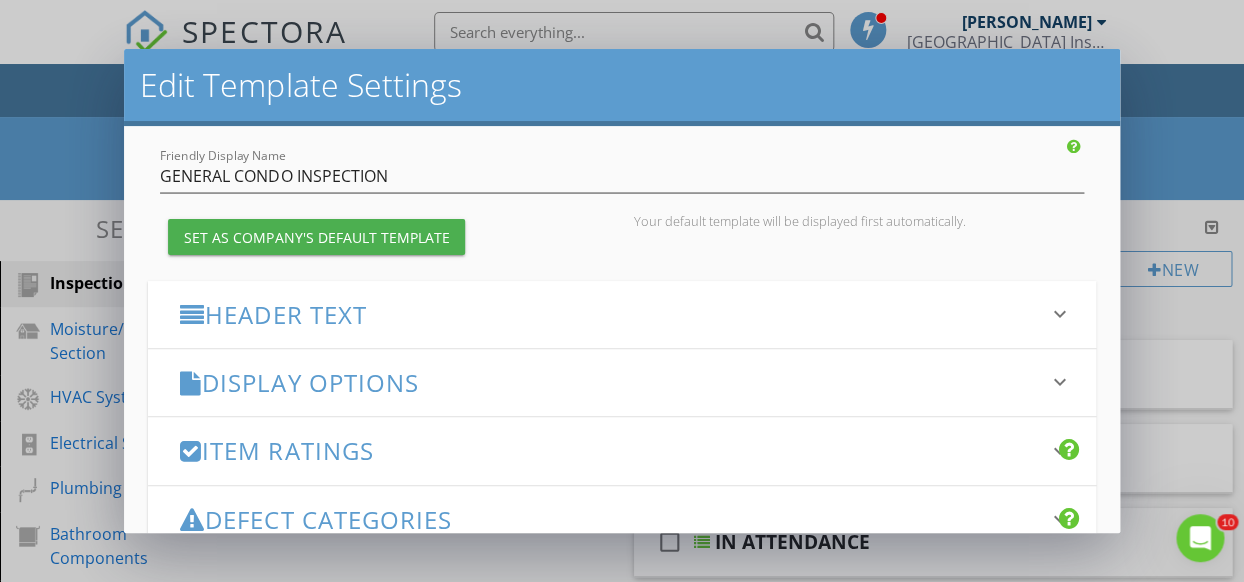 click on "Header Text" at bounding box center [609, 314] 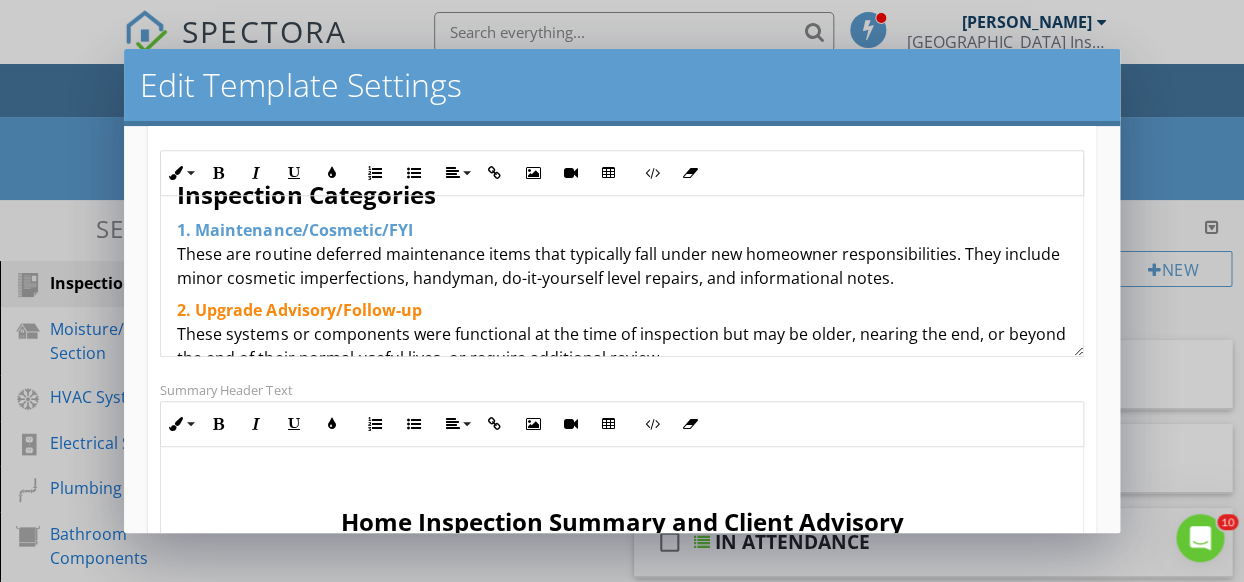 scroll, scrollTop: 522, scrollLeft: 0, axis: vertical 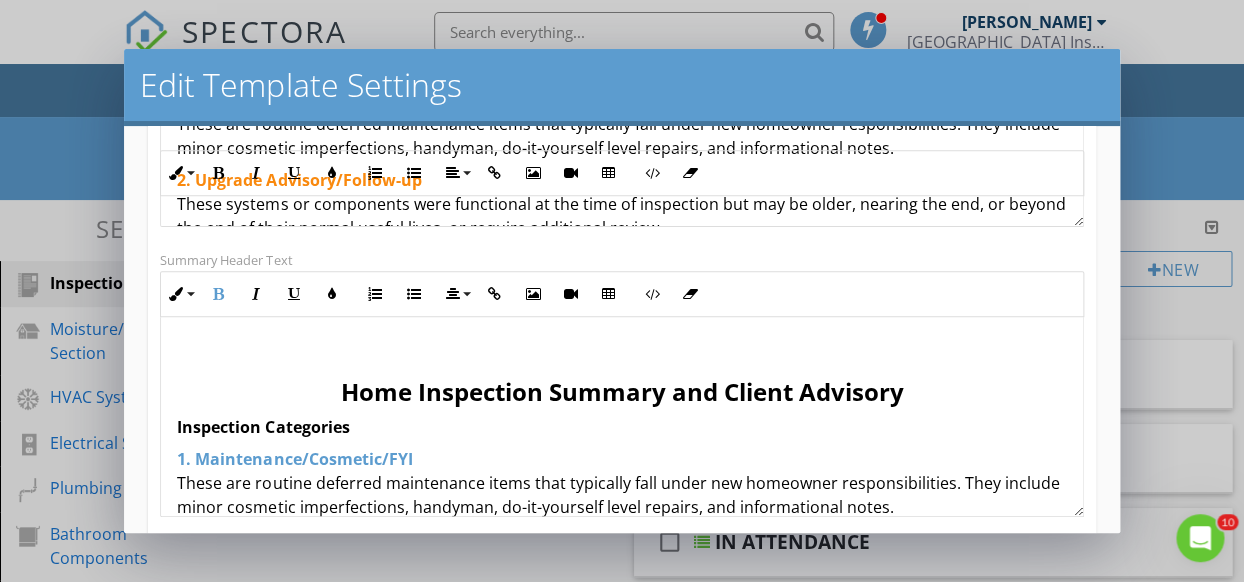drag, startPoint x: 912, startPoint y: 394, endPoint x: 671, endPoint y: 383, distance: 241.2509 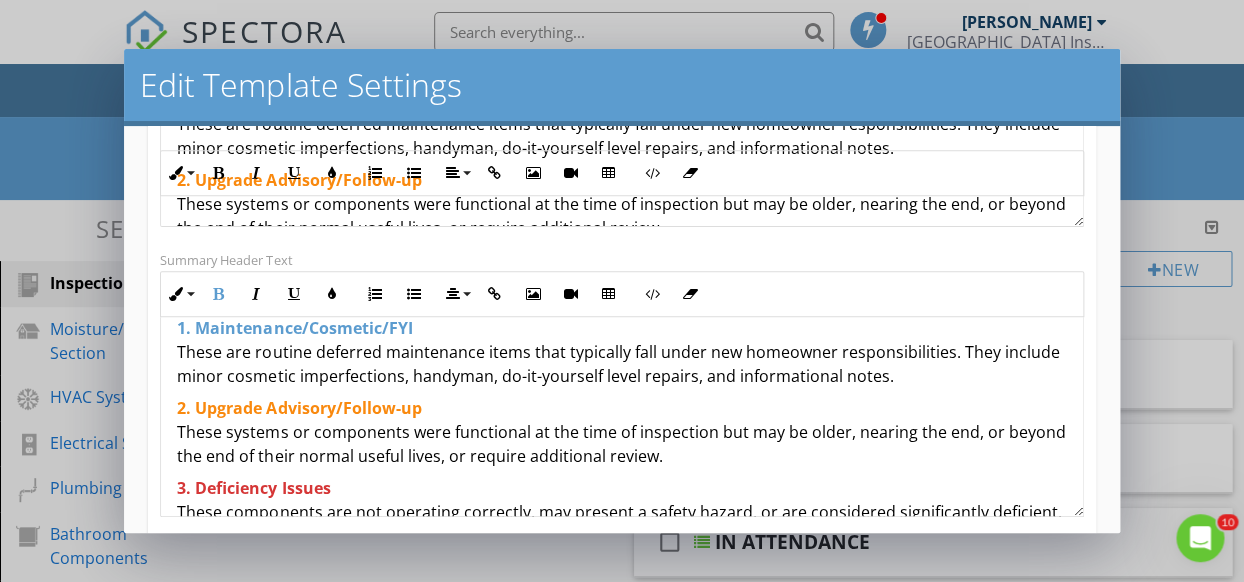 scroll, scrollTop: 386, scrollLeft: 0, axis: vertical 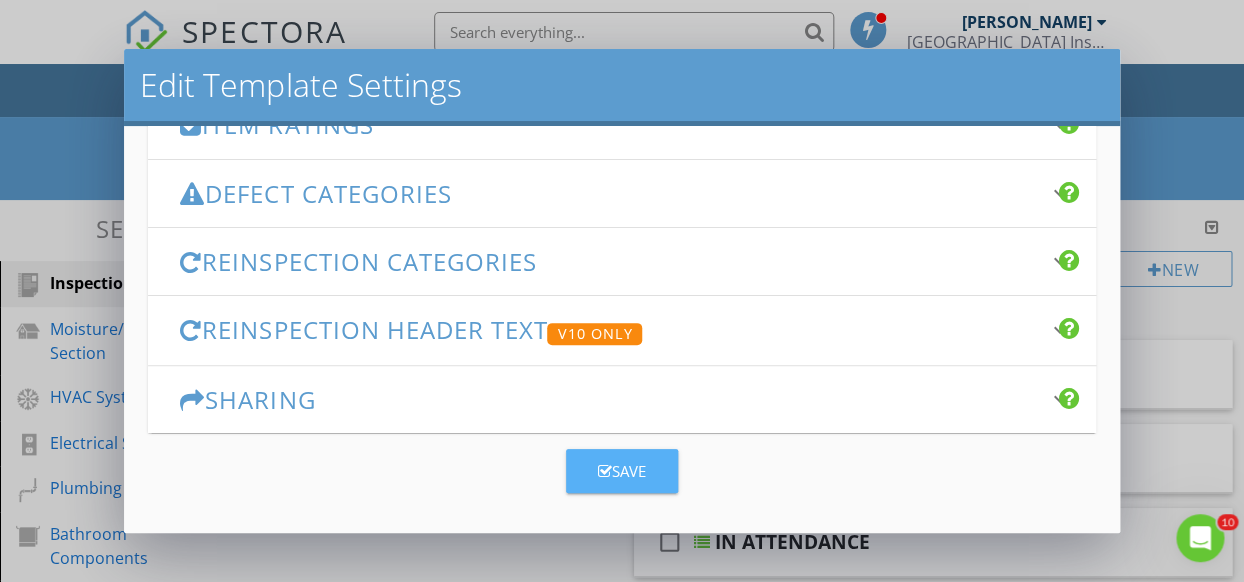 click on "Save" at bounding box center [622, 471] 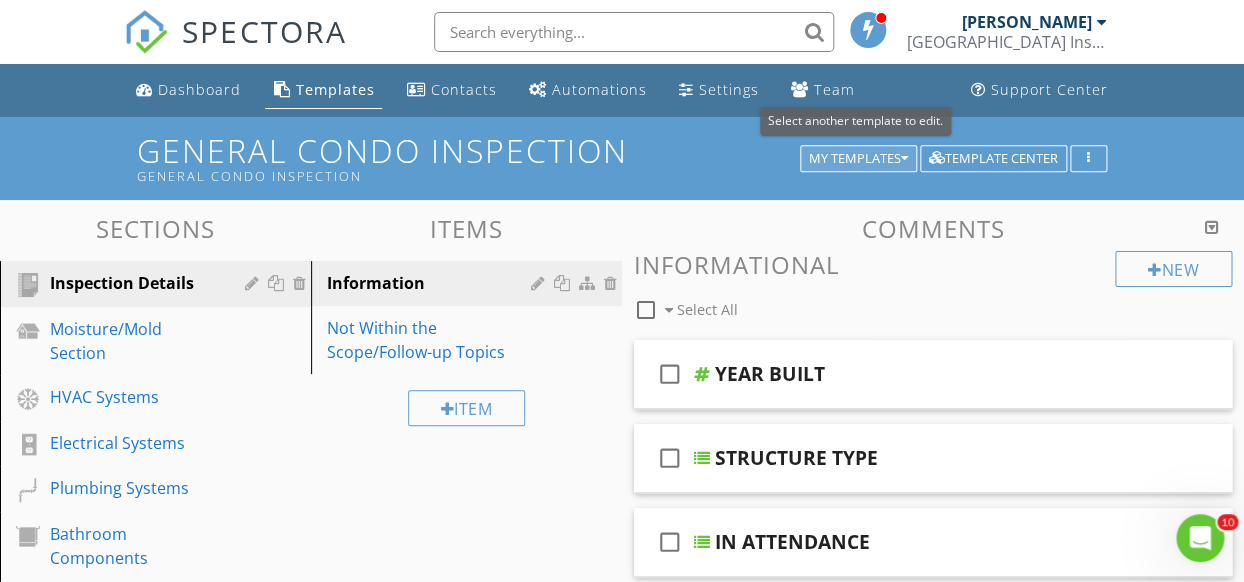 click at bounding box center (904, 159) 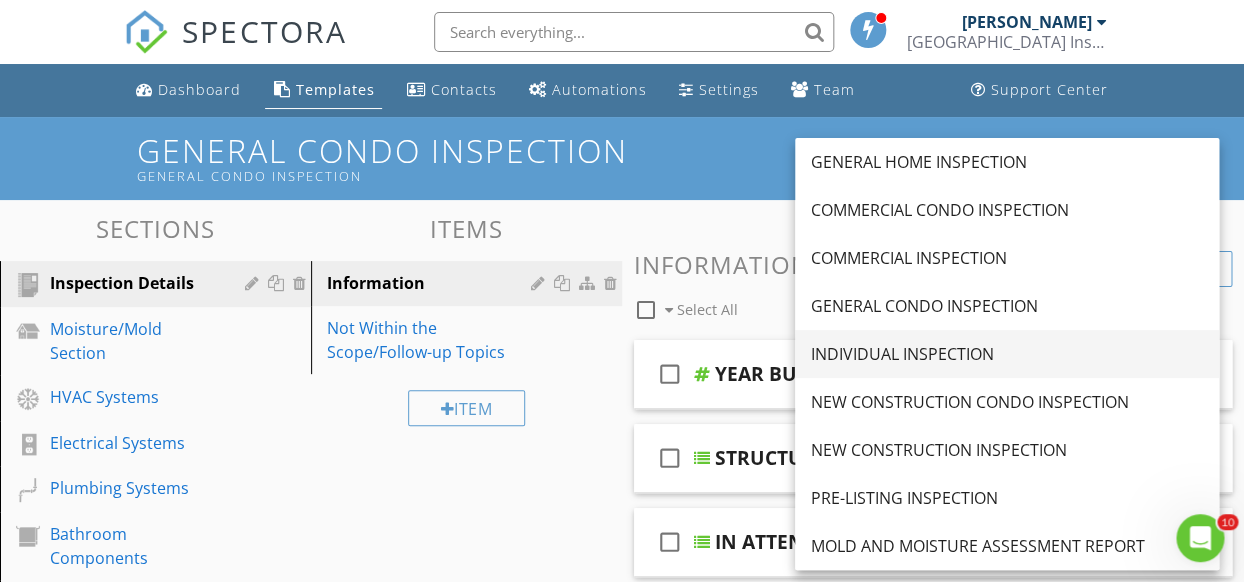 click on "INDIVIDUAL INSPECTION" at bounding box center (1007, 354) 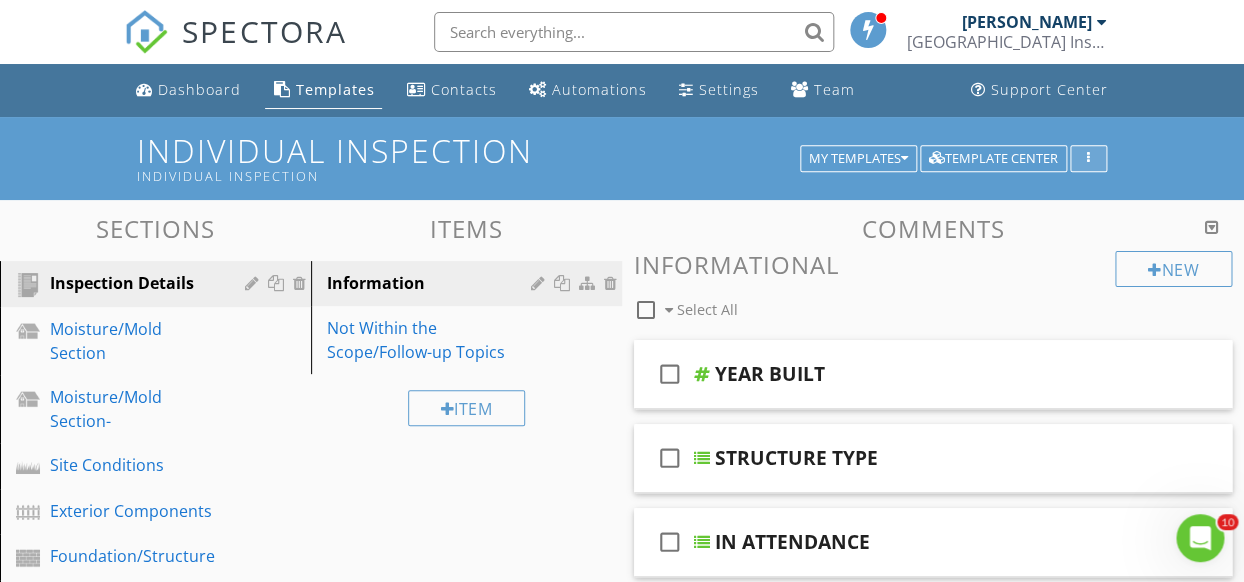 click at bounding box center (1088, 159) 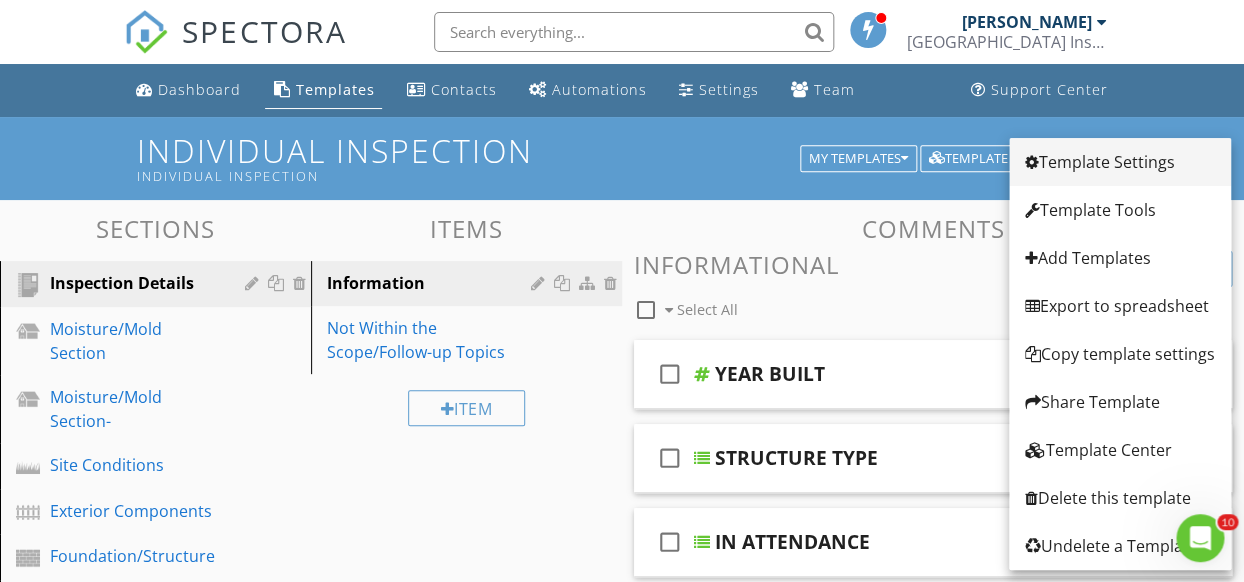 click on "Template Settings" at bounding box center (1120, 162) 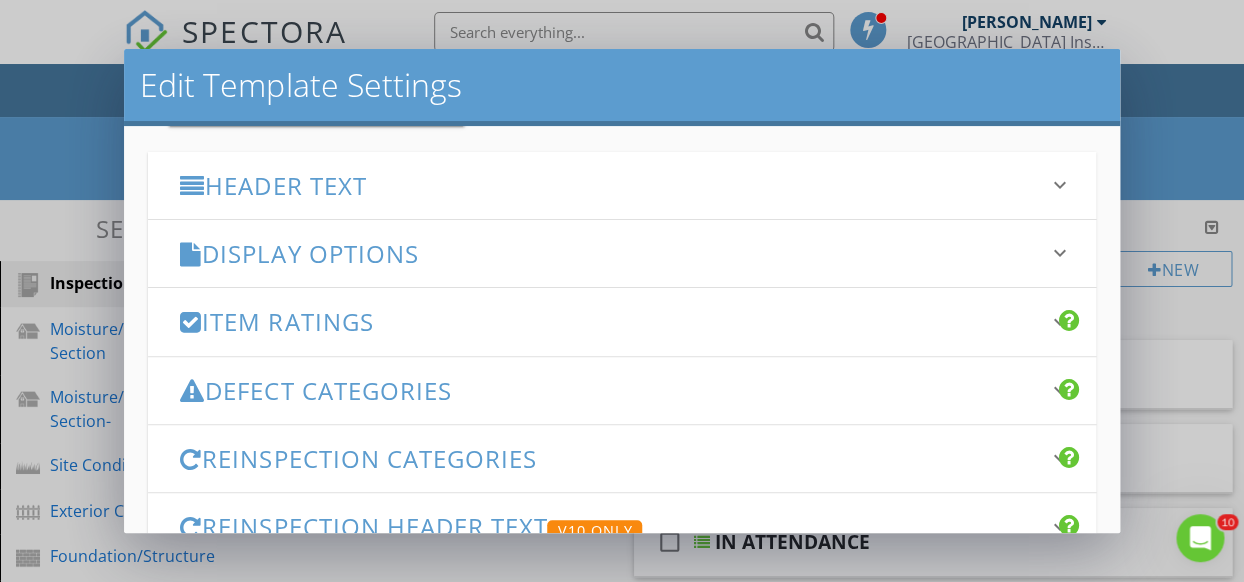 scroll, scrollTop: 261, scrollLeft: 0, axis: vertical 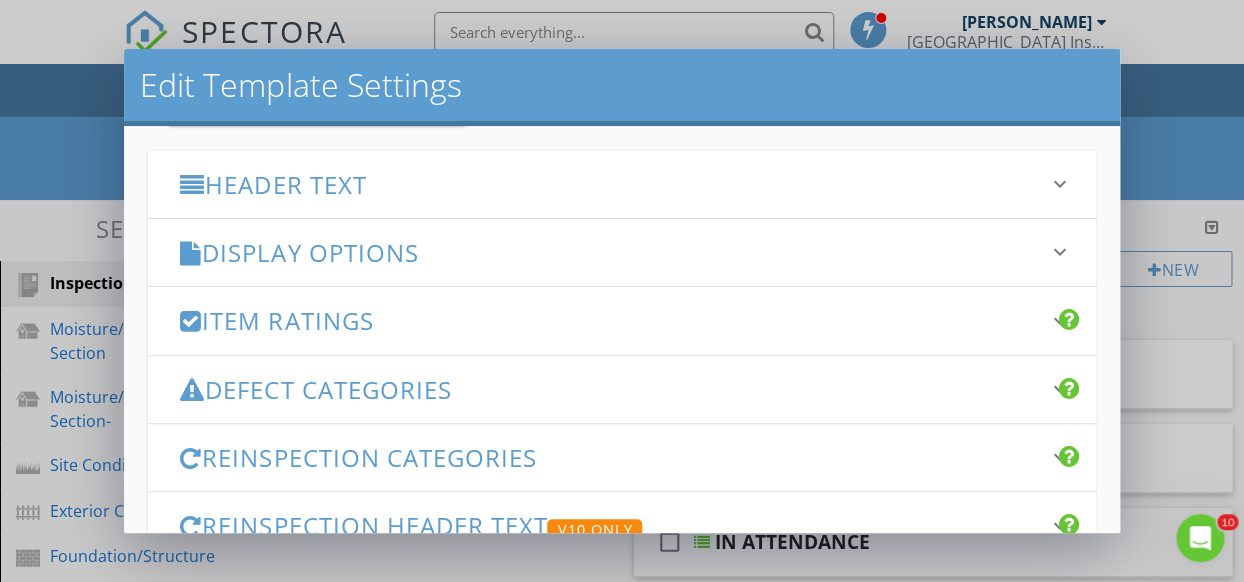 click on "Header Text" at bounding box center [609, 184] 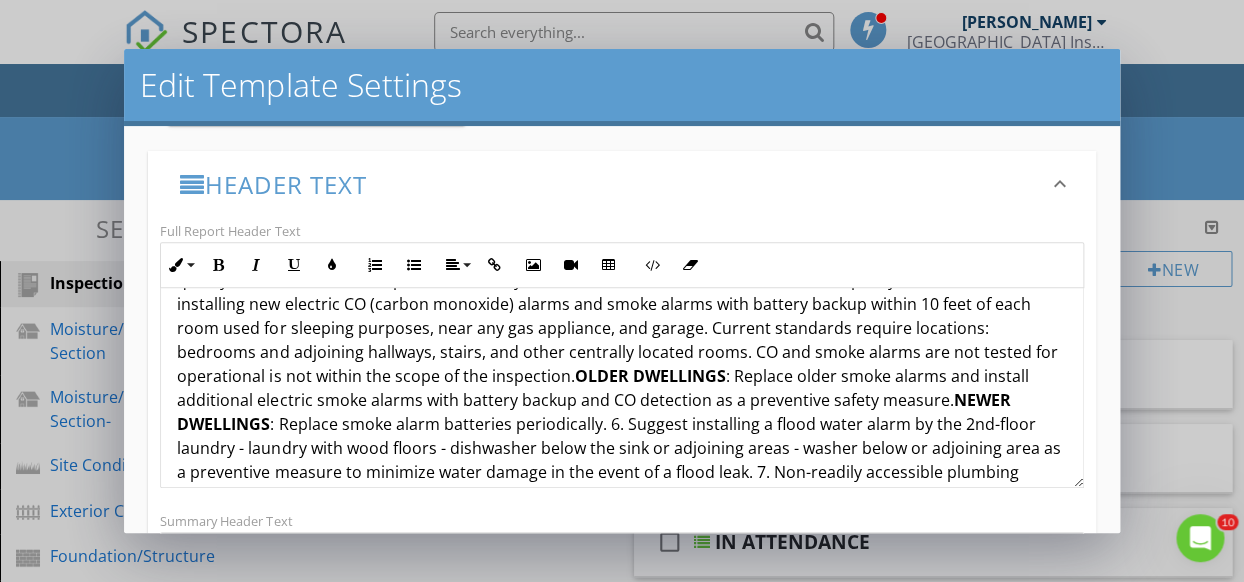 scroll, scrollTop: 1457, scrollLeft: 0, axis: vertical 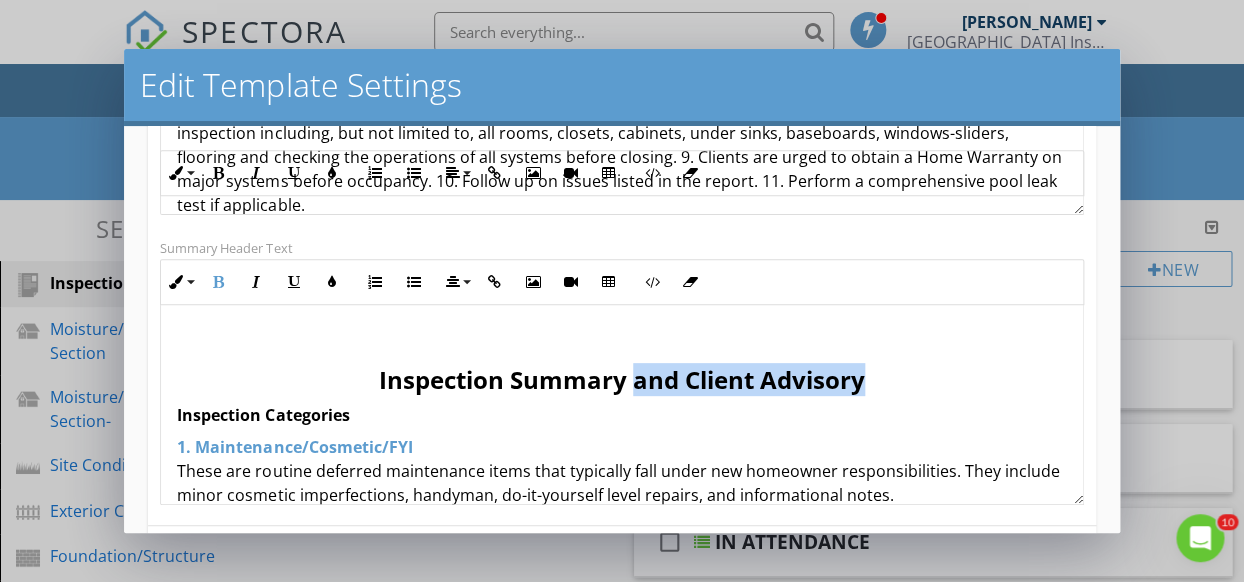 drag, startPoint x: 863, startPoint y: 377, endPoint x: 632, endPoint y: 375, distance: 231.00865 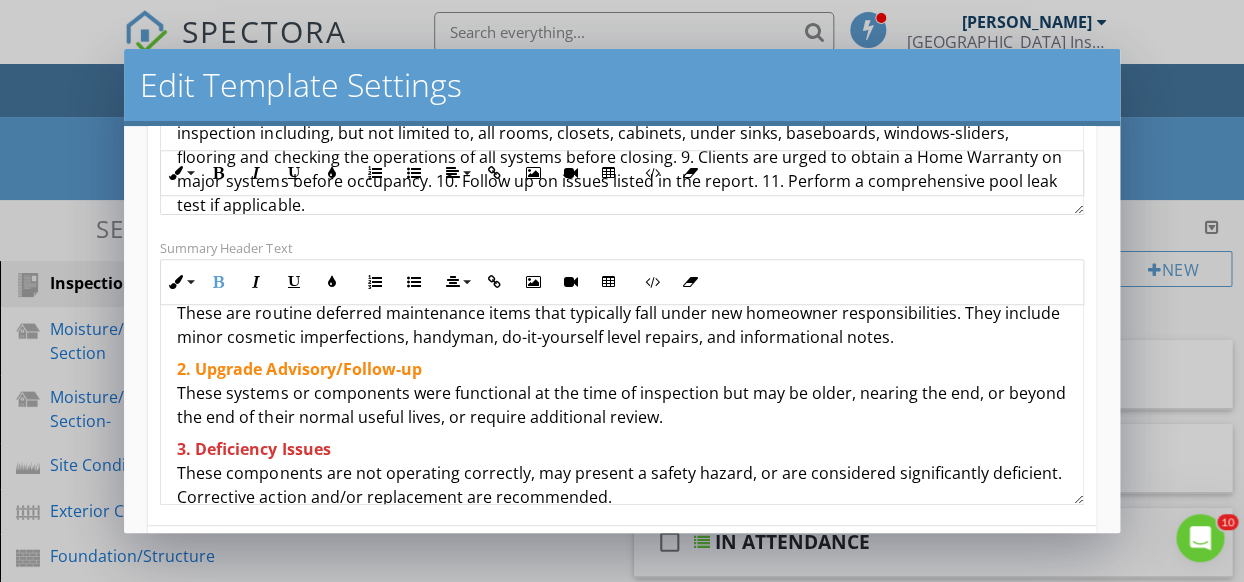 scroll, scrollTop: 386, scrollLeft: 0, axis: vertical 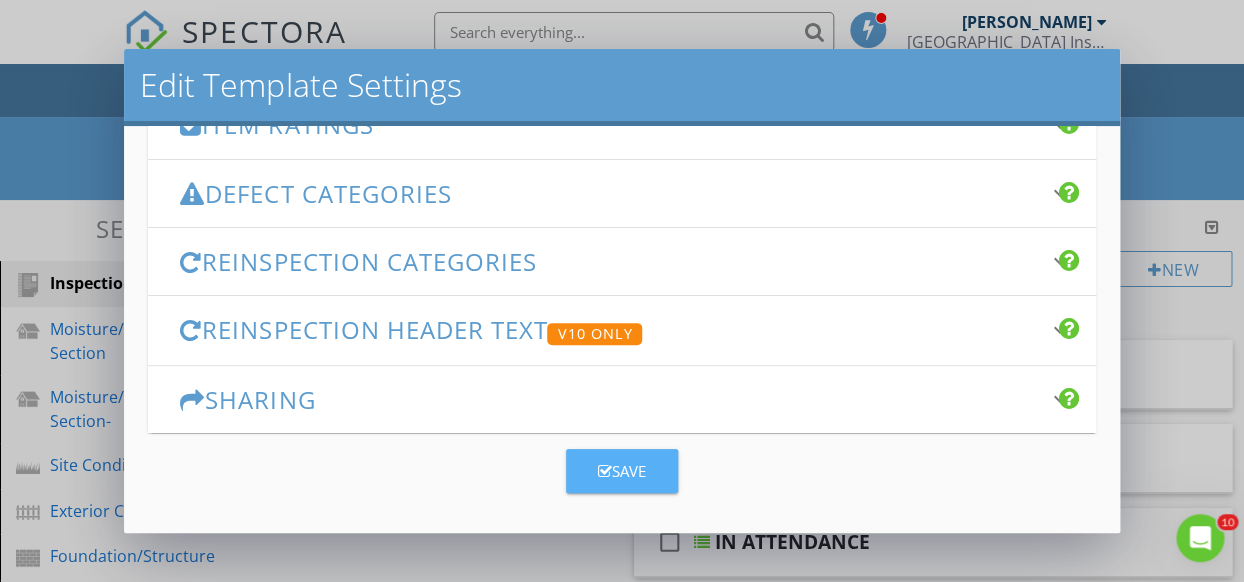 click on "Save" at bounding box center (622, 471) 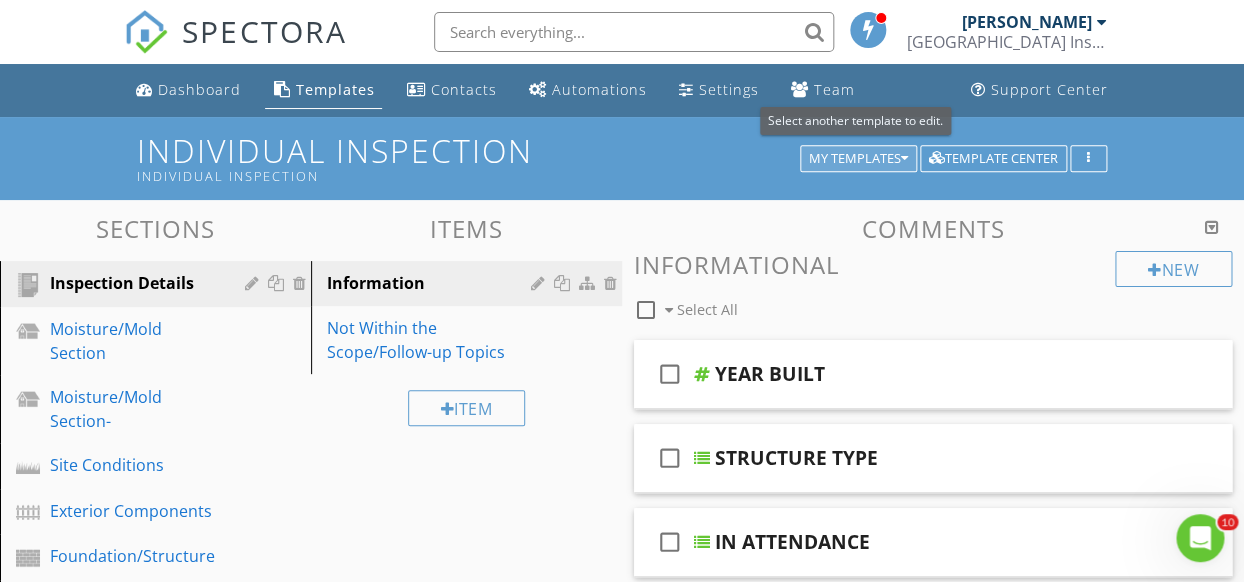 click at bounding box center (904, 159) 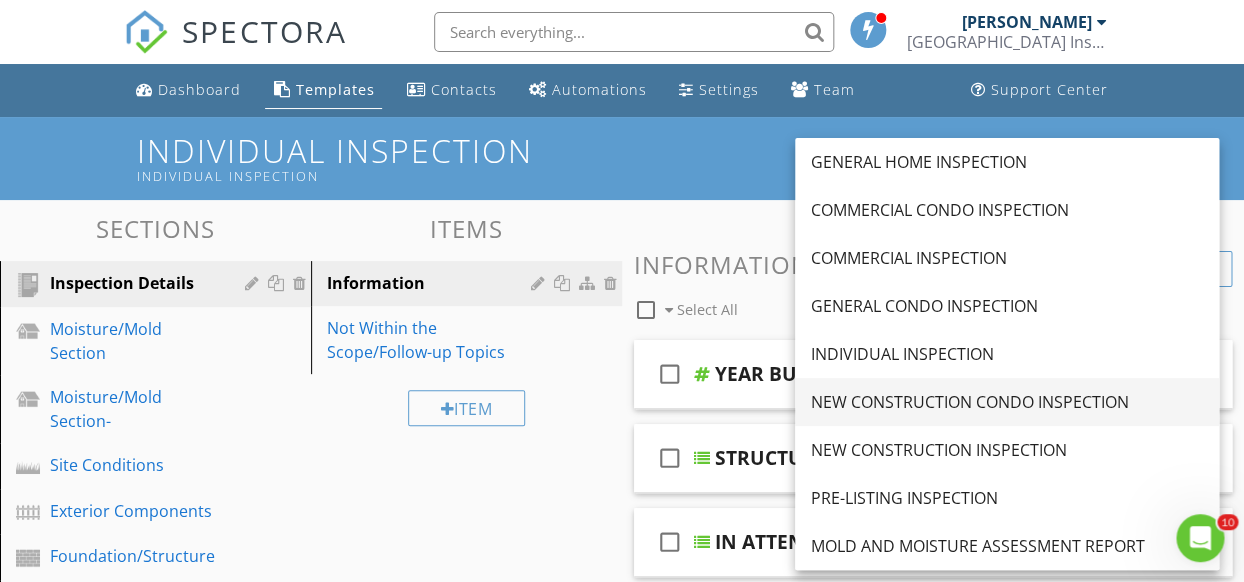click on "NEW CONSTRUCTION CONDO INSPECTION" at bounding box center (1007, 402) 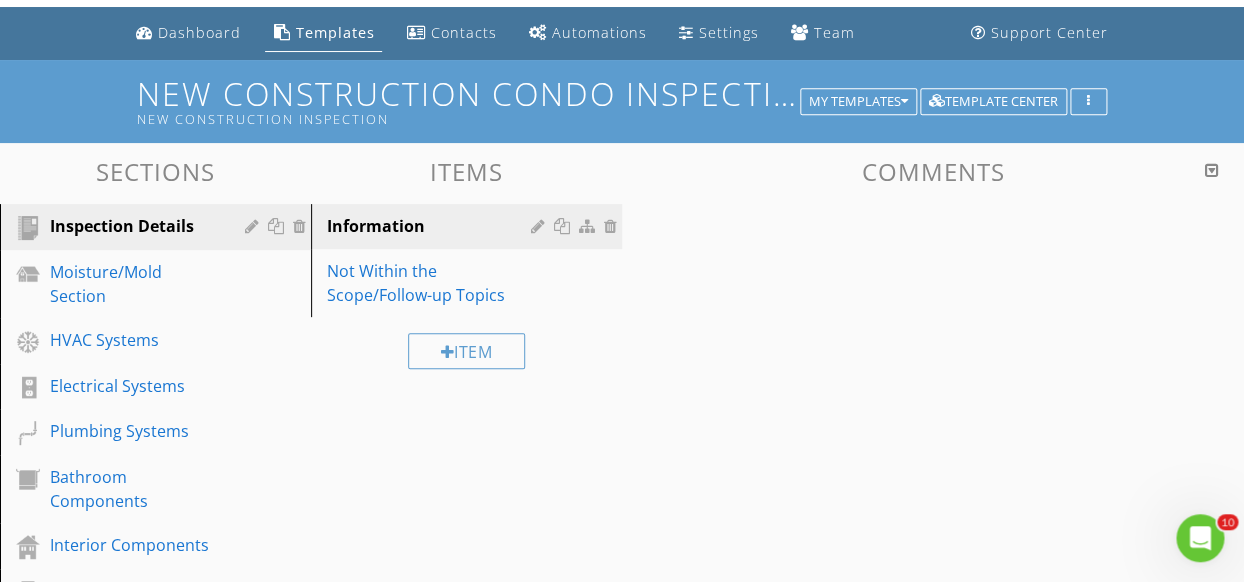 scroll, scrollTop: 108, scrollLeft: 0, axis: vertical 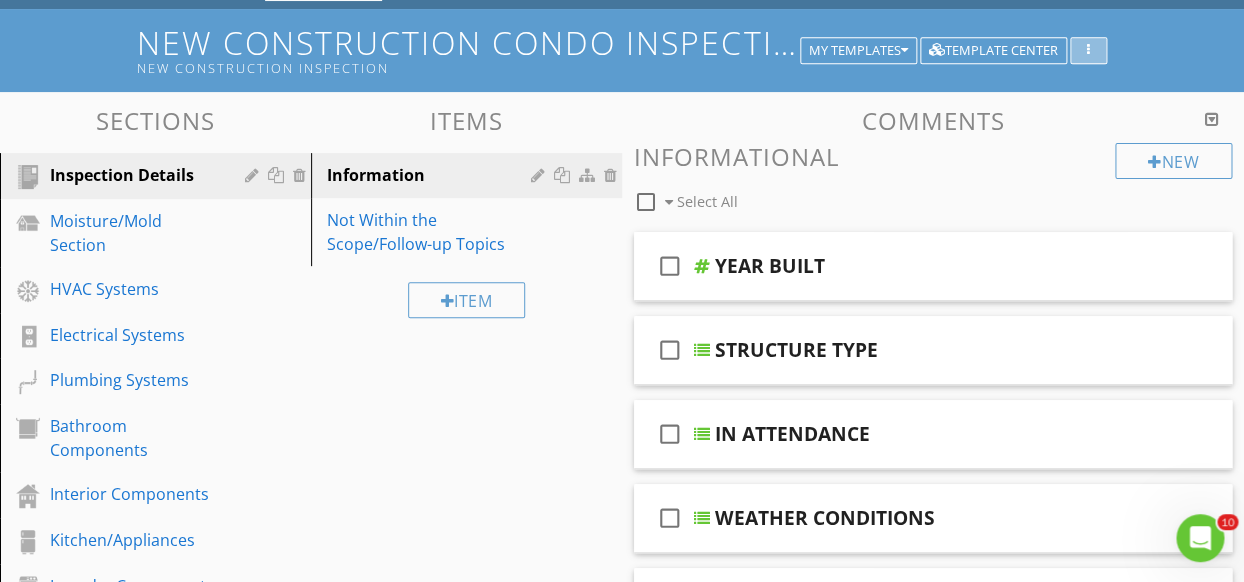 click at bounding box center [1088, 51] 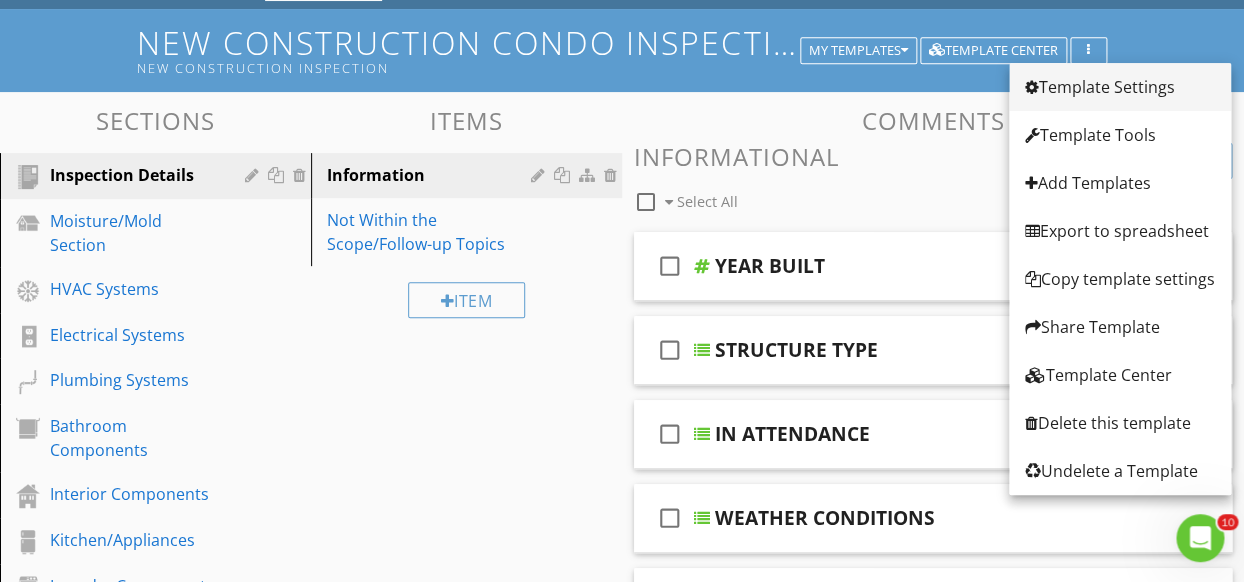 click on "Template Settings" at bounding box center (1120, 87) 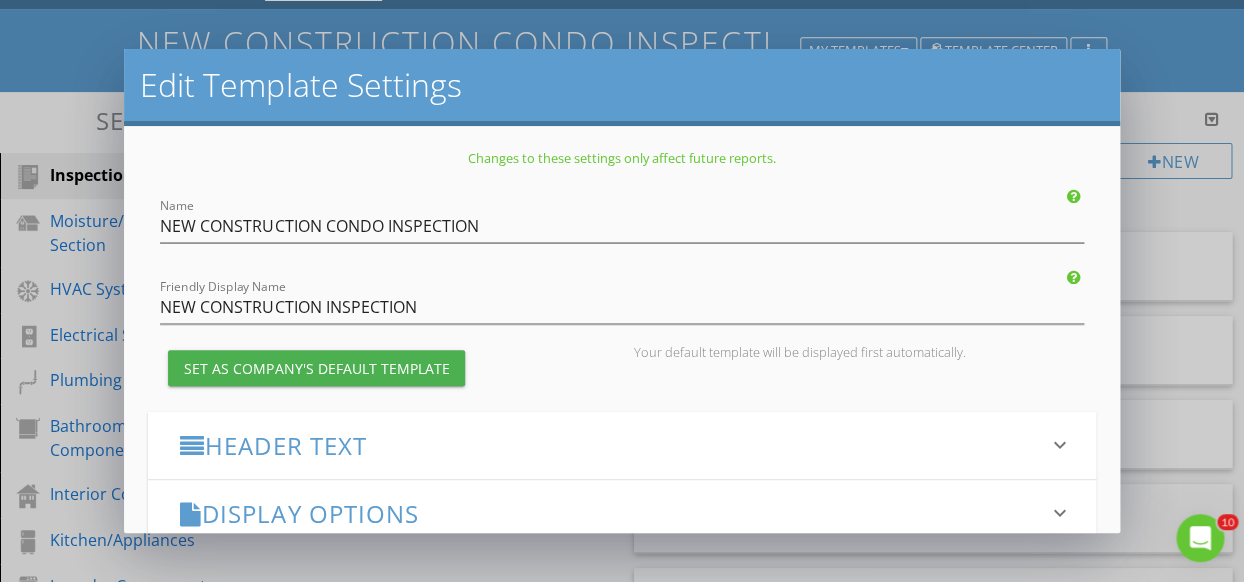 click on "Header Text" at bounding box center [609, 445] 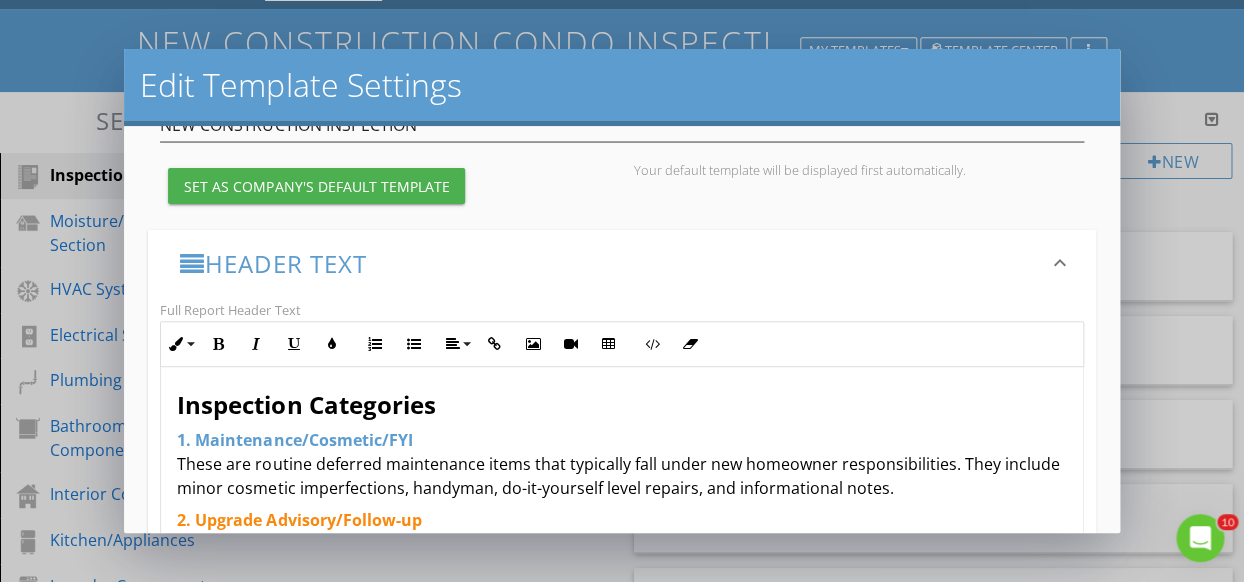 scroll, scrollTop: 261, scrollLeft: 0, axis: vertical 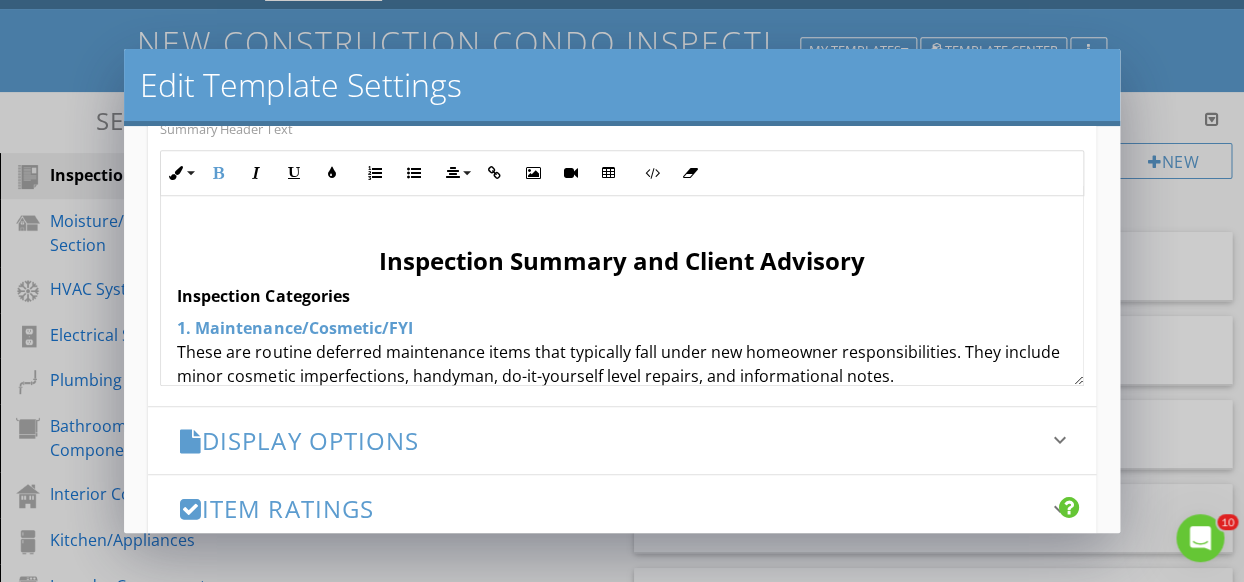 drag, startPoint x: 866, startPoint y: 267, endPoint x: 701, endPoint y: 482, distance: 271.0166 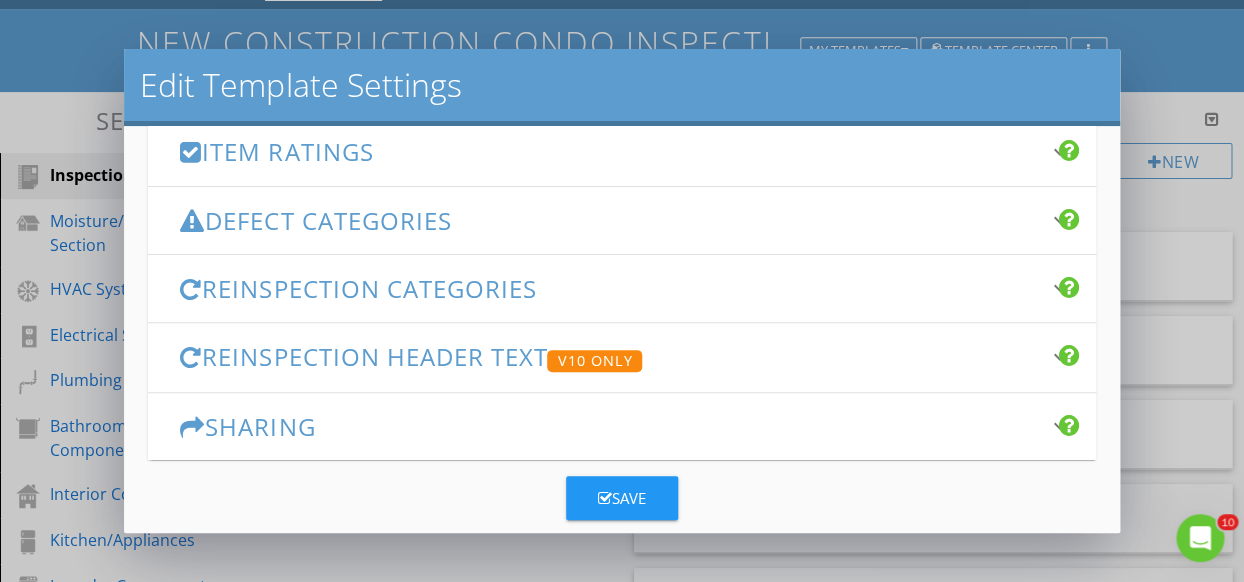 scroll, scrollTop: 1037, scrollLeft: 0, axis: vertical 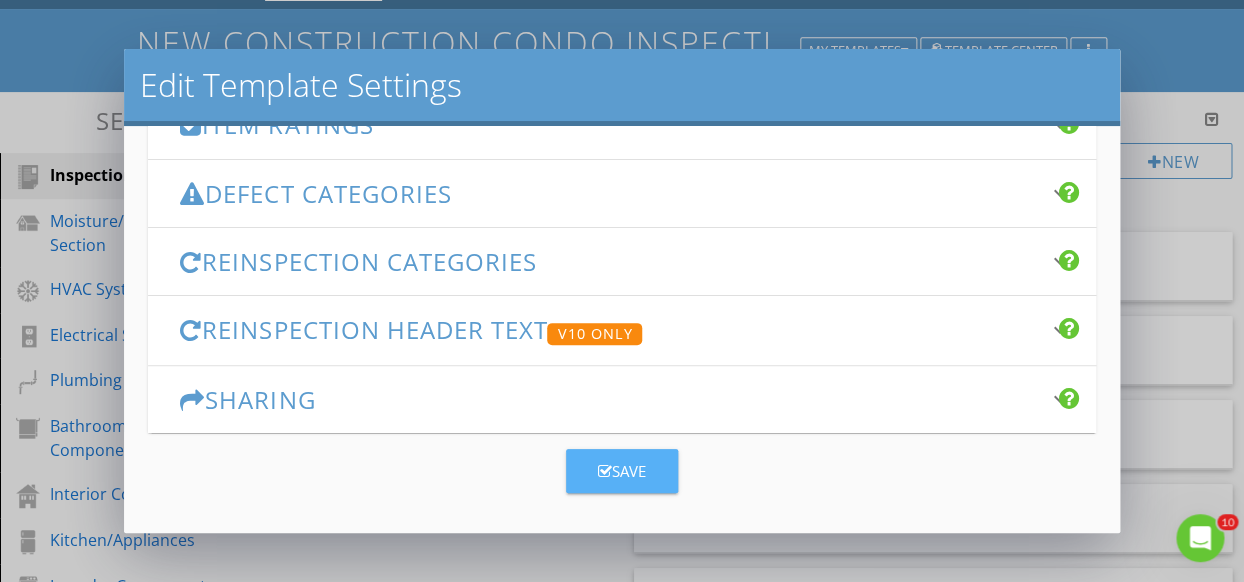 click on "Save" at bounding box center [622, 471] 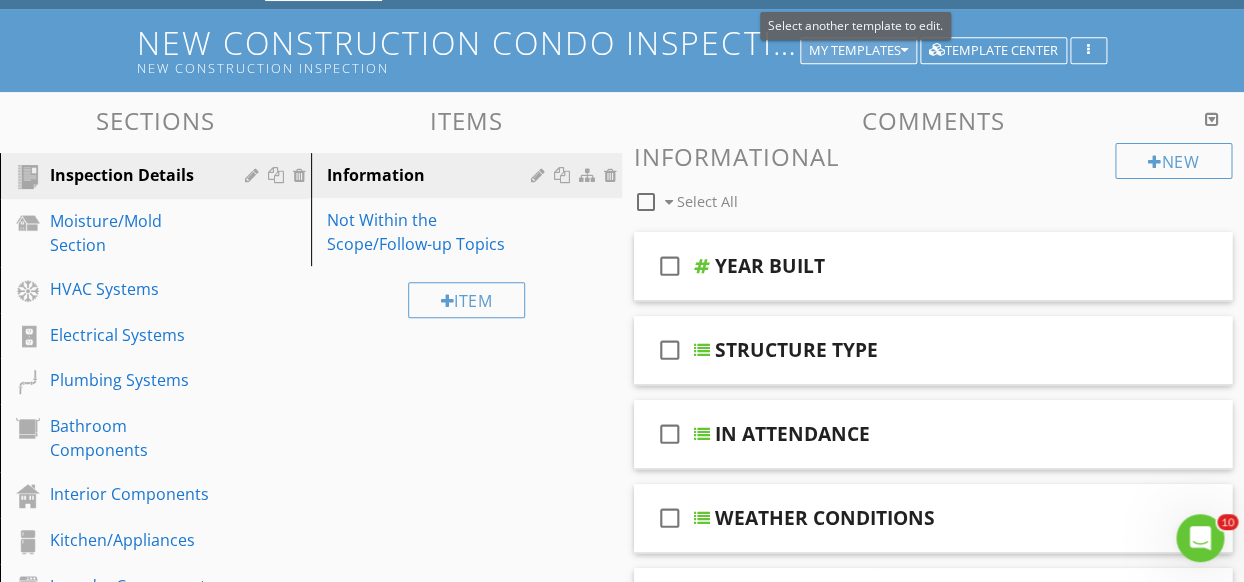 click at bounding box center [904, 51] 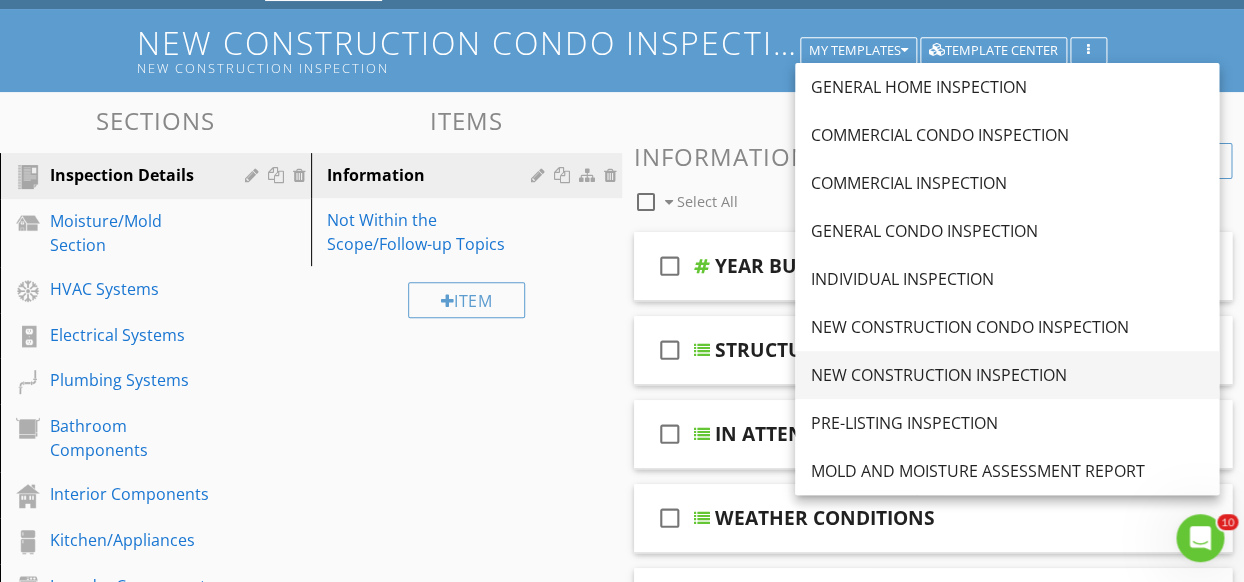click on "NEW CONSTRUCTION INSPECTION" at bounding box center (1007, 375) 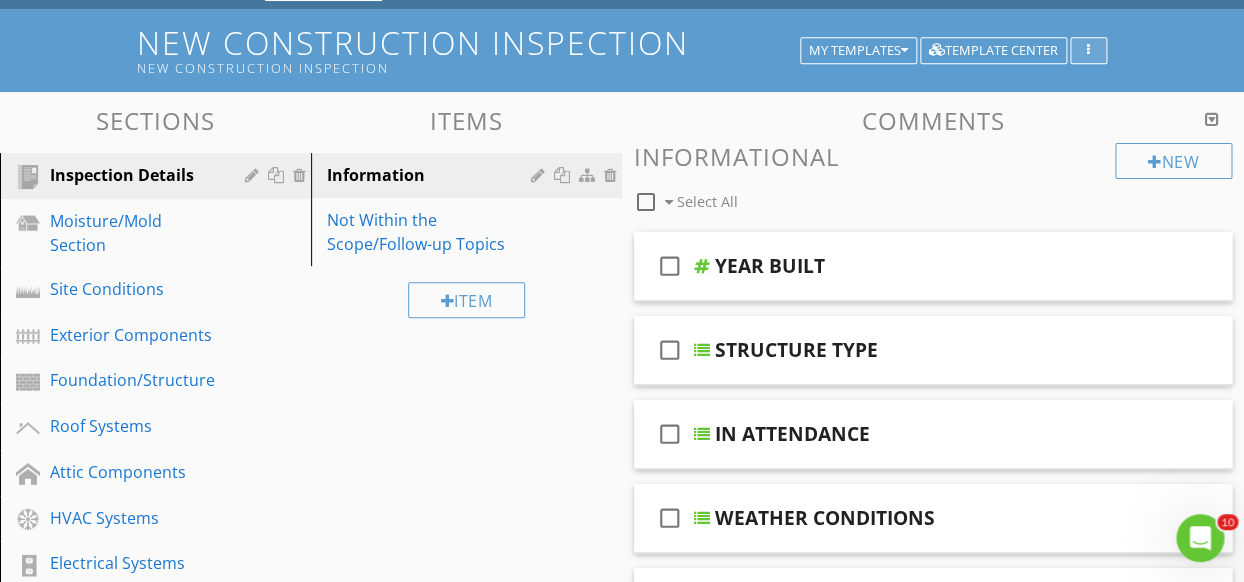 click at bounding box center (1088, 51) 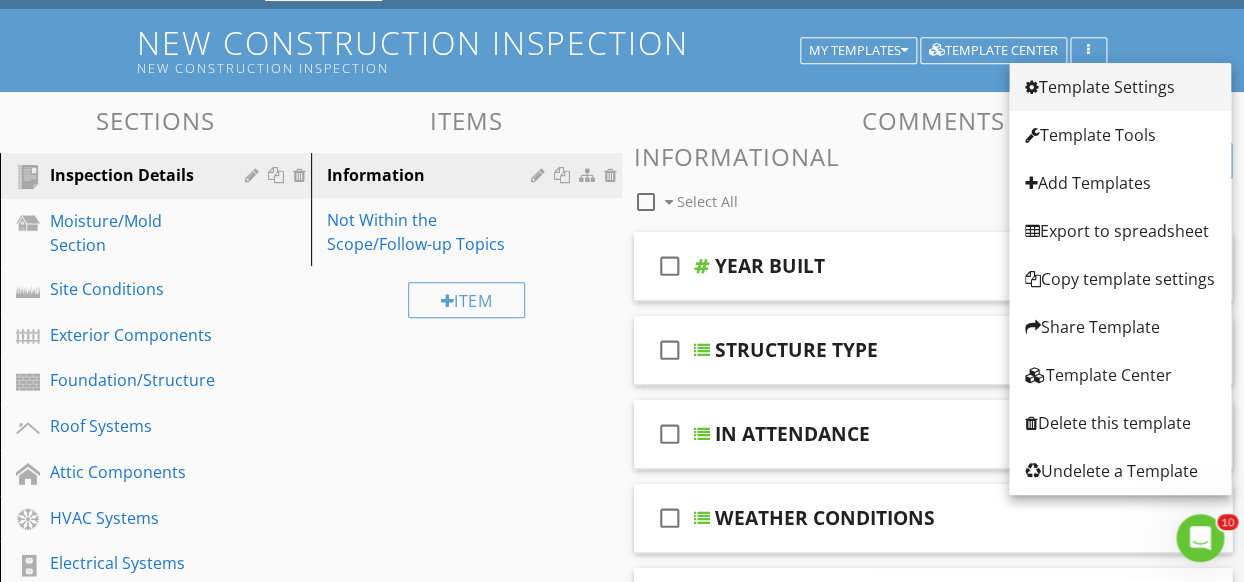 click on "Template Settings" at bounding box center (1120, 87) 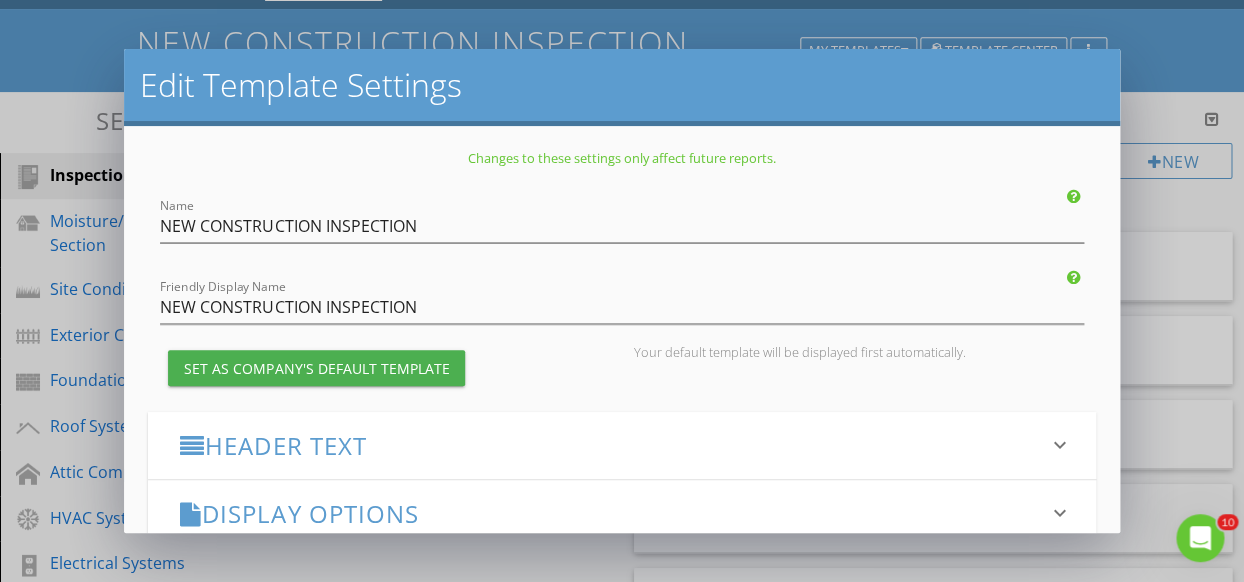 click on "Header Text" at bounding box center [609, 445] 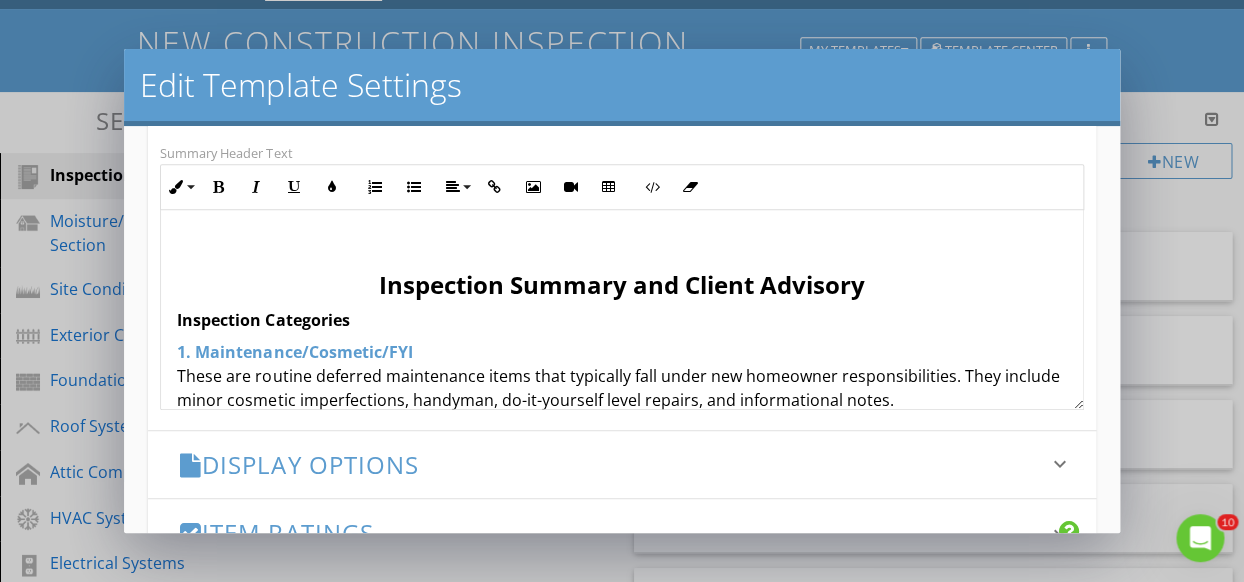 scroll, scrollTop: 664, scrollLeft: 0, axis: vertical 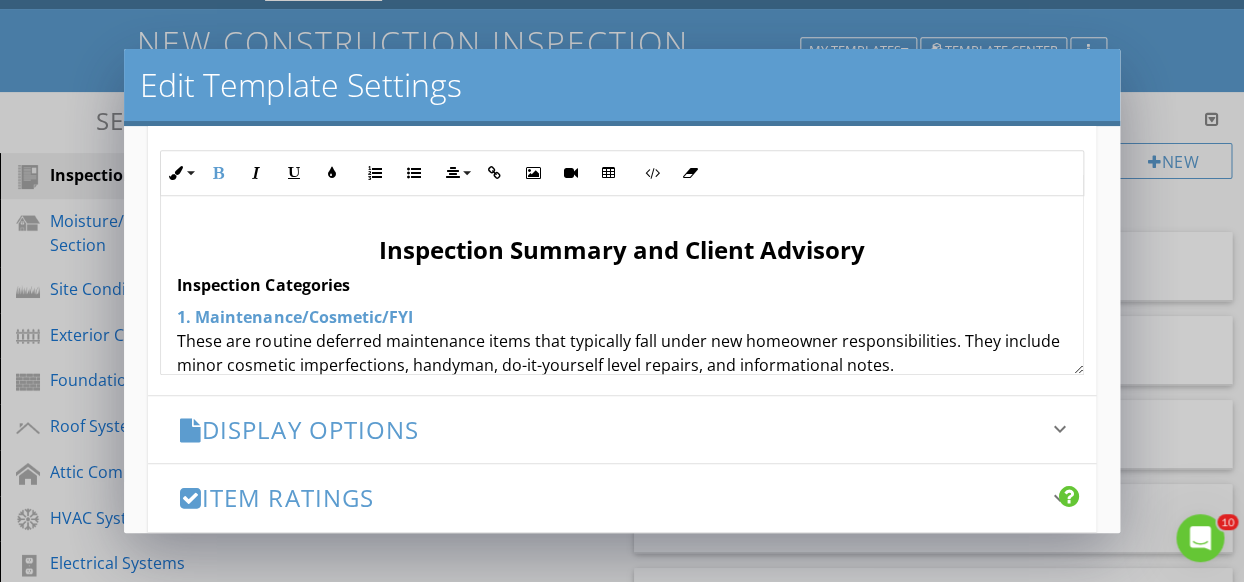 drag, startPoint x: 866, startPoint y: 248, endPoint x: 635, endPoint y: 254, distance: 231.07791 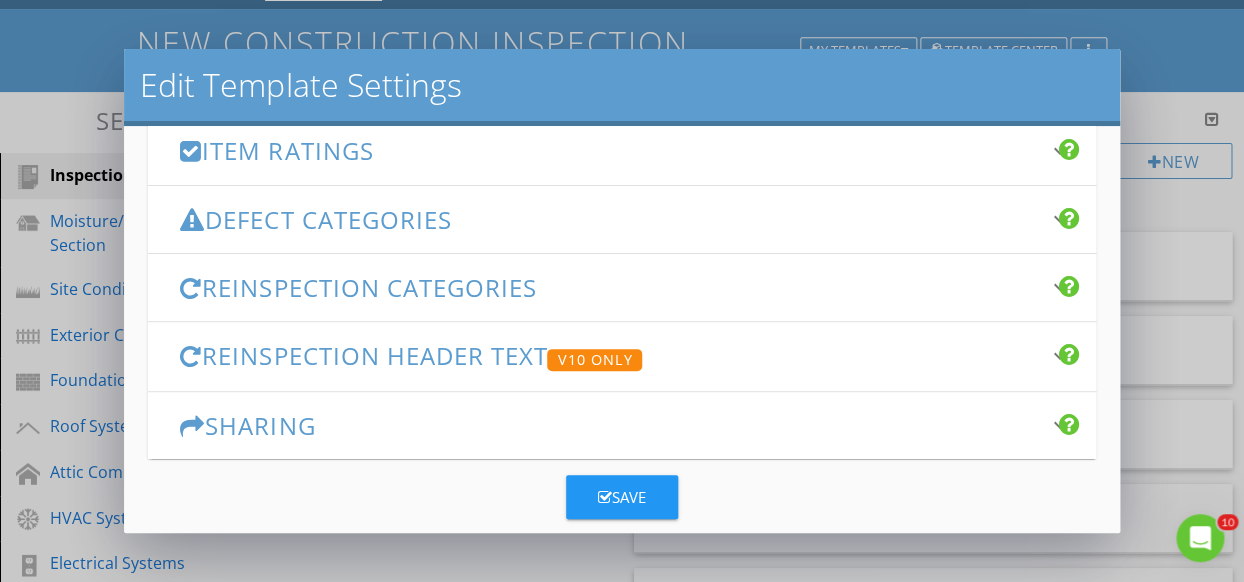scroll, scrollTop: 1037, scrollLeft: 0, axis: vertical 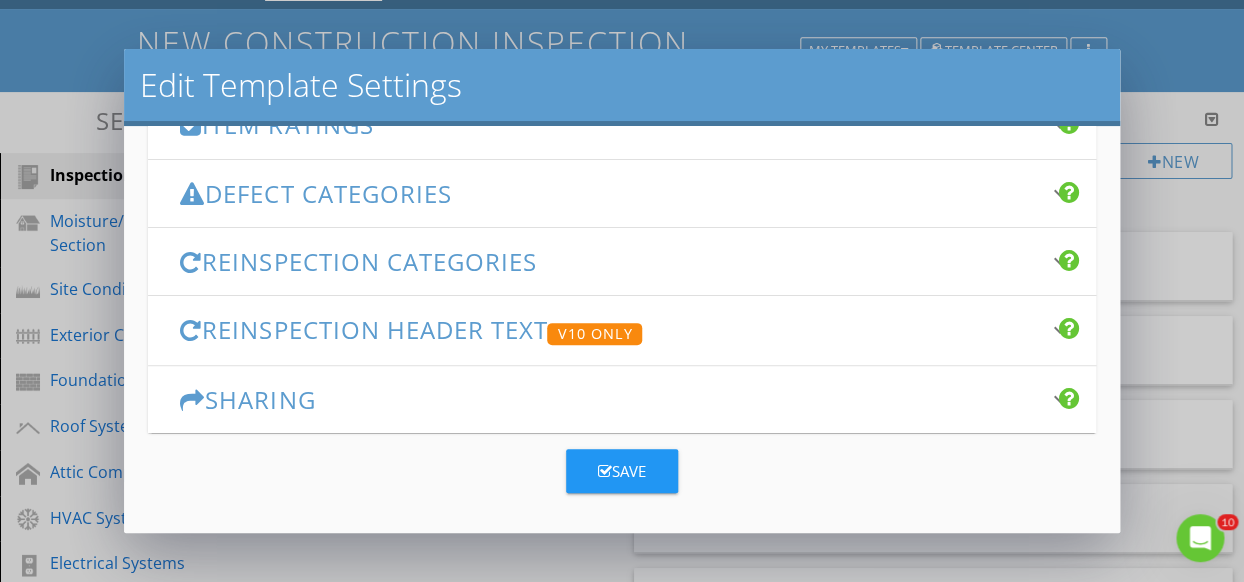 click on "Save" at bounding box center (622, 471) 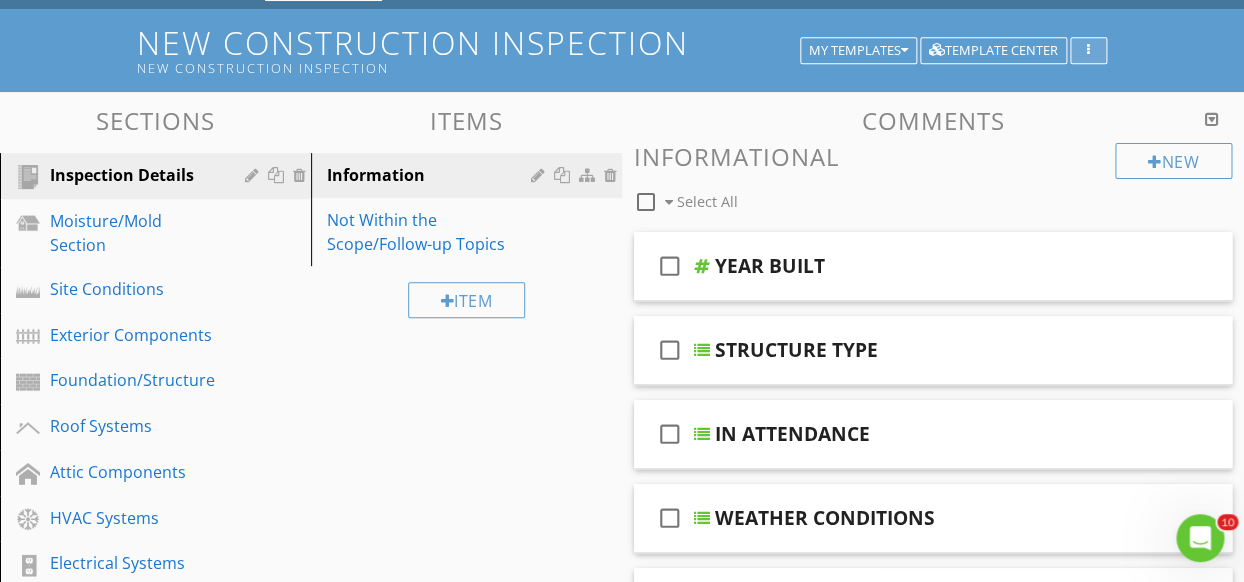 click at bounding box center [1088, 51] 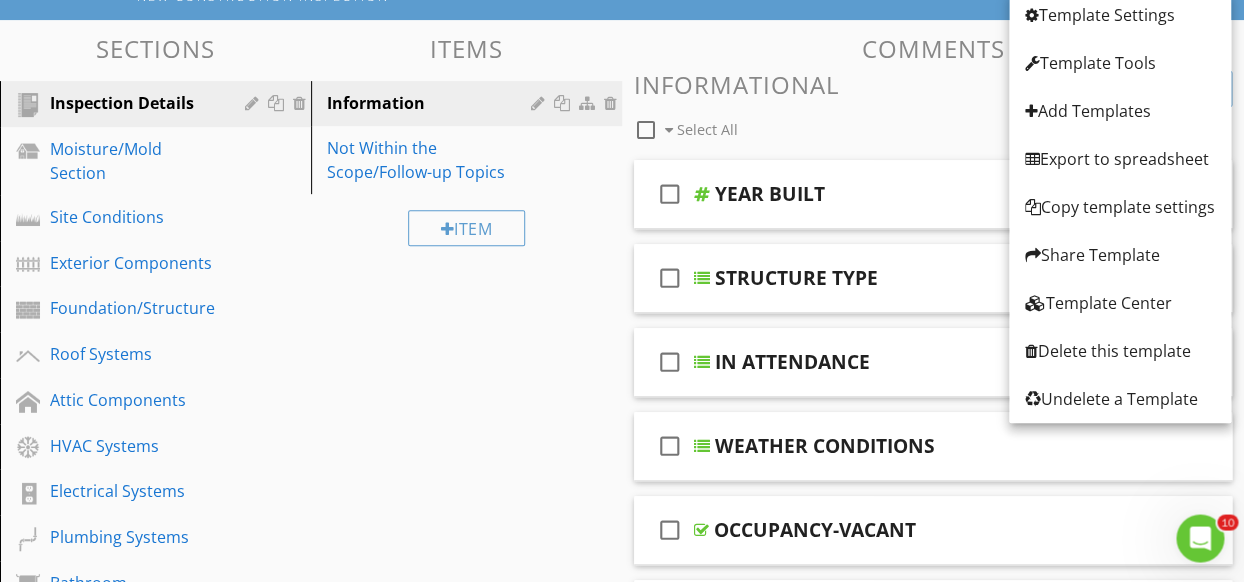 scroll, scrollTop: 0, scrollLeft: 0, axis: both 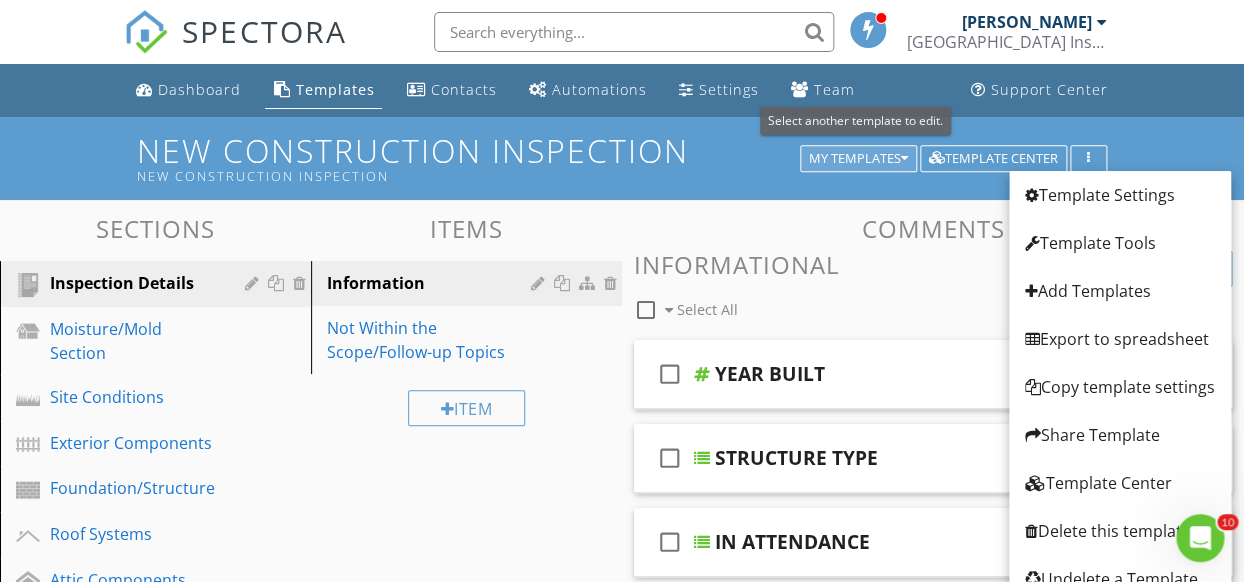 click at bounding box center [904, 159] 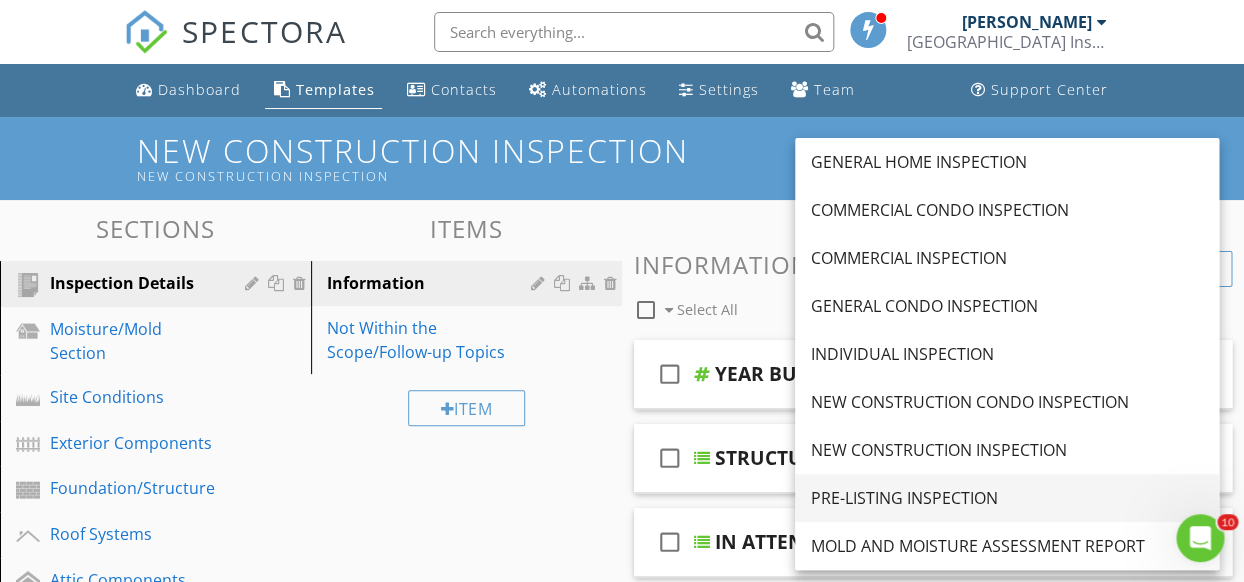 click on "PRE-LISTING INSPECTION" at bounding box center [1007, 498] 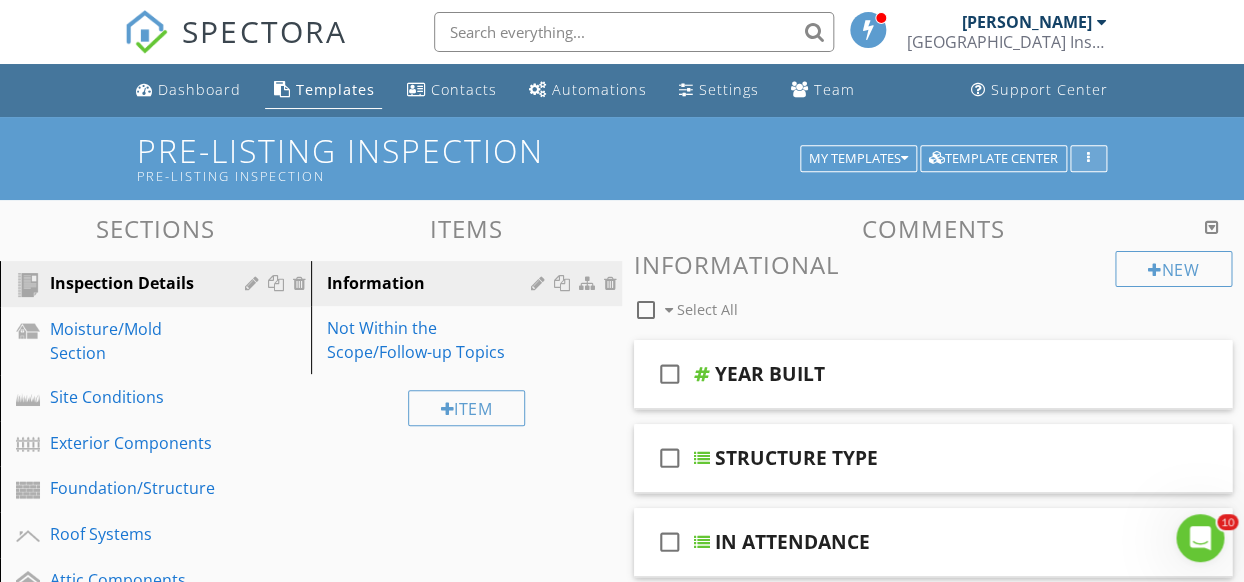 click at bounding box center (1088, 159) 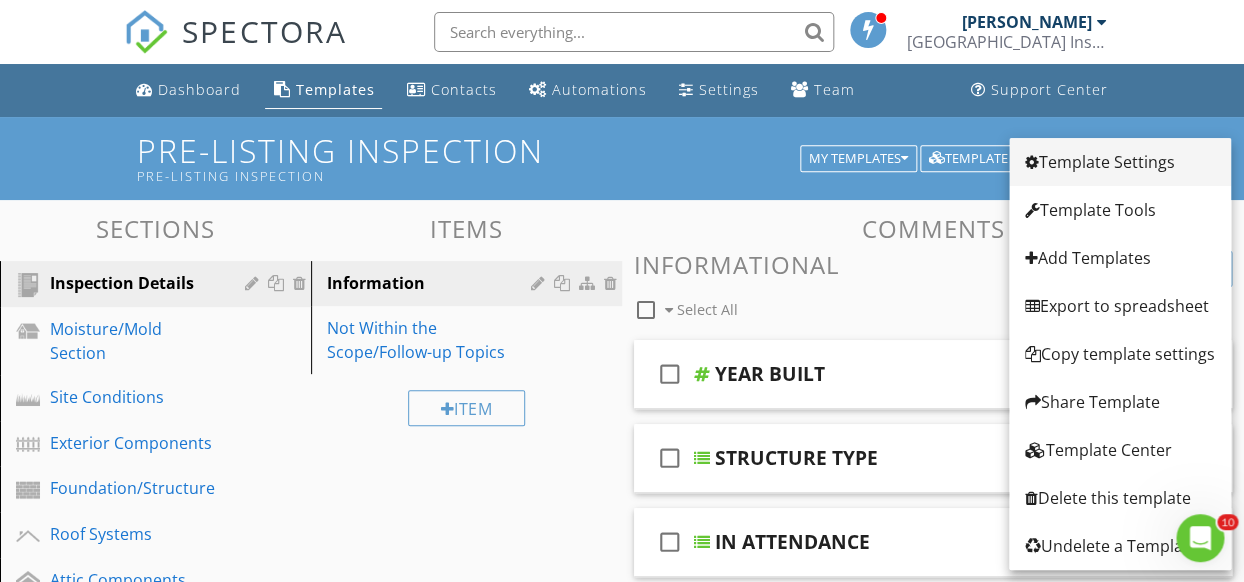 click on "Template Settings" at bounding box center [1120, 162] 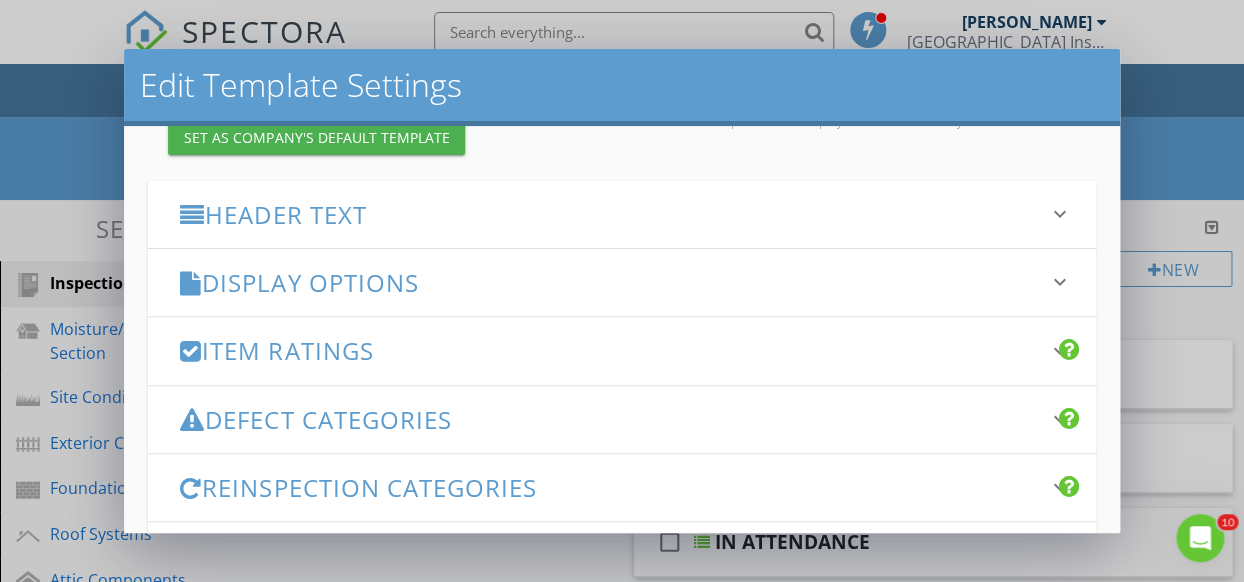 scroll, scrollTop: 261, scrollLeft: 0, axis: vertical 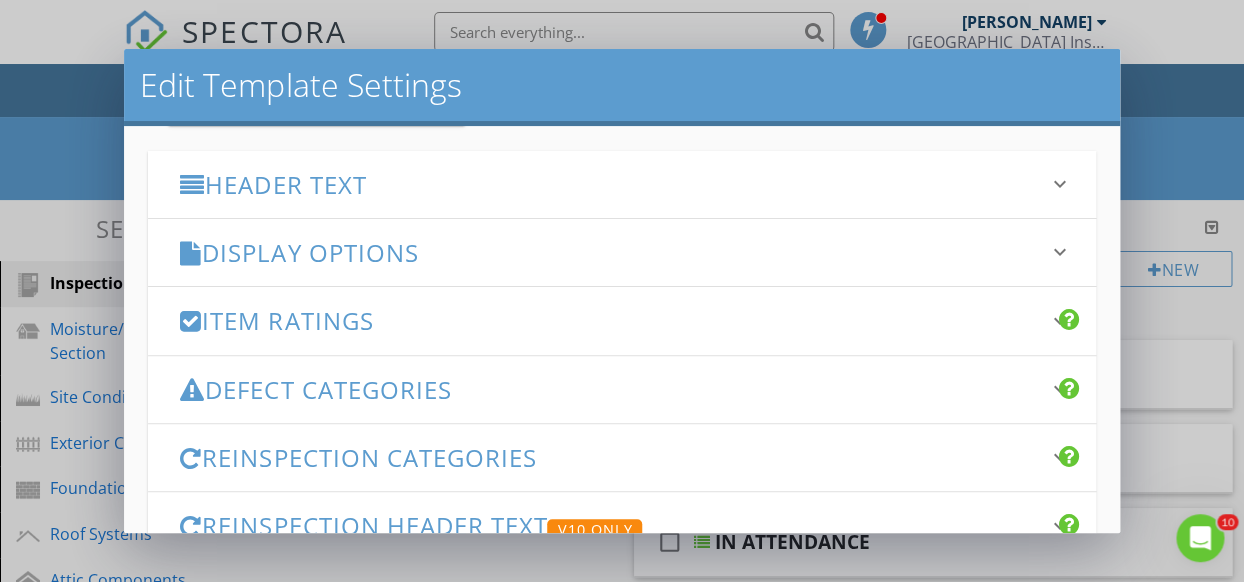 click on "Header Text" at bounding box center (609, 184) 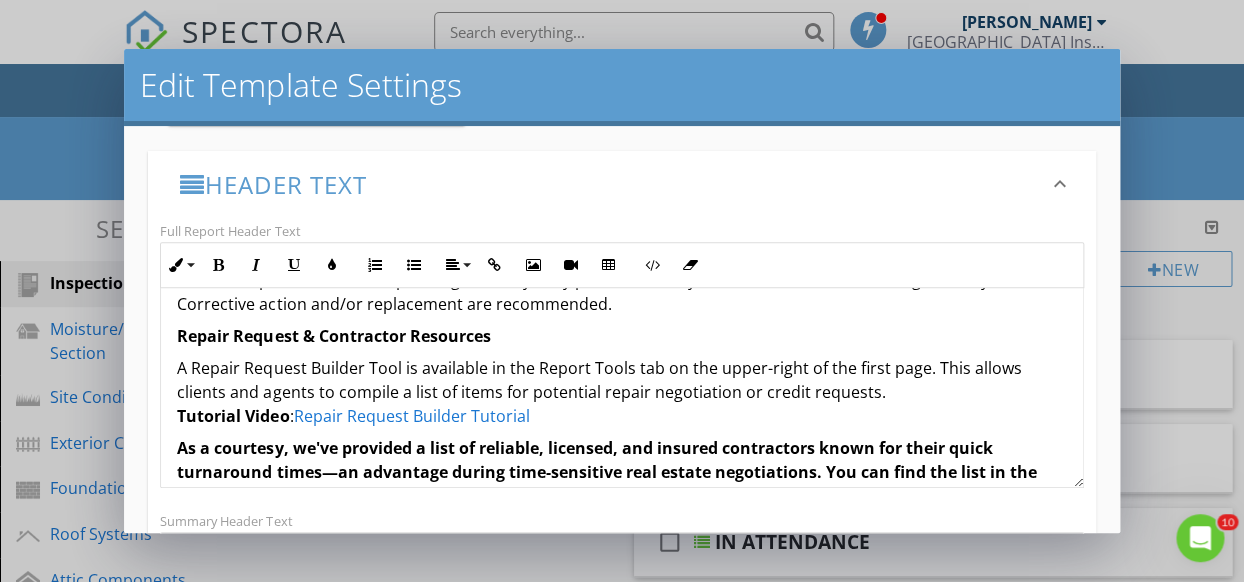 scroll, scrollTop: 392, scrollLeft: 0, axis: vertical 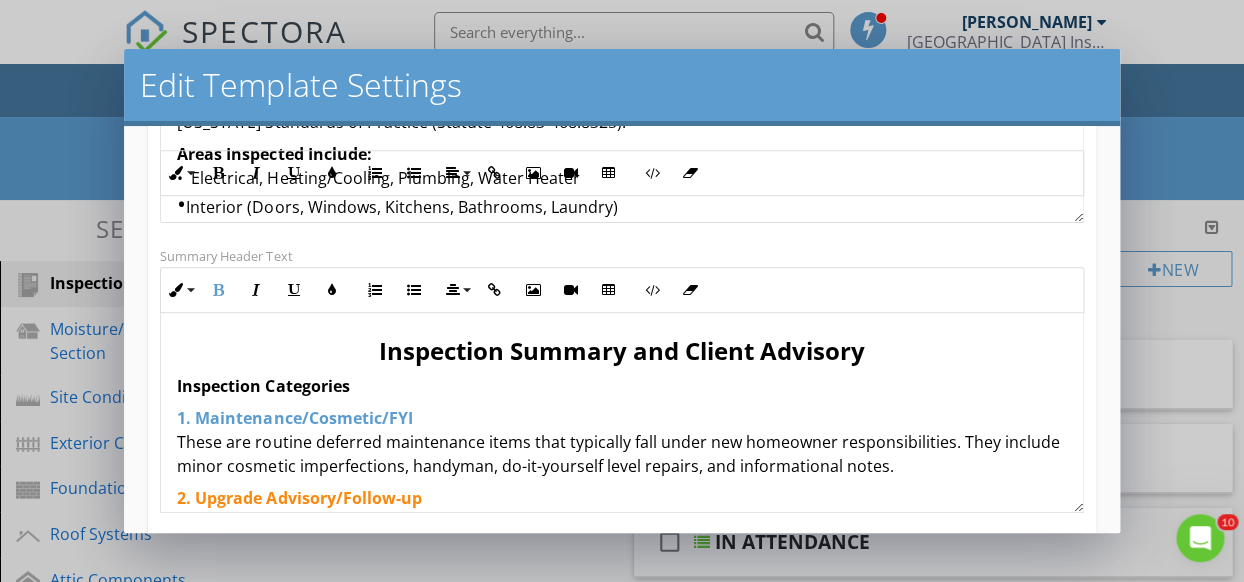 drag, startPoint x: 870, startPoint y: 358, endPoint x: 731, endPoint y: 506, distance: 203.0394 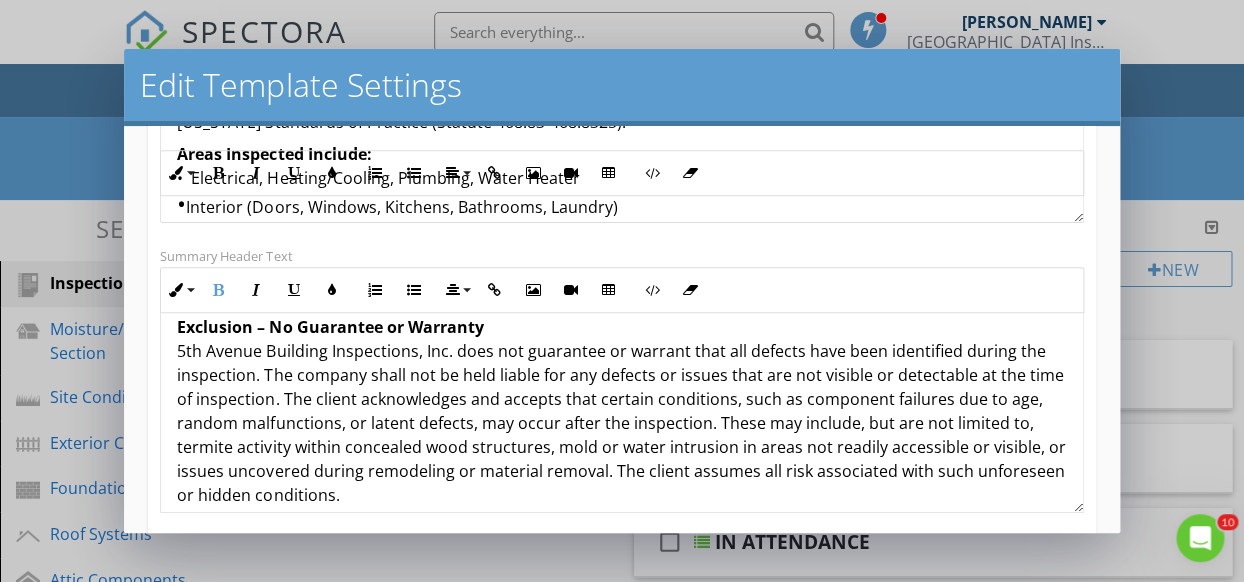 scroll, scrollTop: 350, scrollLeft: 0, axis: vertical 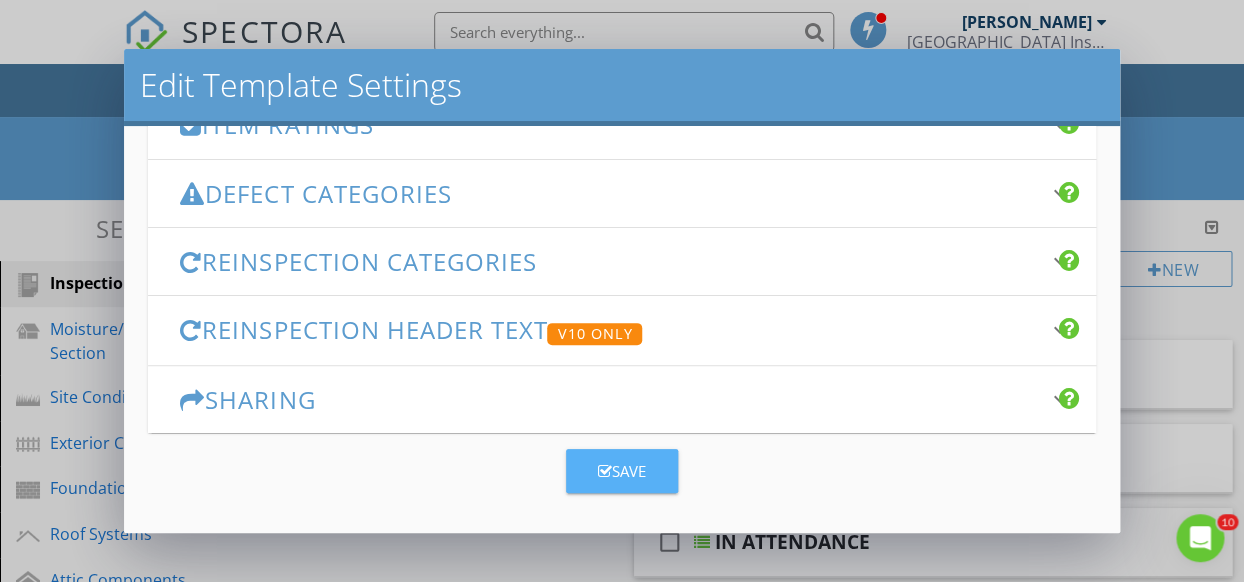 click on "Save" at bounding box center [622, 471] 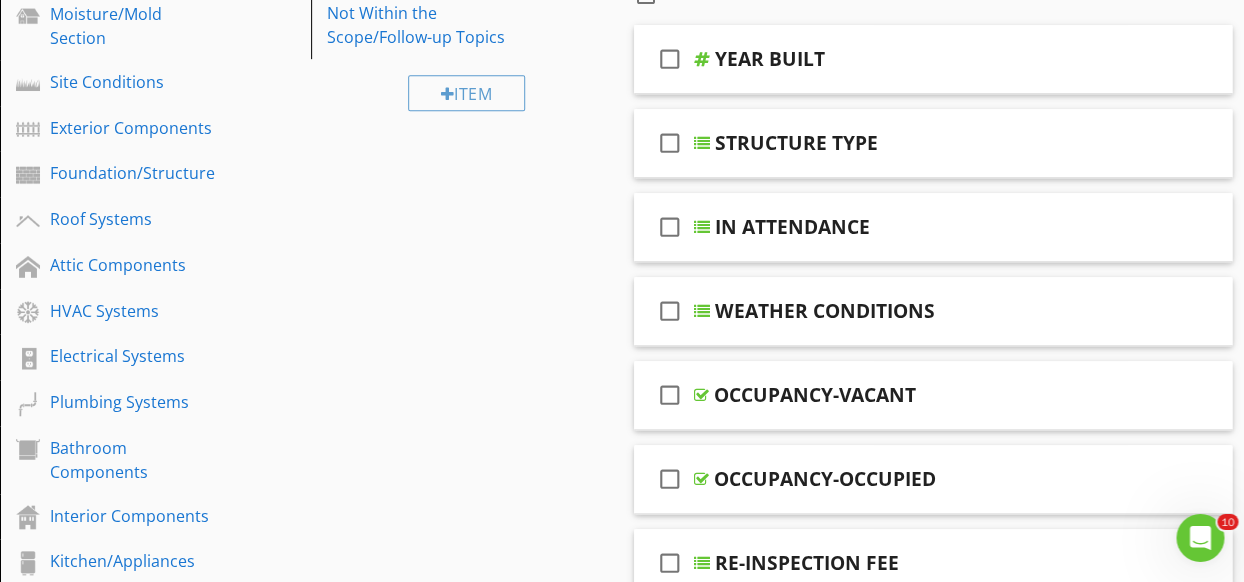 scroll, scrollTop: 0, scrollLeft: 0, axis: both 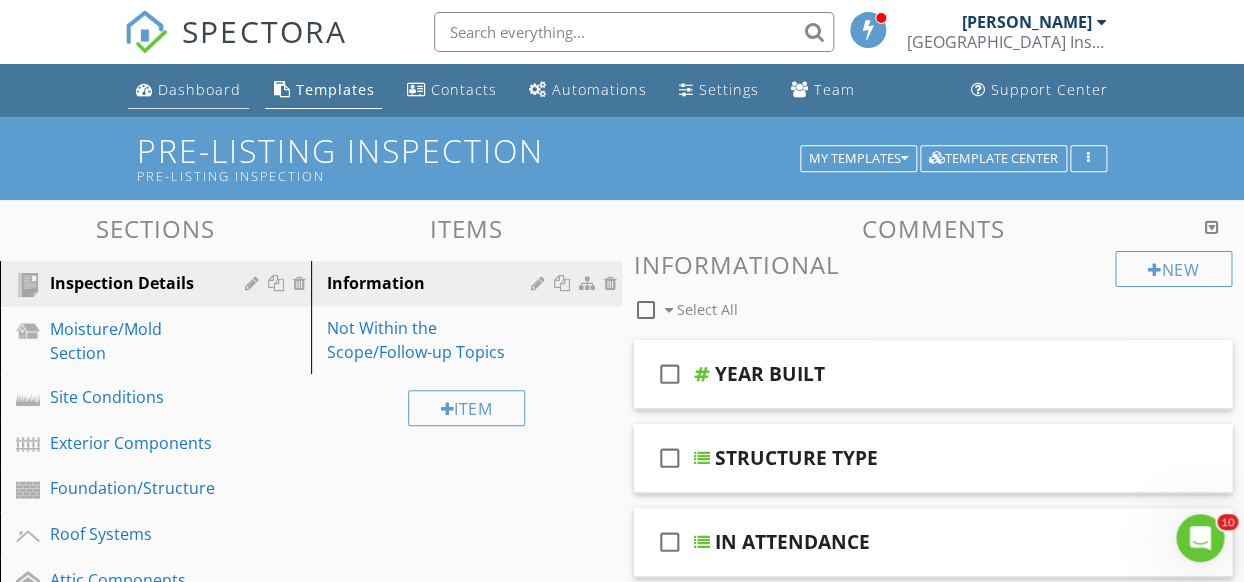 click on "Dashboard" at bounding box center (199, 89) 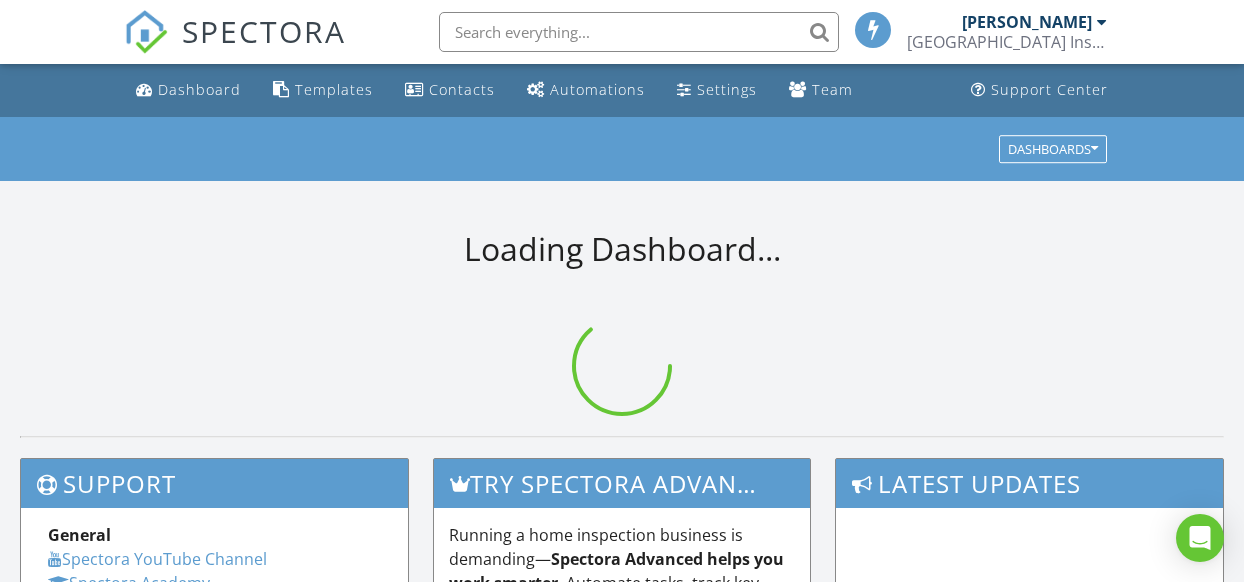 scroll, scrollTop: 0, scrollLeft: 0, axis: both 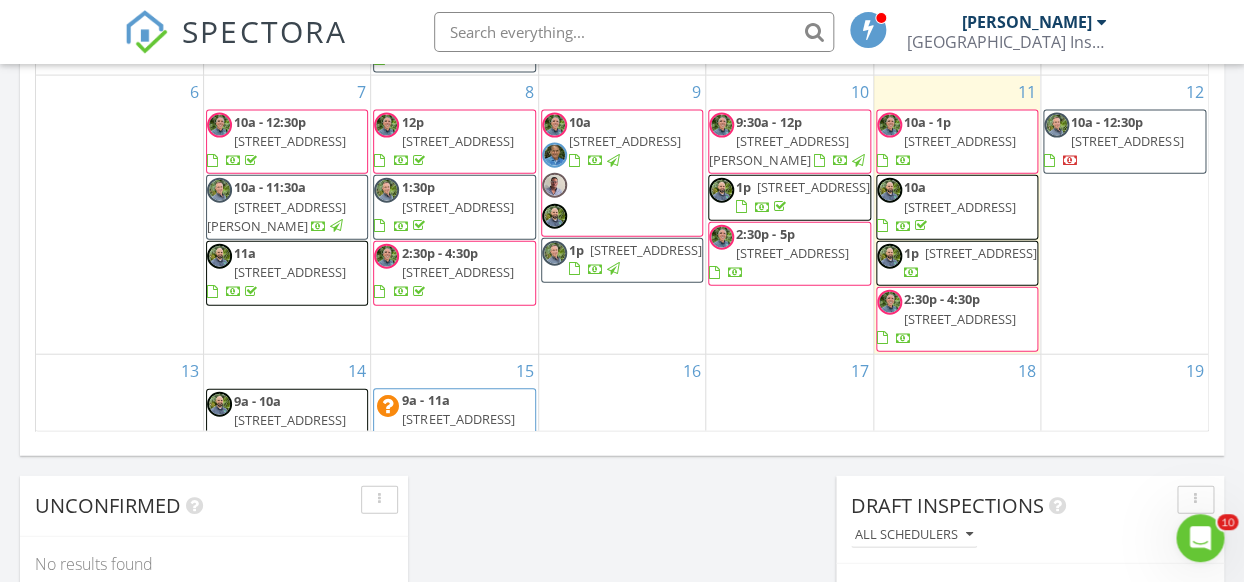 click on "3610 S Ocean Blvd 303, South Palm Beach 33480" at bounding box center [960, 319] 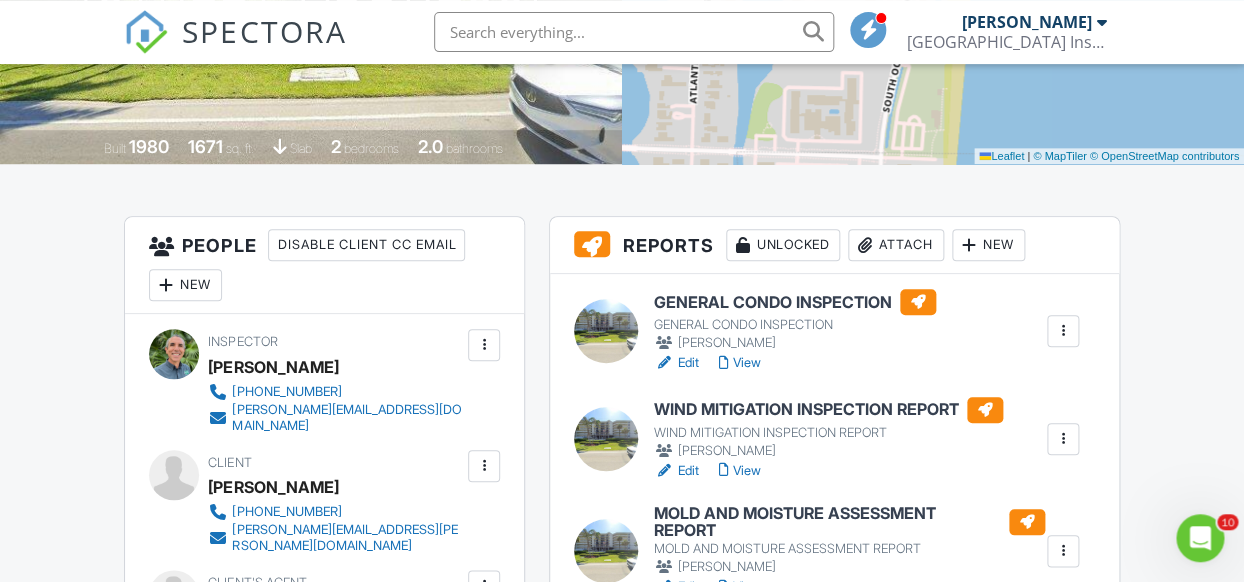 scroll, scrollTop: 324, scrollLeft: 0, axis: vertical 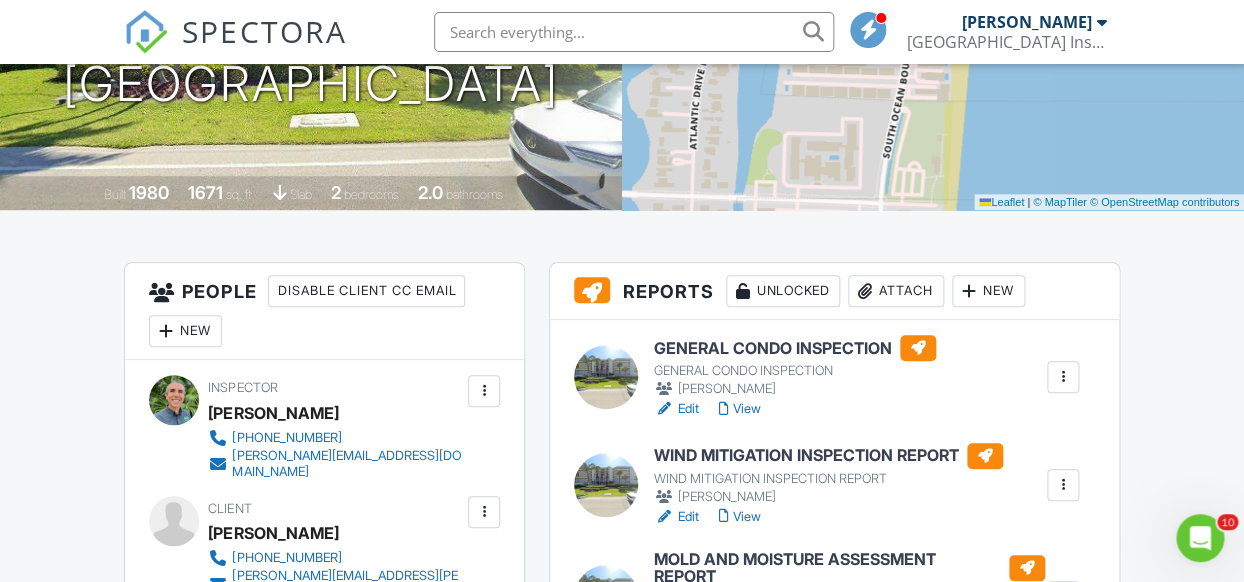 click on "View" at bounding box center (740, 409) 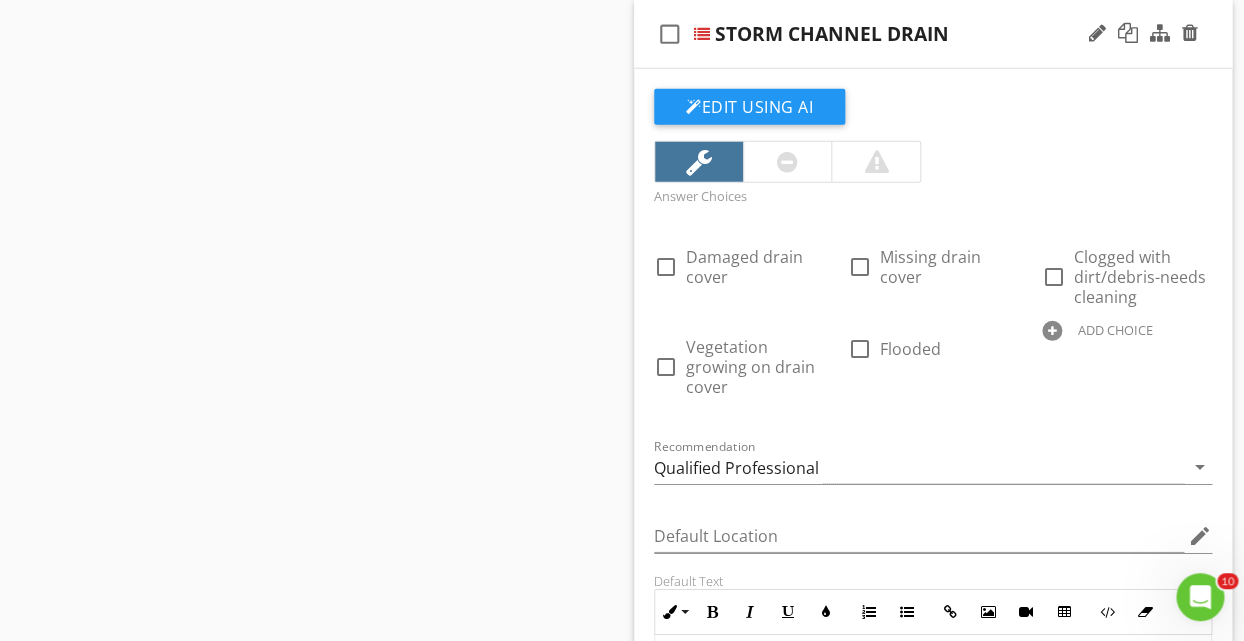 scroll, scrollTop: 0, scrollLeft: 0, axis: both 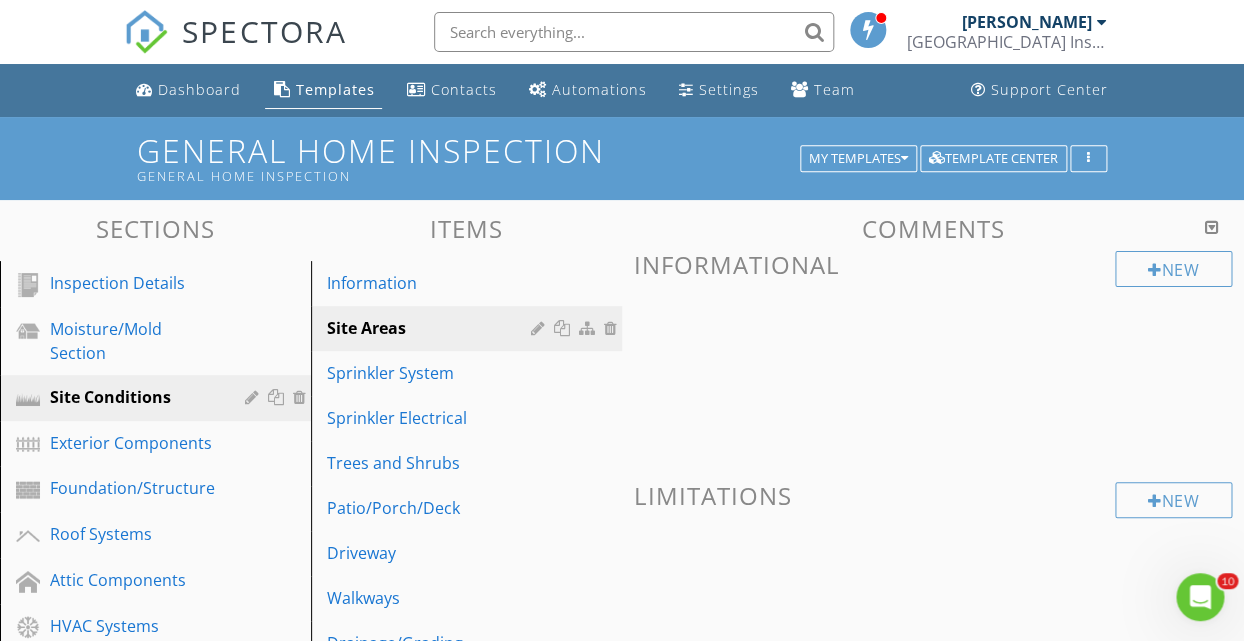 click on "Templates" at bounding box center (334, 89) 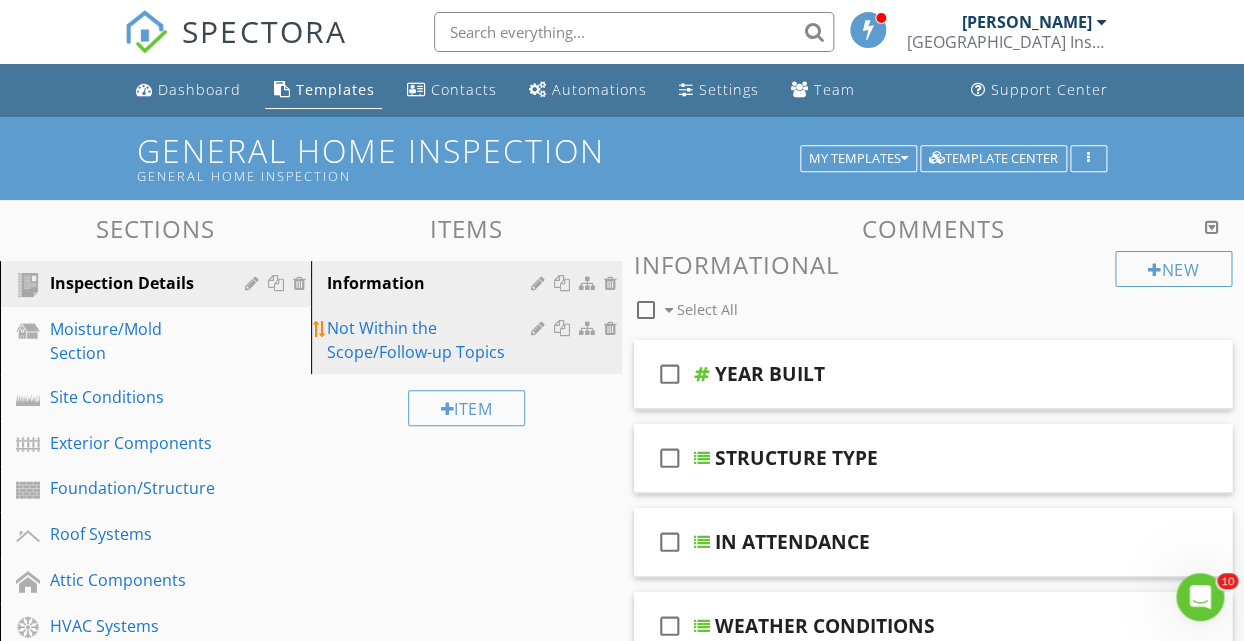 scroll, scrollTop: 0, scrollLeft: 0, axis: both 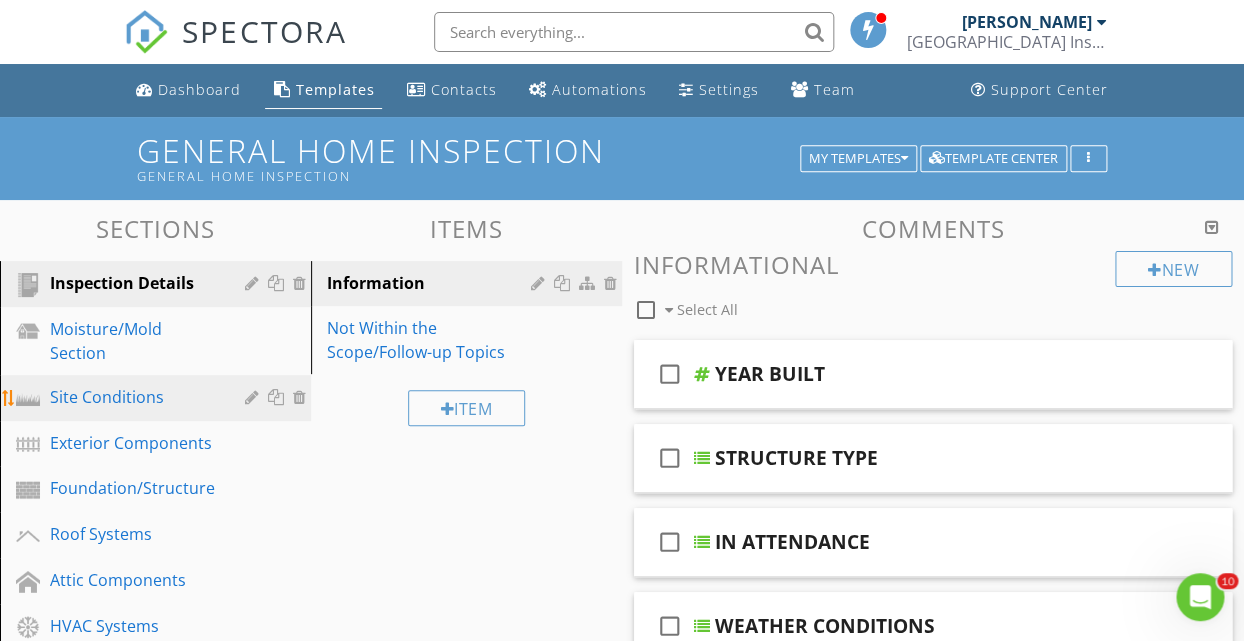 click on "Site Conditions" at bounding box center [133, 397] 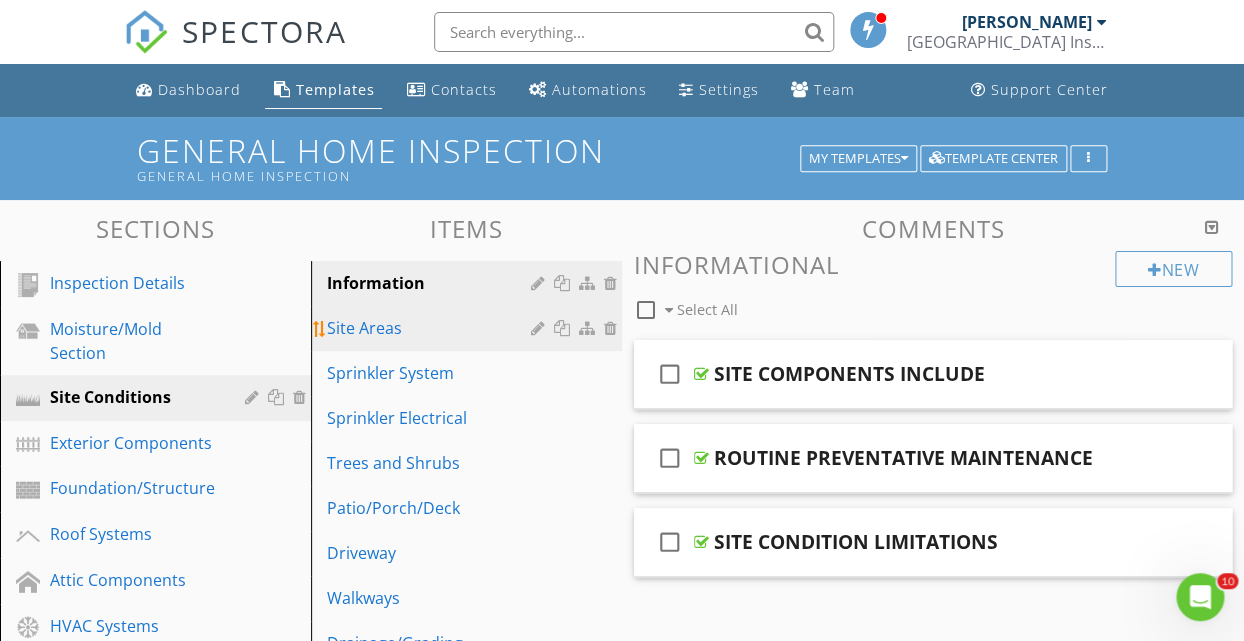 click on "Site Areas" at bounding box center (432, 328) 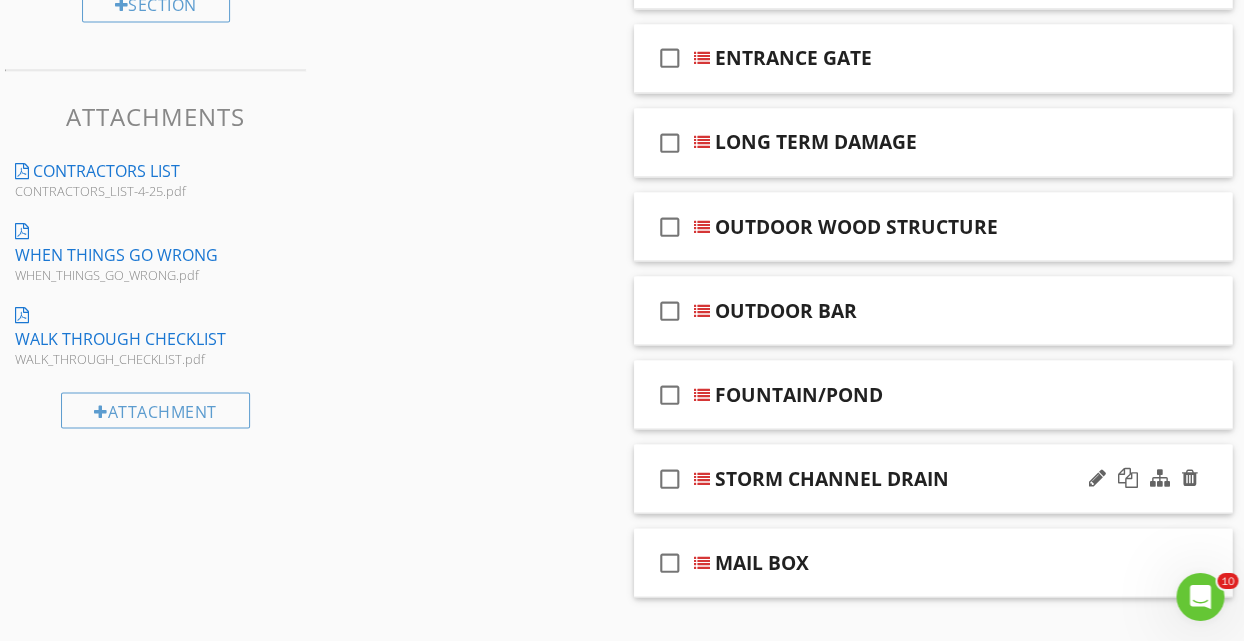 scroll, scrollTop: 1128, scrollLeft: 0, axis: vertical 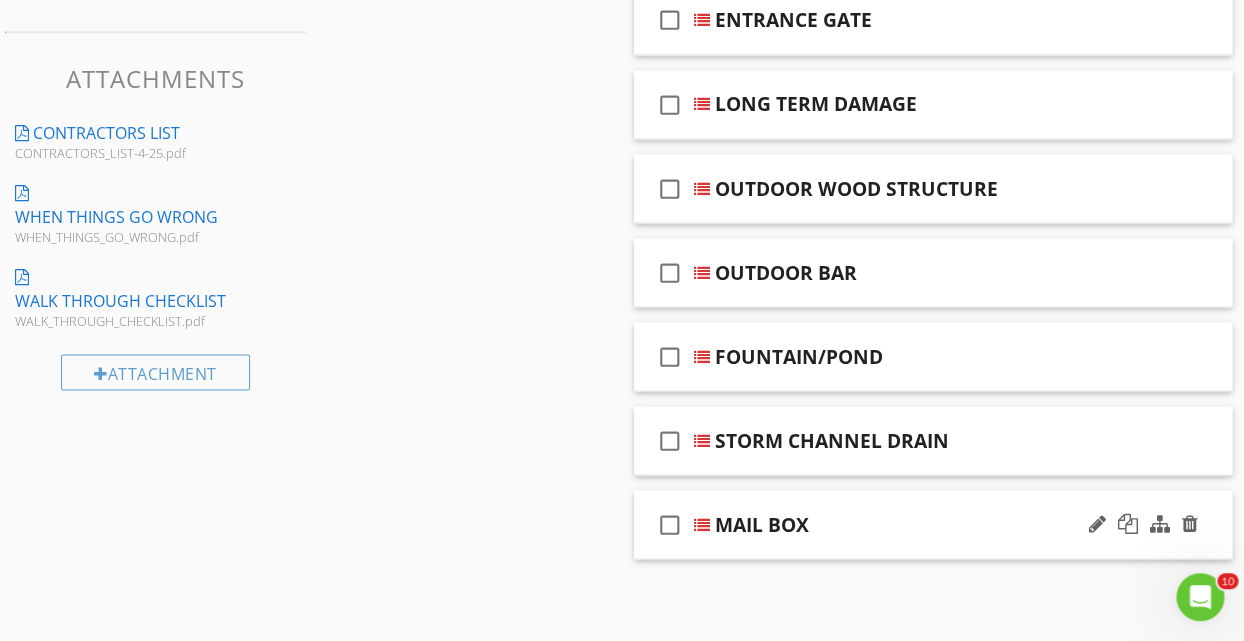 drag, startPoint x: 1219, startPoint y: 546, endPoint x: 1199, endPoint y: 540, distance: 20.880613 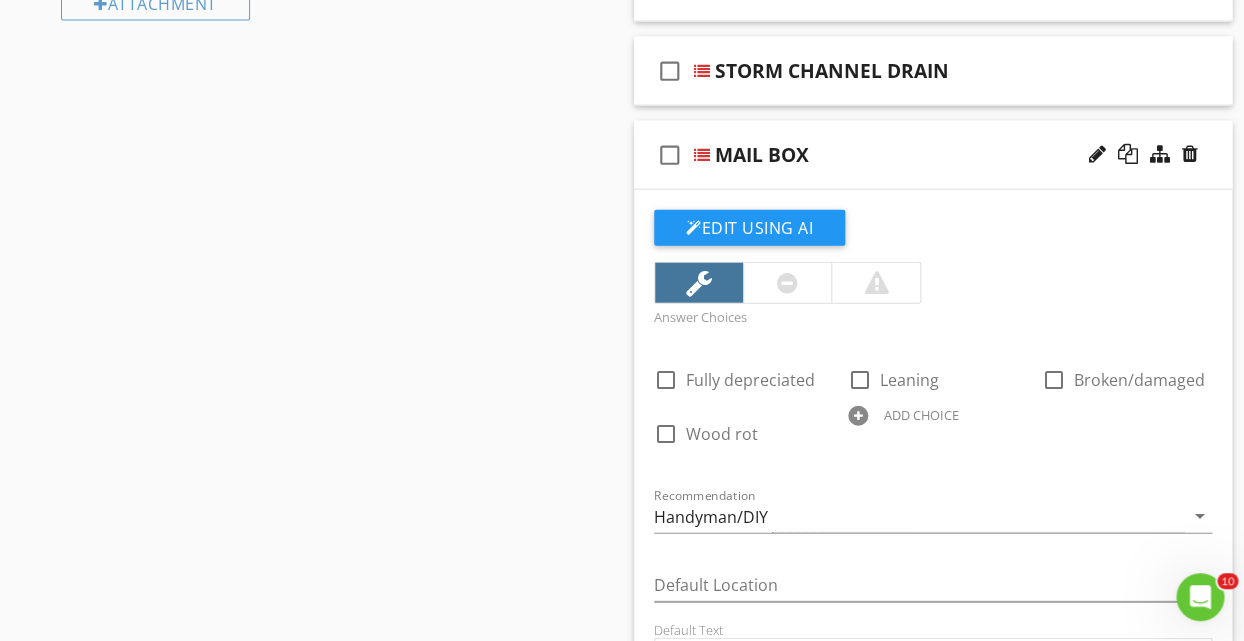 scroll, scrollTop: 1304, scrollLeft: 0, axis: vertical 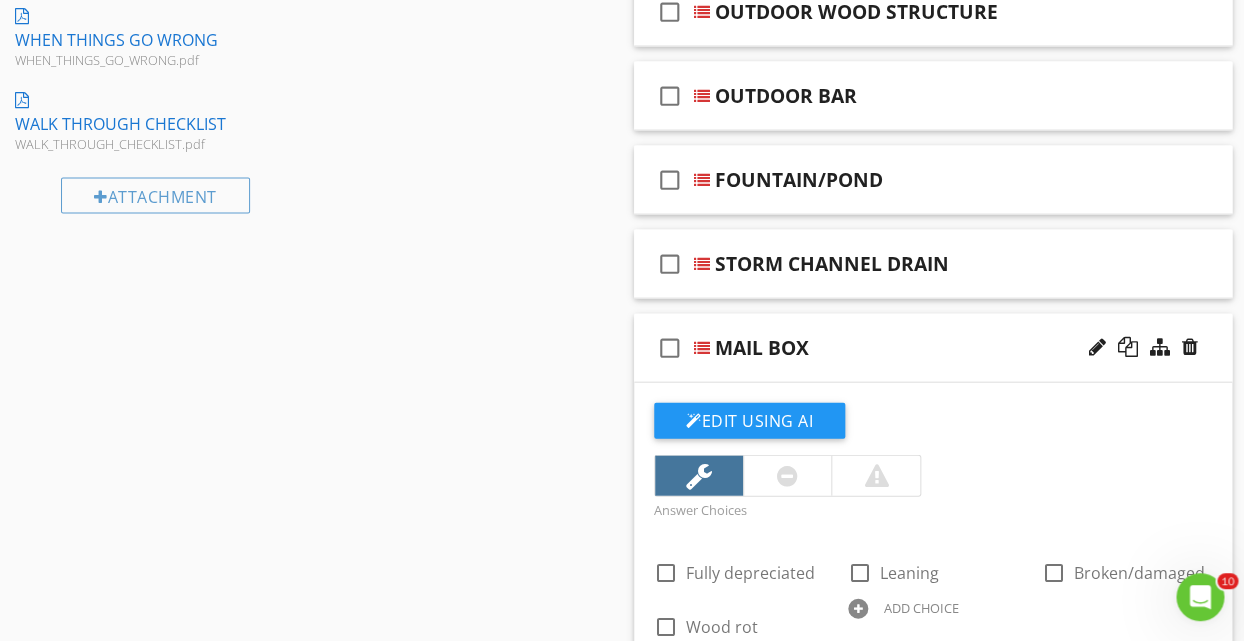 click on "check_box_outline_blank
MAIL BOX" at bounding box center (933, 348) 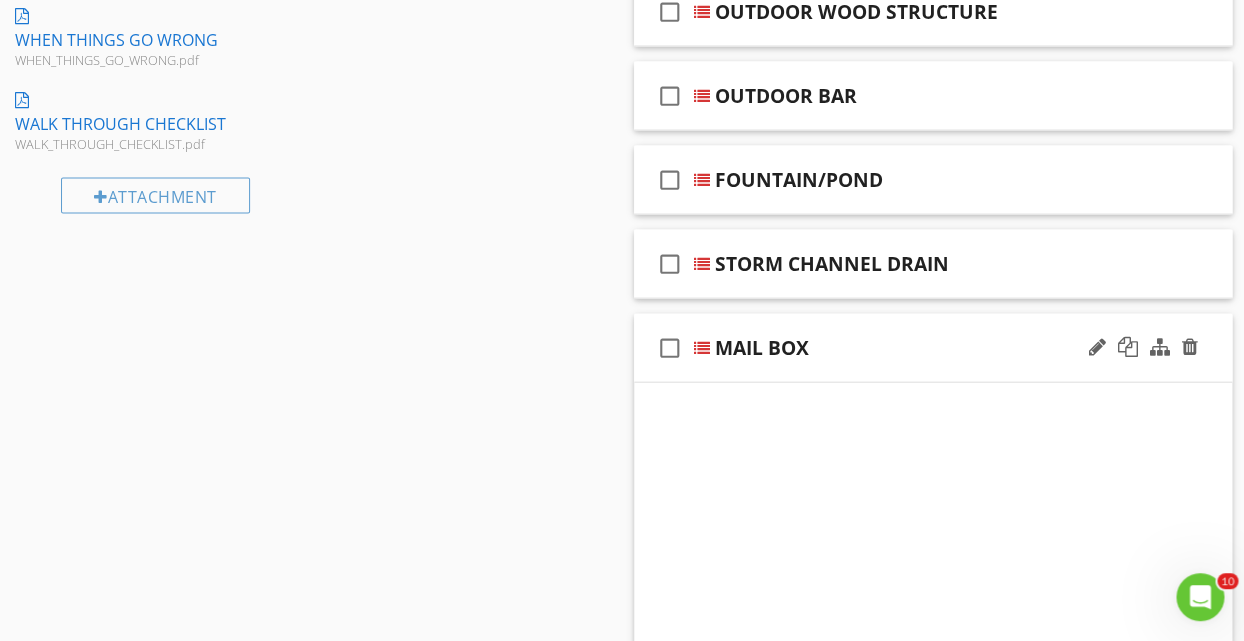 scroll, scrollTop: 1128, scrollLeft: 0, axis: vertical 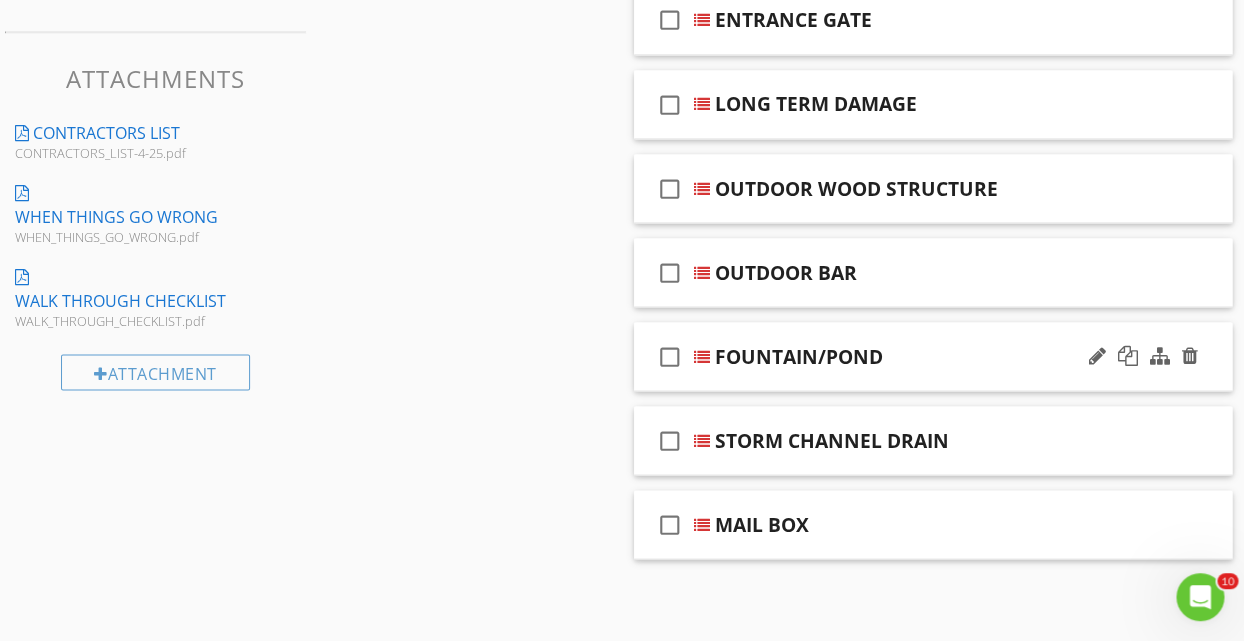 click on "check_box_outline_blank
FOUNTAIN/POND" at bounding box center [933, 356] 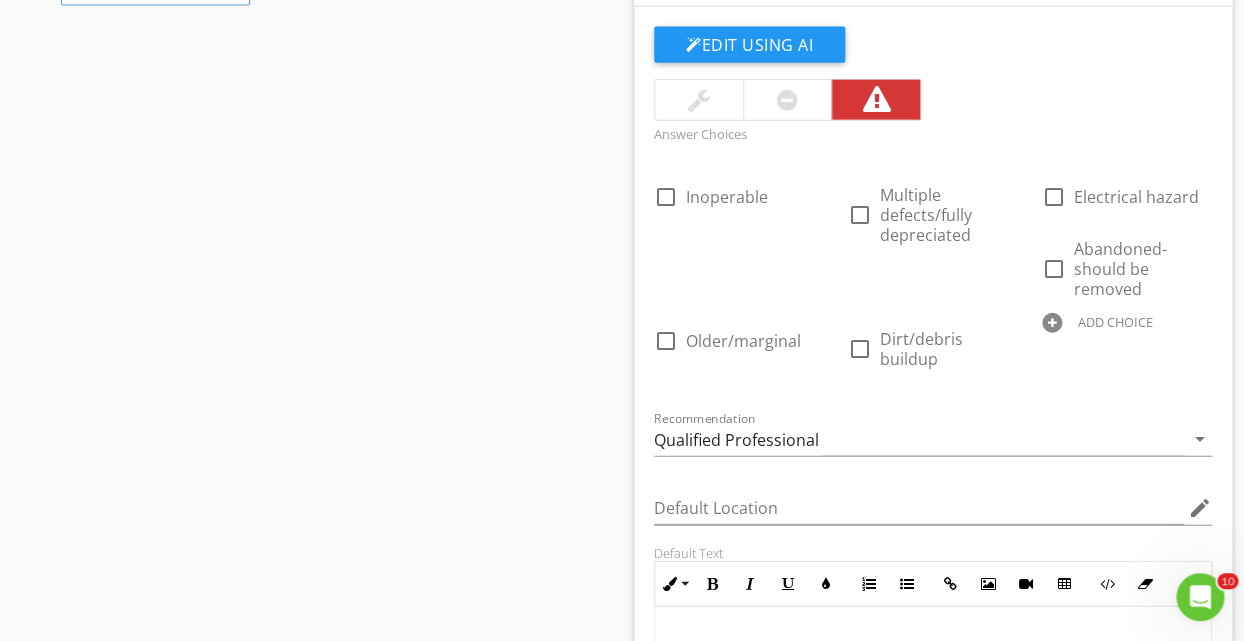 scroll, scrollTop: 1188, scrollLeft: 0, axis: vertical 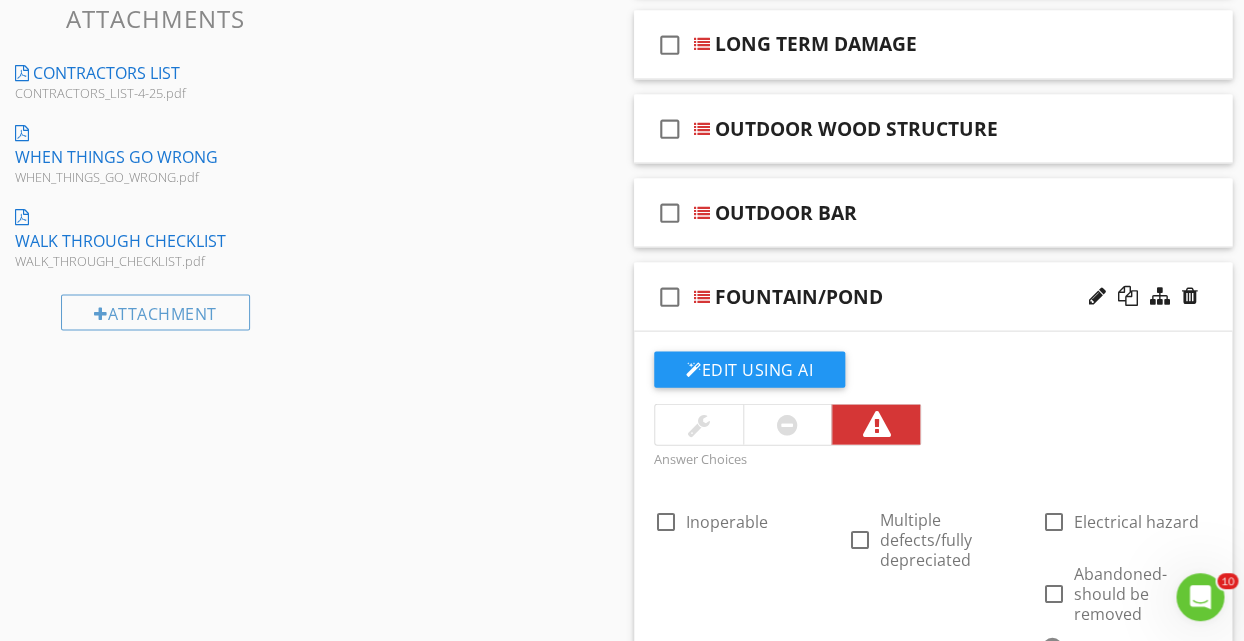 click on "check_box_outline_blank
FOUNTAIN/POND" at bounding box center (933, 296) 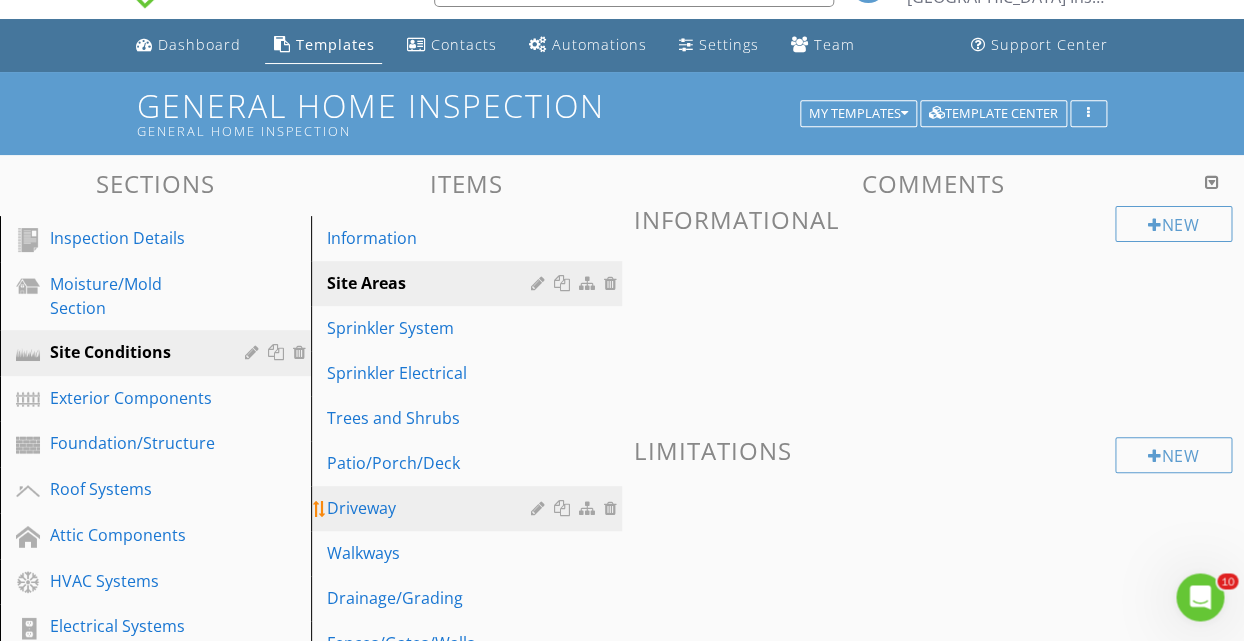 scroll, scrollTop: 0, scrollLeft: 0, axis: both 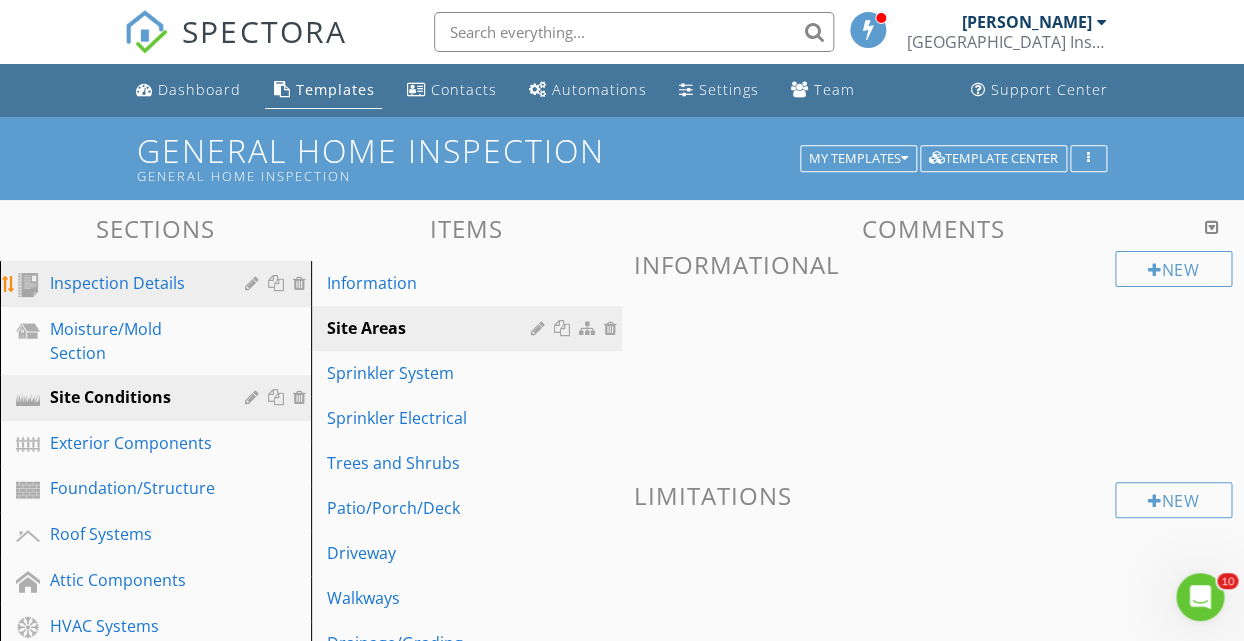click on "Inspection Details" at bounding box center (133, 283) 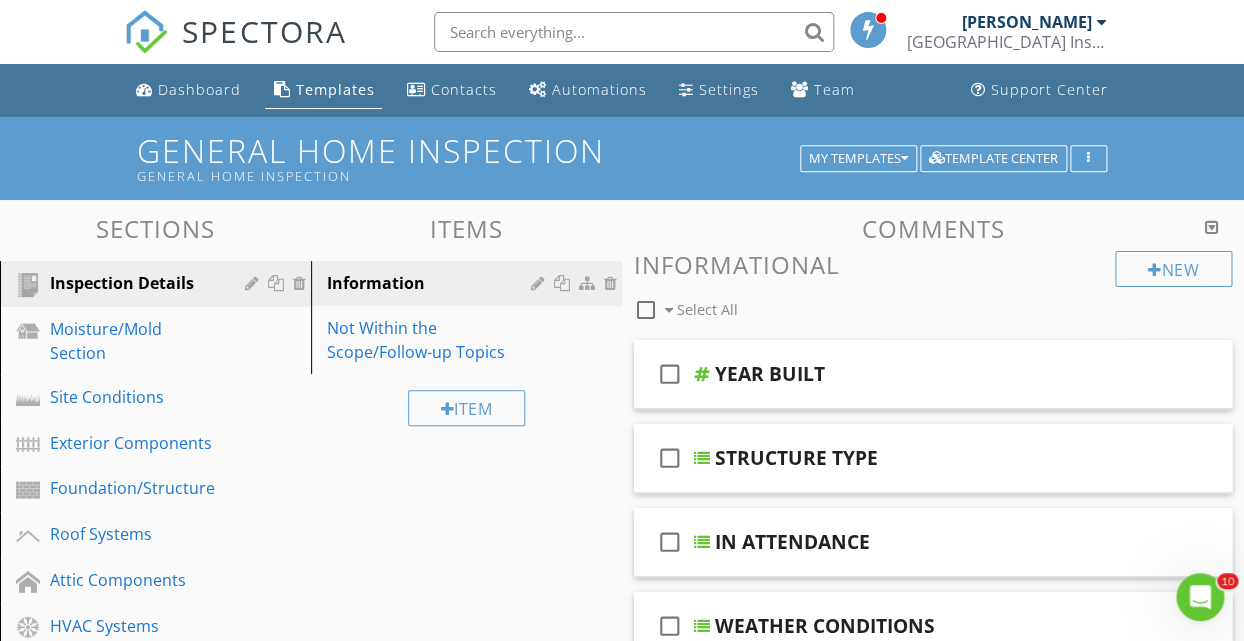 click on "Sections
Inspection Details           Moisture/Mold Section           Site Conditions           Exterior Components           Foundation/Structure           Roof Systems           Attic Components           HVAC Systems           Electrical Systems           Plumbing Systems           Bathroom Components           Interior Components           Kitchen/Appliances           Laundry Components           Garage Components           Pool/Spa Components
Section
Attachments     CONTRACTORS LIST   CONTRACTORS_LIST-4-25.pdf     WHEN THINGS GO WRONG   WHEN_THINGS_GO_WRONG.pdf     WALK THROUGH CHECKLIST   WALK_THROUGH_CHECKLIST.pdf
Attachment
Items
Information           Not Within the Scope/Follow-up Topics
Item
Comments
New
Informational   check_box_outline_blank     Select All" at bounding box center (622, 1349) 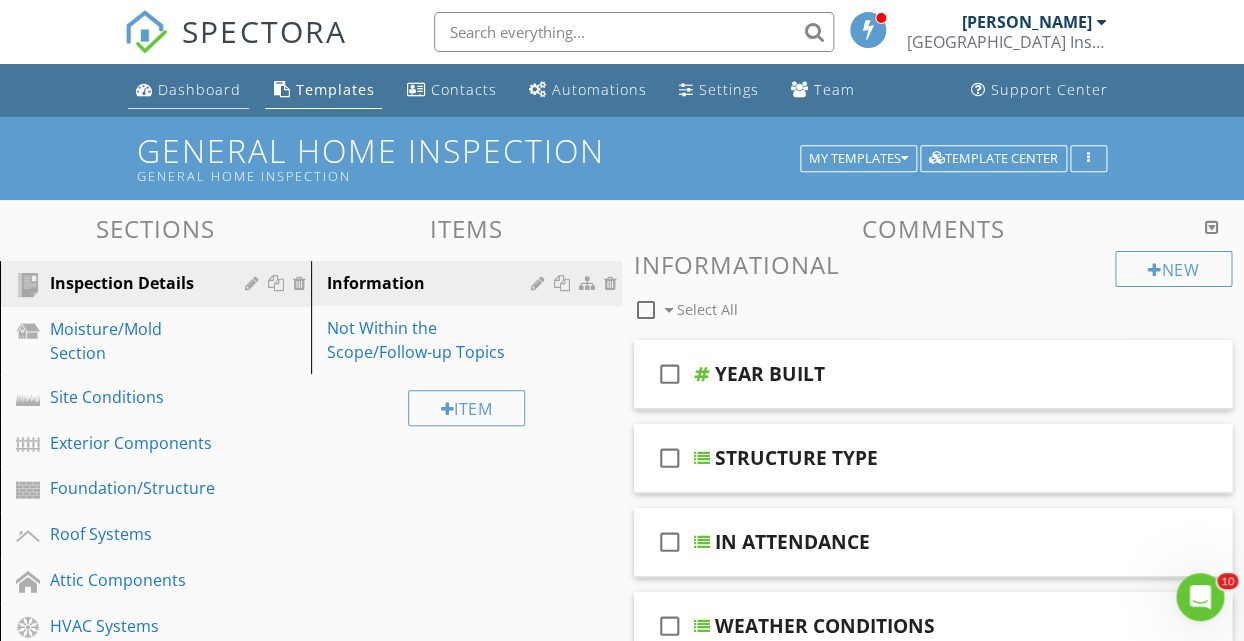 click on "Dashboard" at bounding box center (199, 89) 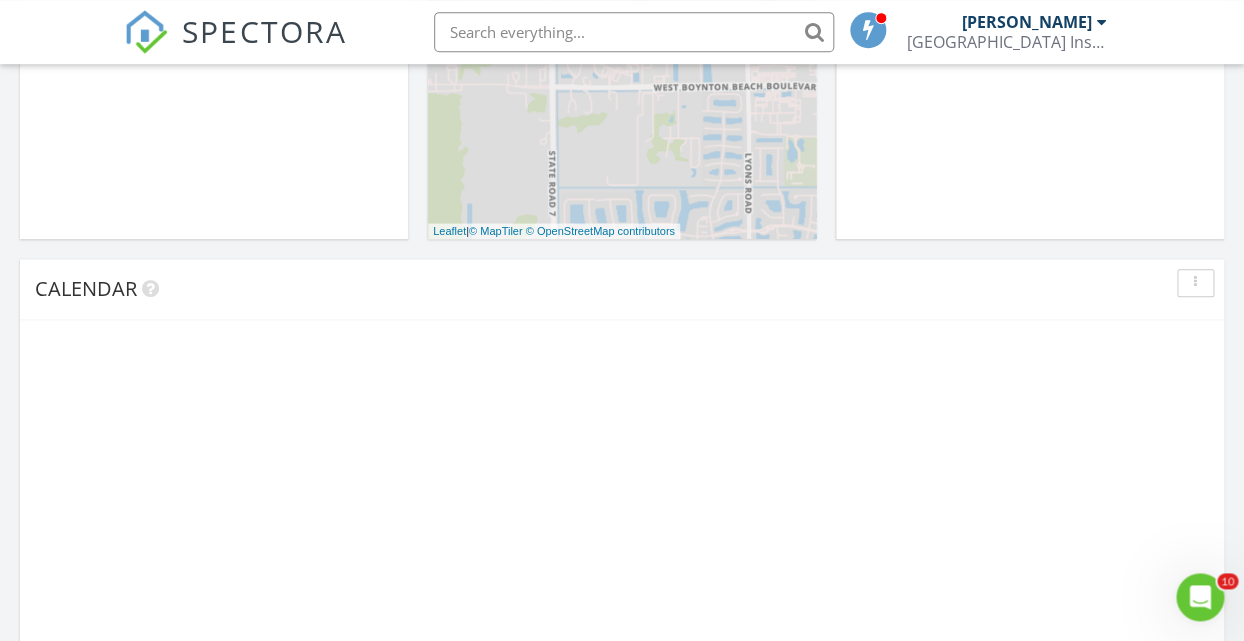 scroll, scrollTop: 1173, scrollLeft: 0, axis: vertical 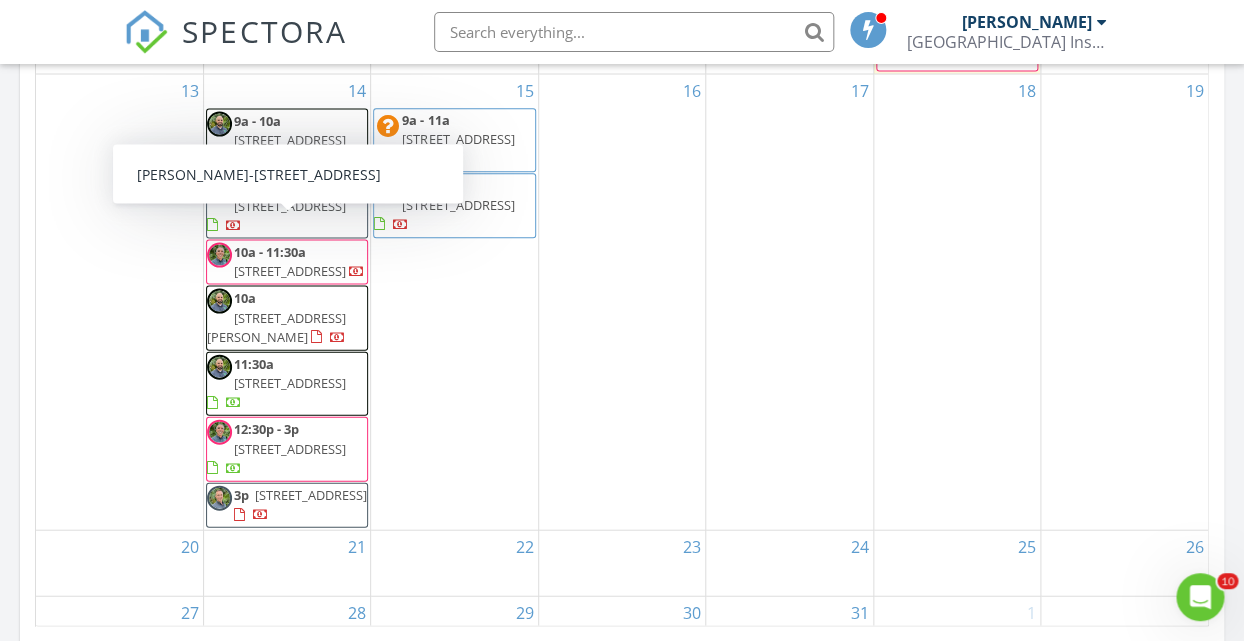 click on "10a - 1p
[STREET_ADDRESS]" at bounding box center [276, 204] 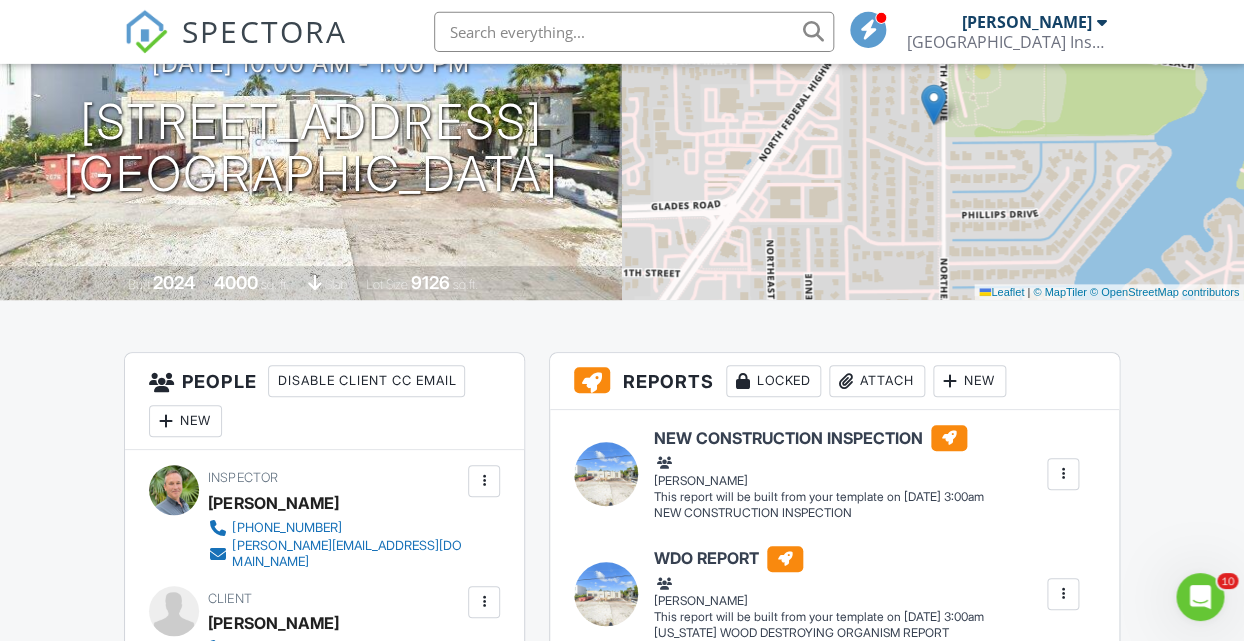 scroll, scrollTop: 0, scrollLeft: 0, axis: both 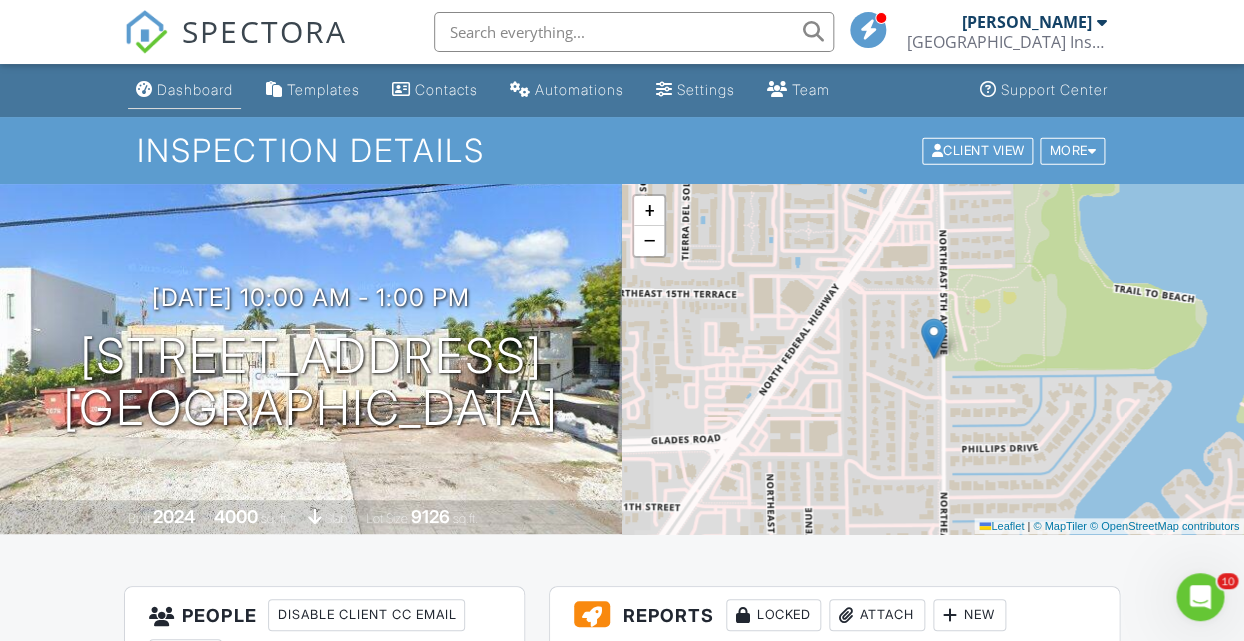 click on "Dashboard" at bounding box center [195, 89] 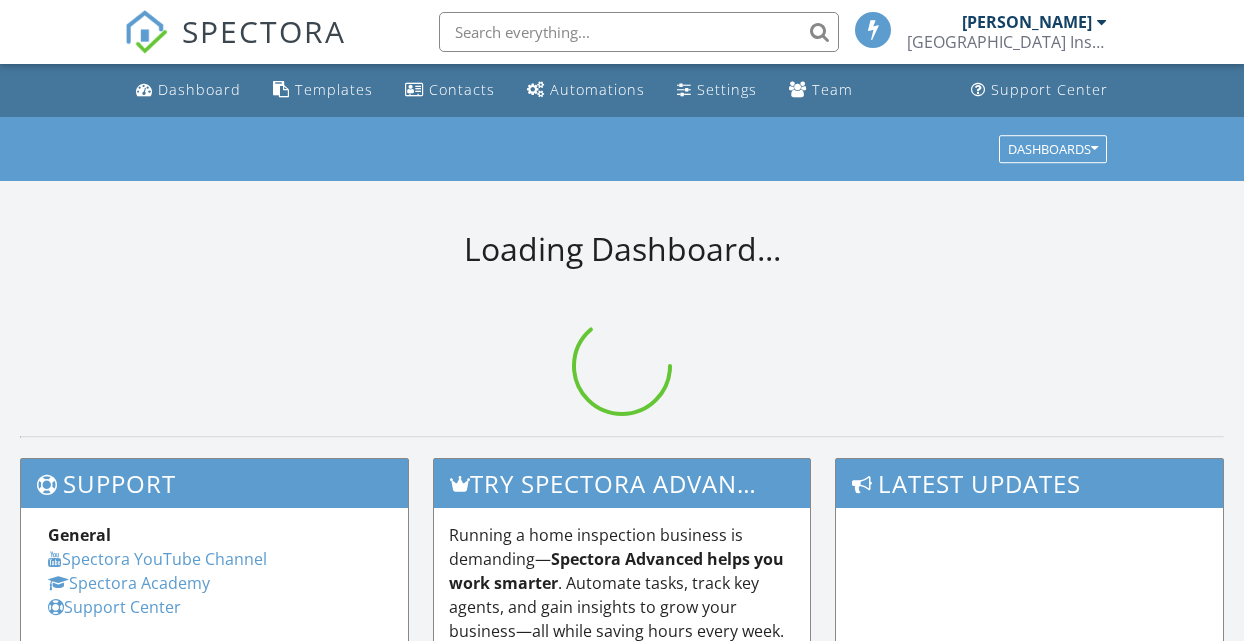 scroll, scrollTop: 0, scrollLeft: 0, axis: both 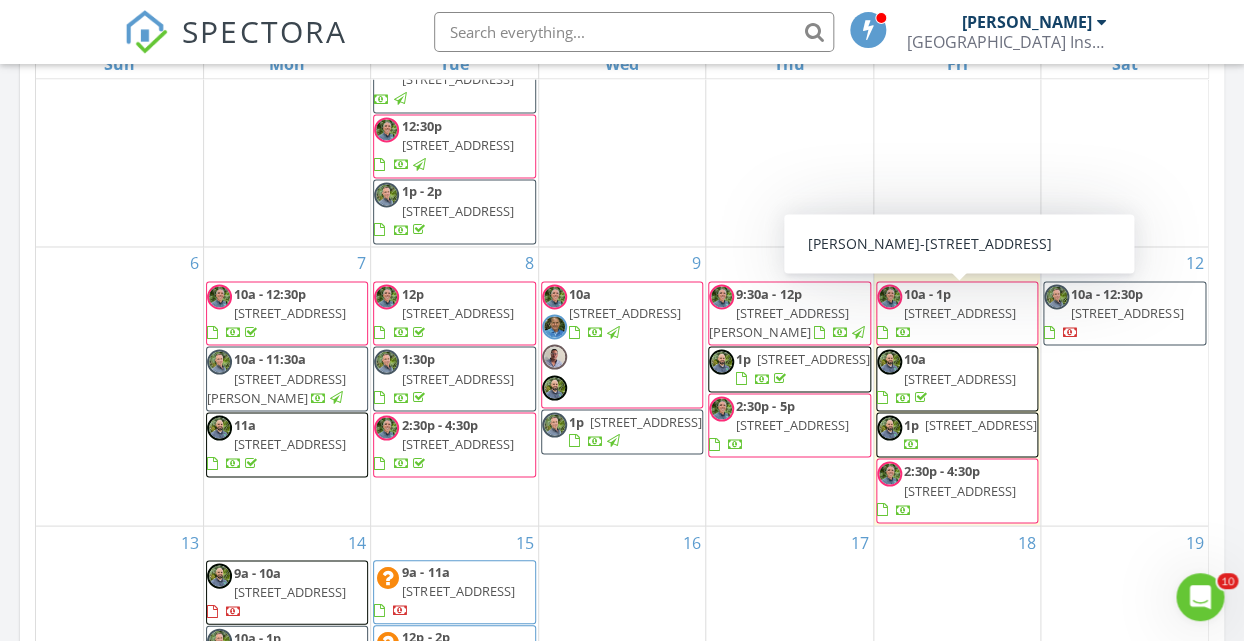 click on "[STREET_ADDRESS]" at bounding box center (960, 312) 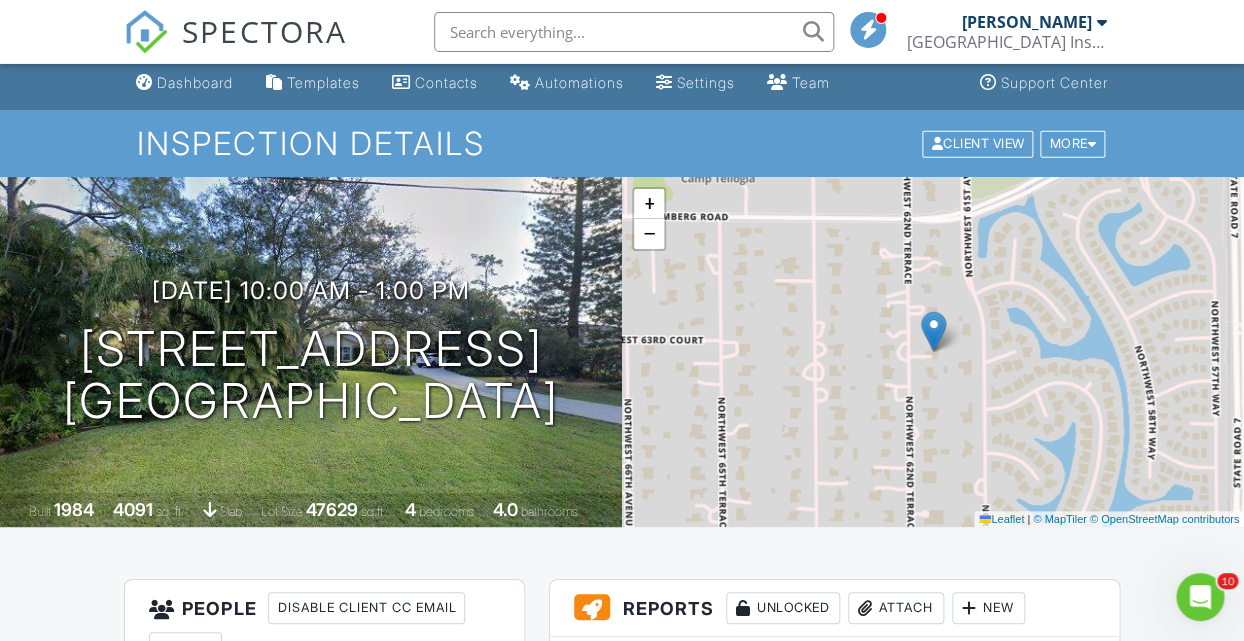 scroll, scrollTop: 0, scrollLeft: 0, axis: both 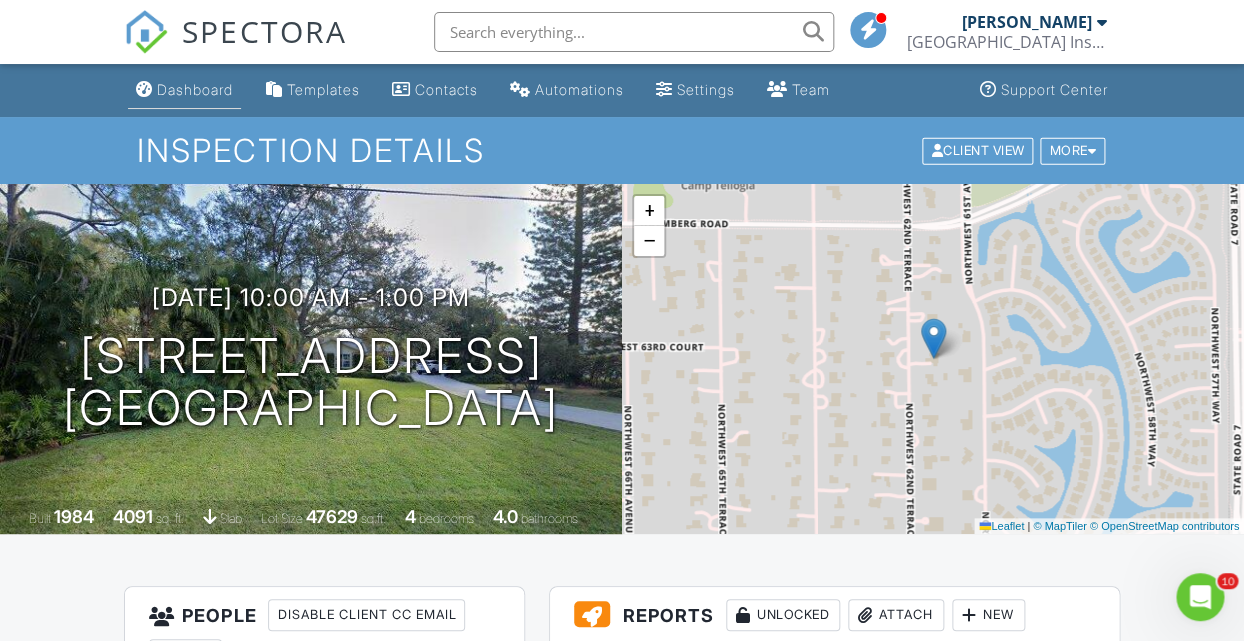 click on "Dashboard" at bounding box center [195, 89] 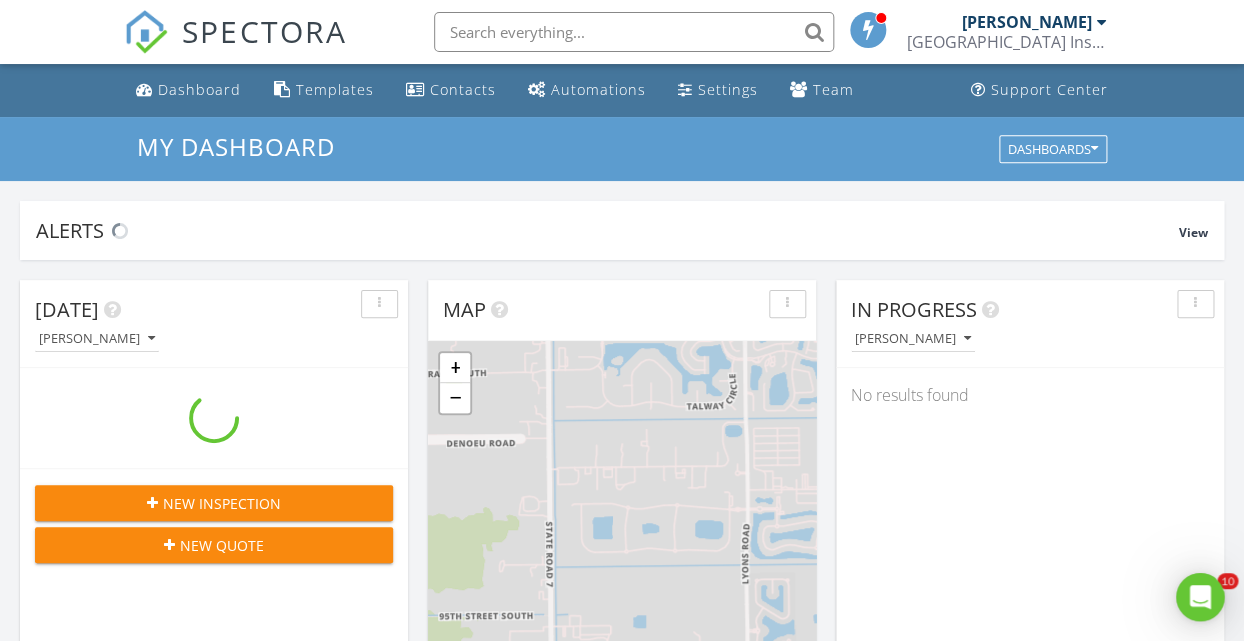 scroll, scrollTop: 0, scrollLeft: 0, axis: both 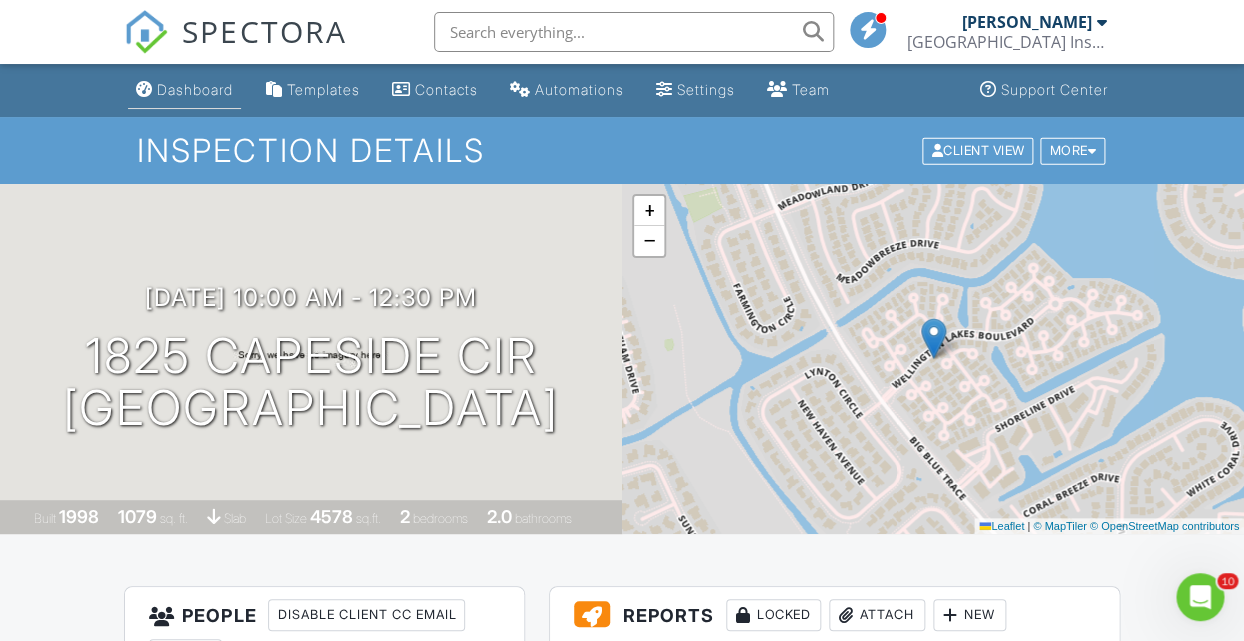 click on "Dashboard" at bounding box center [195, 89] 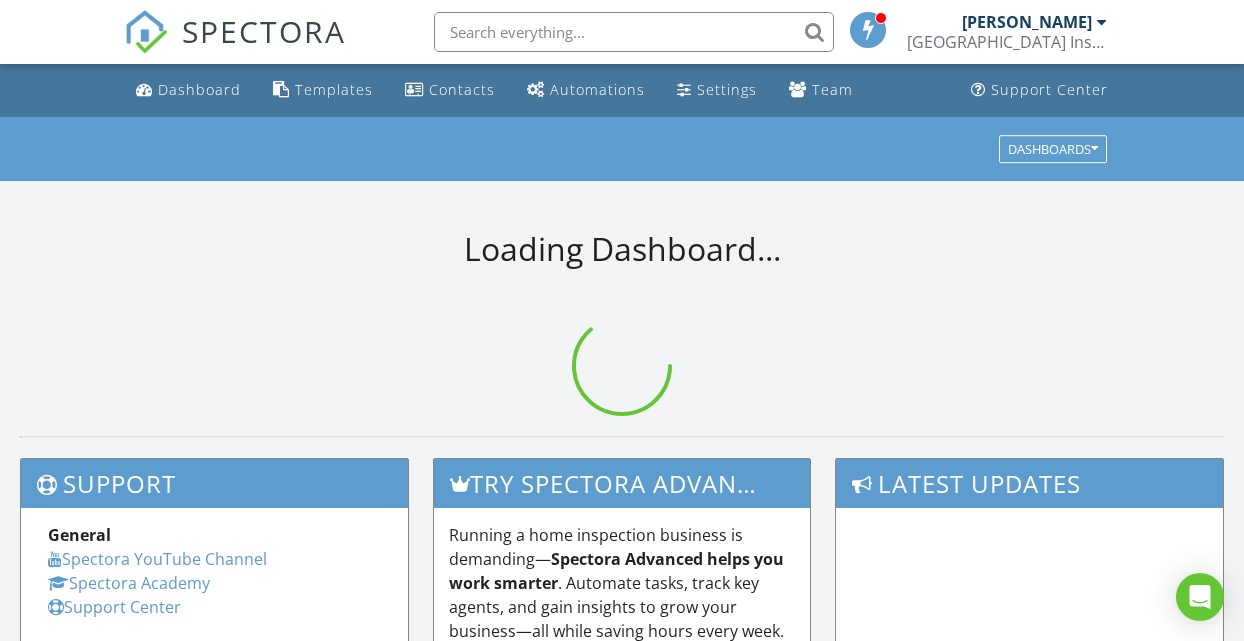 scroll, scrollTop: 0, scrollLeft: 0, axis: both 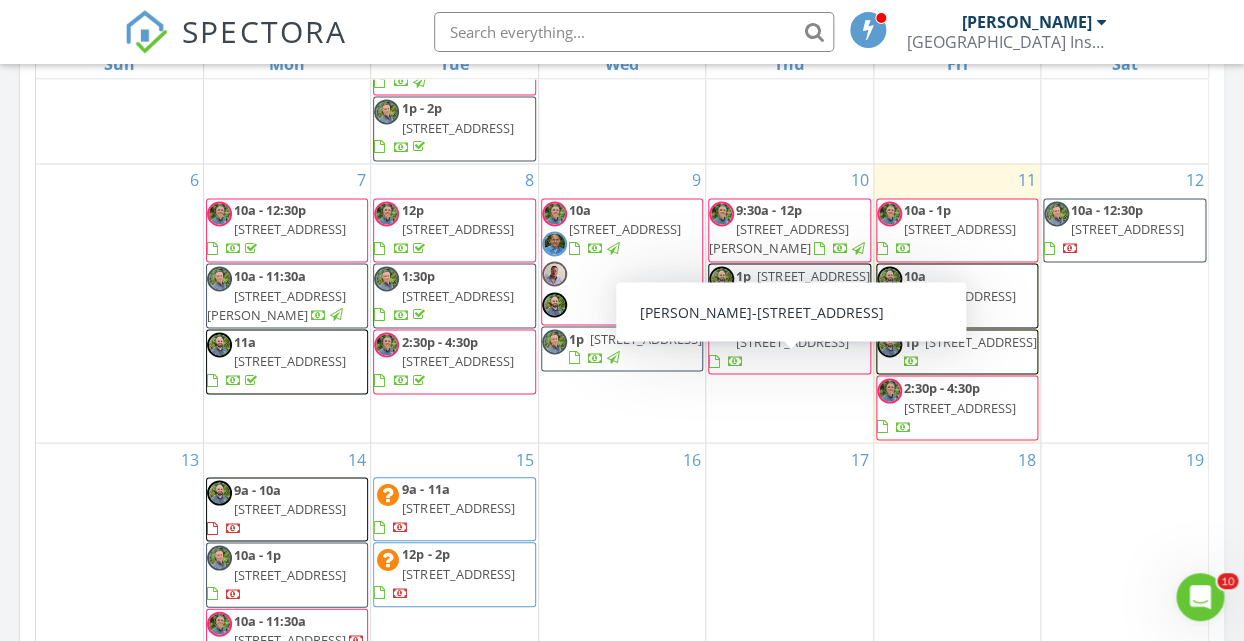 click on "8774 Lakes Blvd, West Palm Beach 33412" at bounding box center [792, 341] 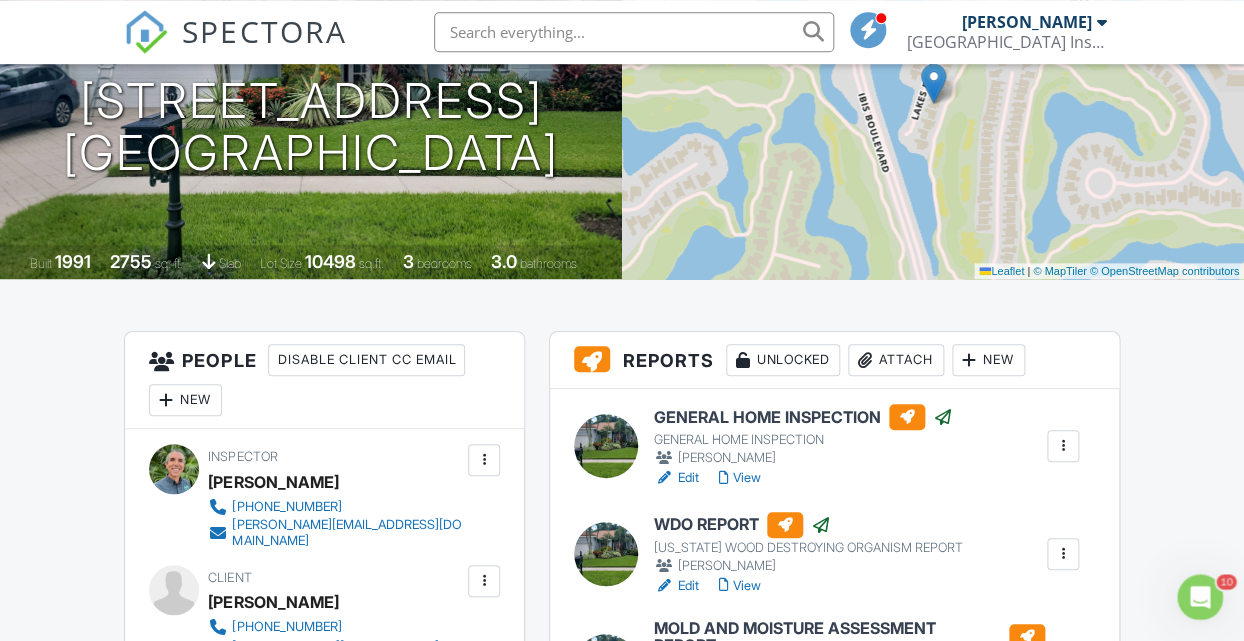 scroll, scrollTop: 108, scrollLeft: 0, axis: vertical 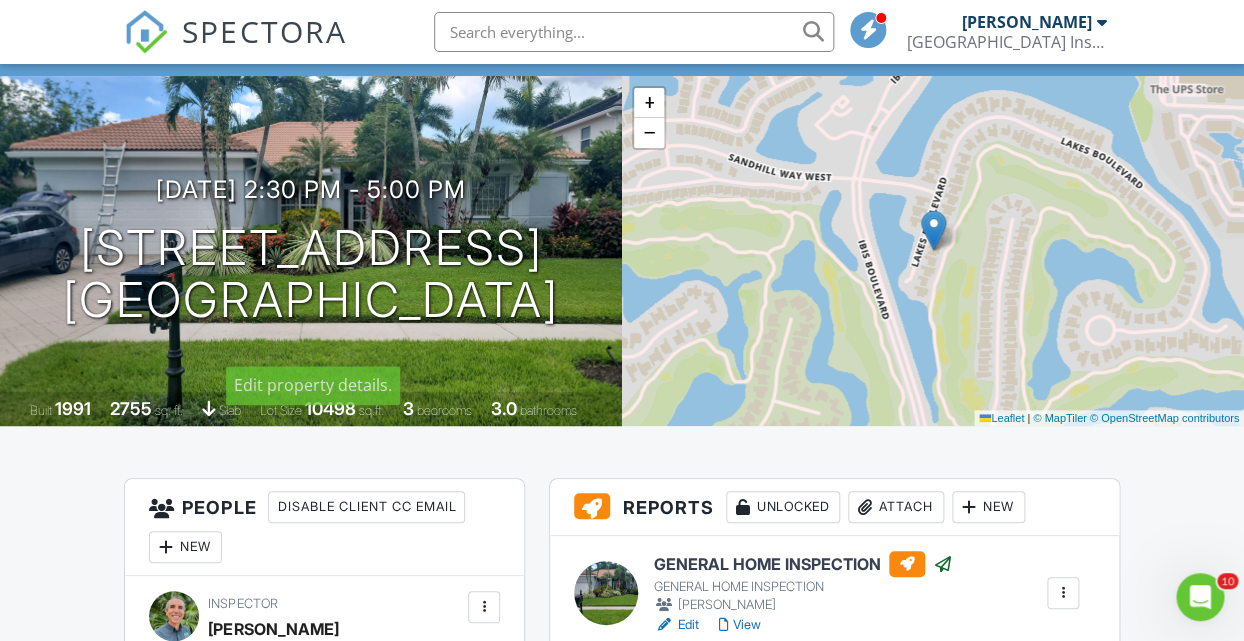 drag, startPoint x: 89, startPoint y: 200, endPoint x: 434, endPoint y: 322, distance: 365.9358 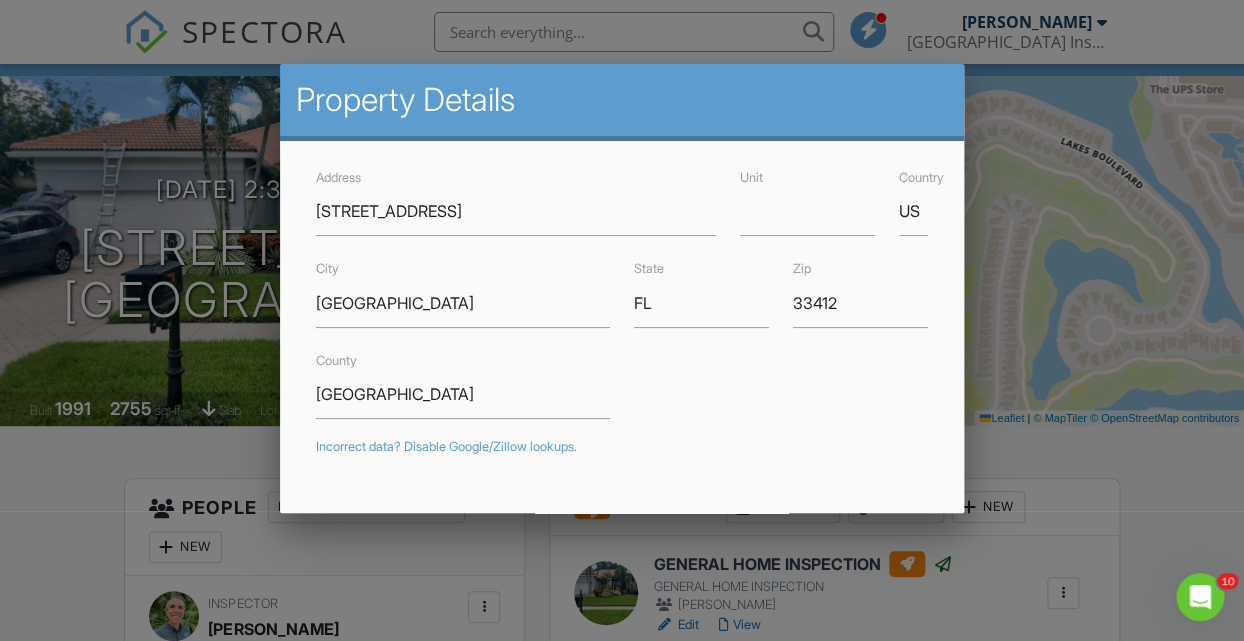 click at bounding box center (622, 300) 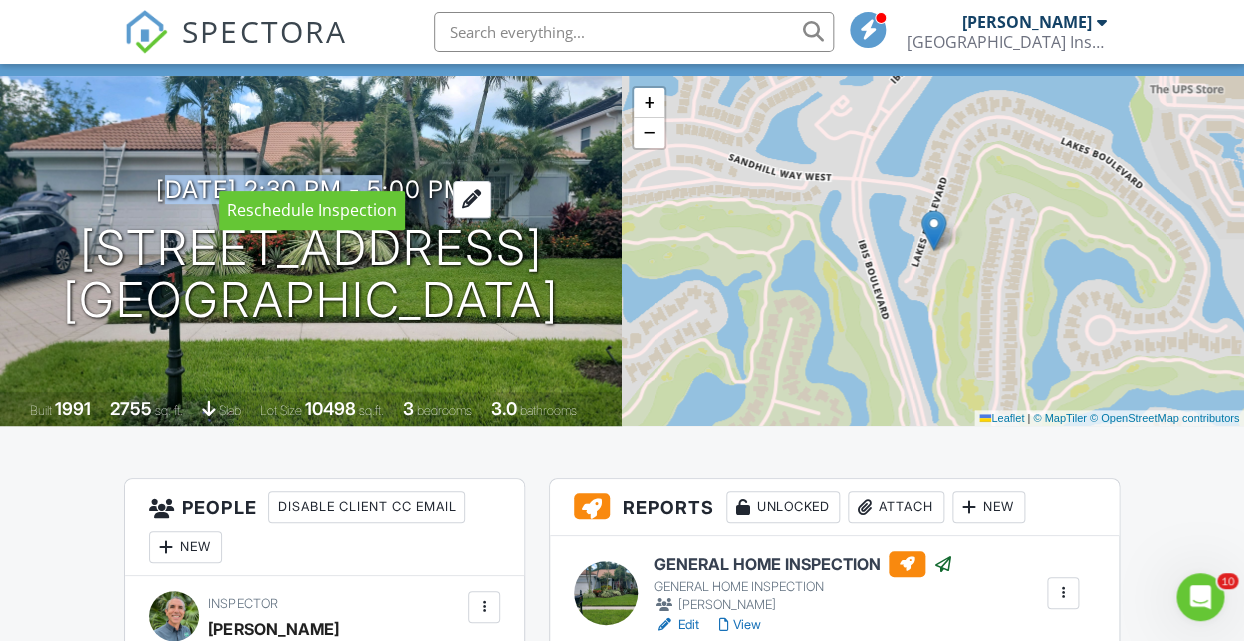 drag, startPoint x: 128, startPoint y: 158, endPoint x: 368, endPoint y: 166, distance: 240.1333 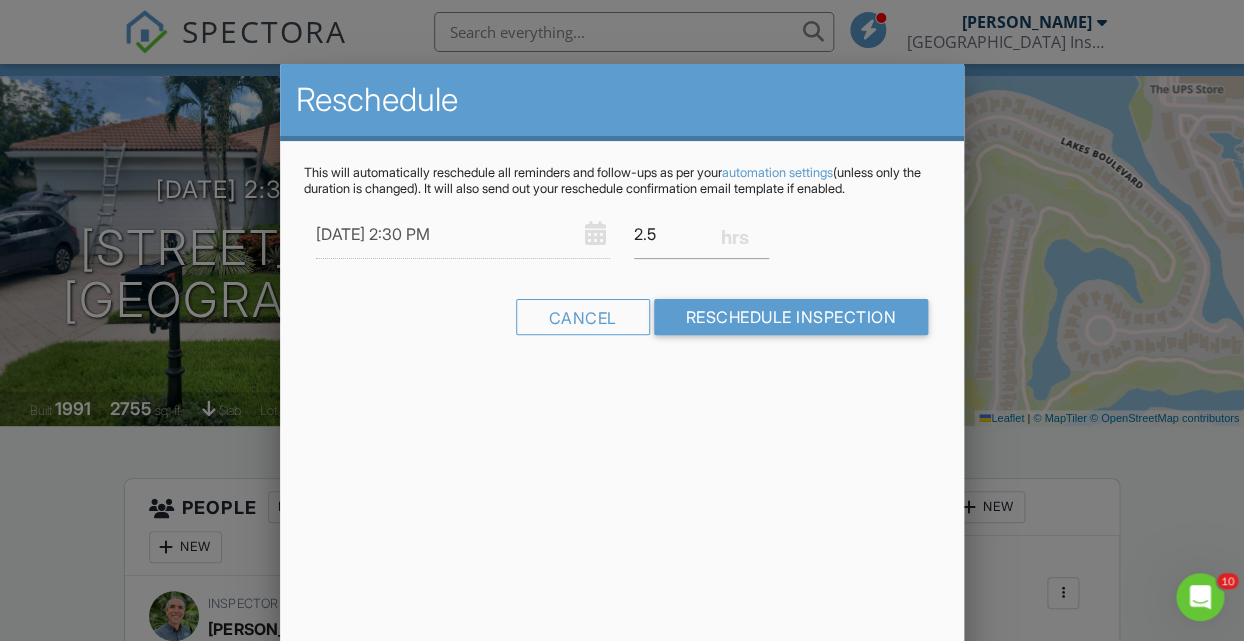 click at bounding box center [622, 300] 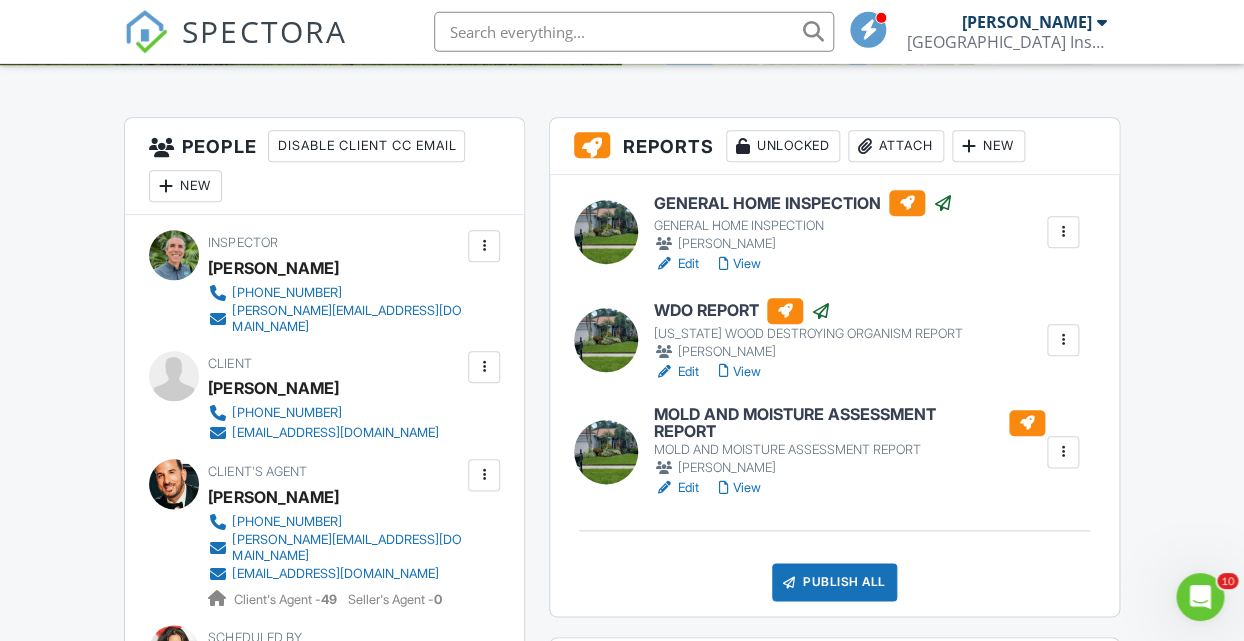 scroll, scrollTop: 432, scrollLeft: 0, axis: vertical 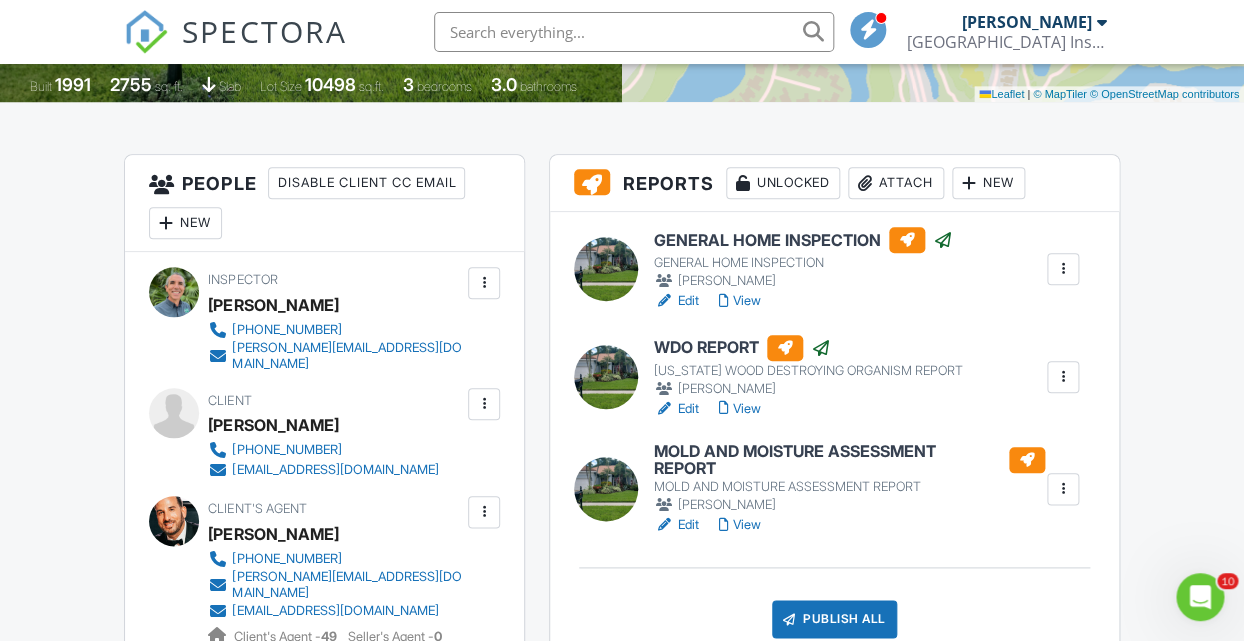 click at bounding box center [1063, 377] 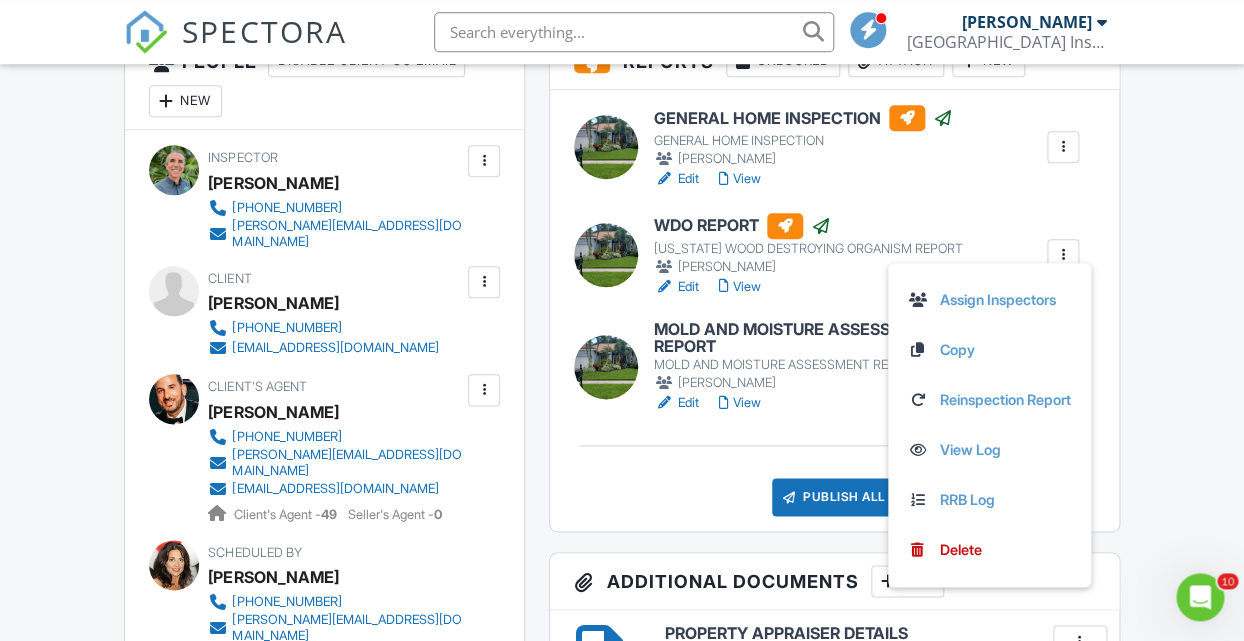 scroll, scrollTop: 432, scrollLeft: 0, axis: vertical 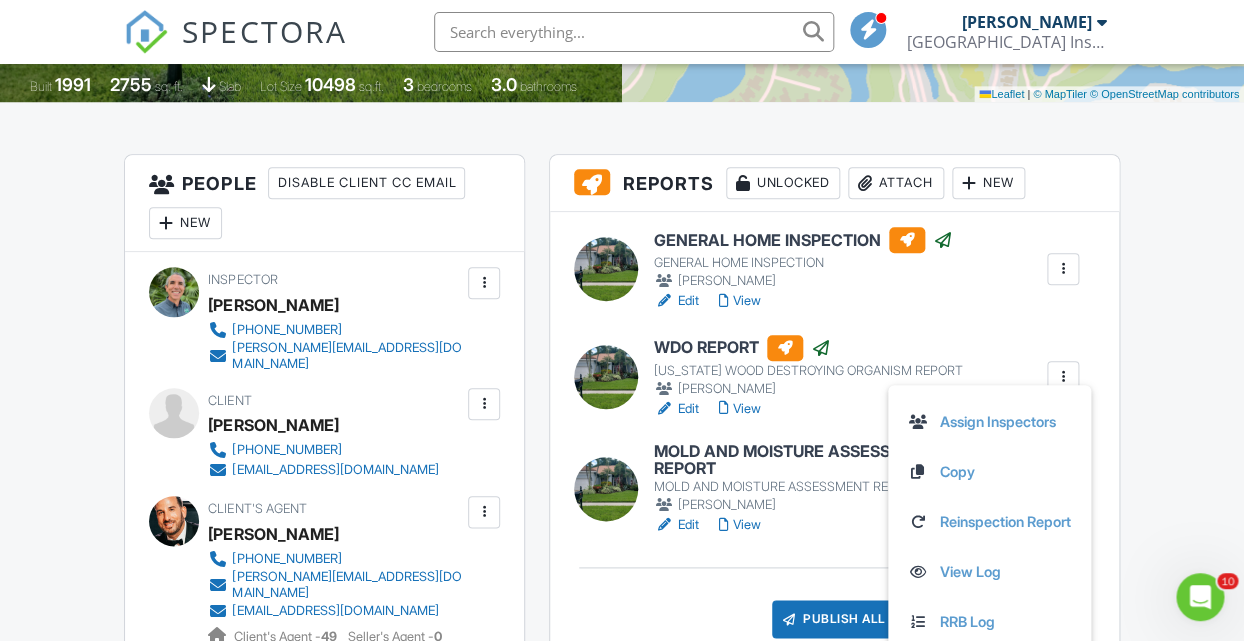 click on "Dashboard
Templates
Contacts
Automations
Settings
Team
Support Center
Inspection Details
Client View
More
Property Details
Reschedule
Reorder / Copy
Share
Cancel
Delete
Print Order
Convert to V9
View Change Log
07/10/2025  2:30 pm
- 5:00 pm
8774 Lakes Blvd
West Palm Beach, FL 33412
Built
1991
2755
sq. ft.
slab
Lot Size
10498
sq.ft.
3
bedrooms
3.0
bathrooms
+ −  Leaflet   |   © MapTiler   © OpenStreetMap contributors
All emails and texts are disabled for this inspection!
Turn on emails and texts
Turn on and Requeue Notifications
Reports
Unlocked
Attach
New
GENERAL HOME INSPECTION
GENERAL HOME INSPECTION" at bounding box center [622, 1618] 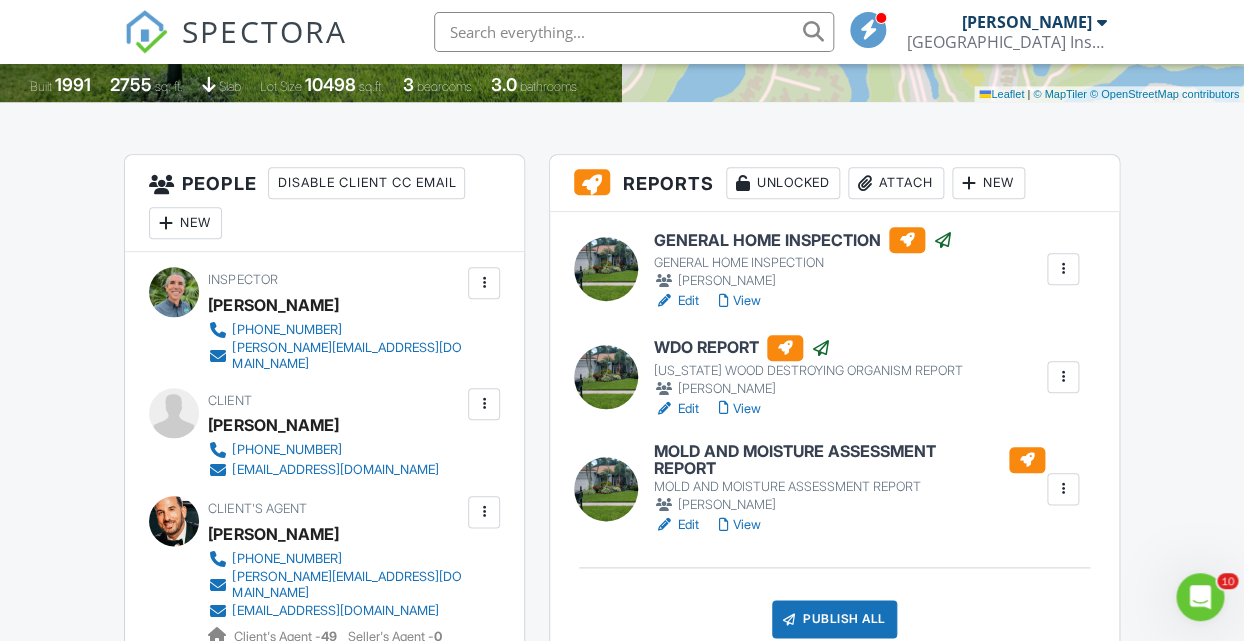 scroll, scrollTop: 0, scrollLeft: 0, axis: both 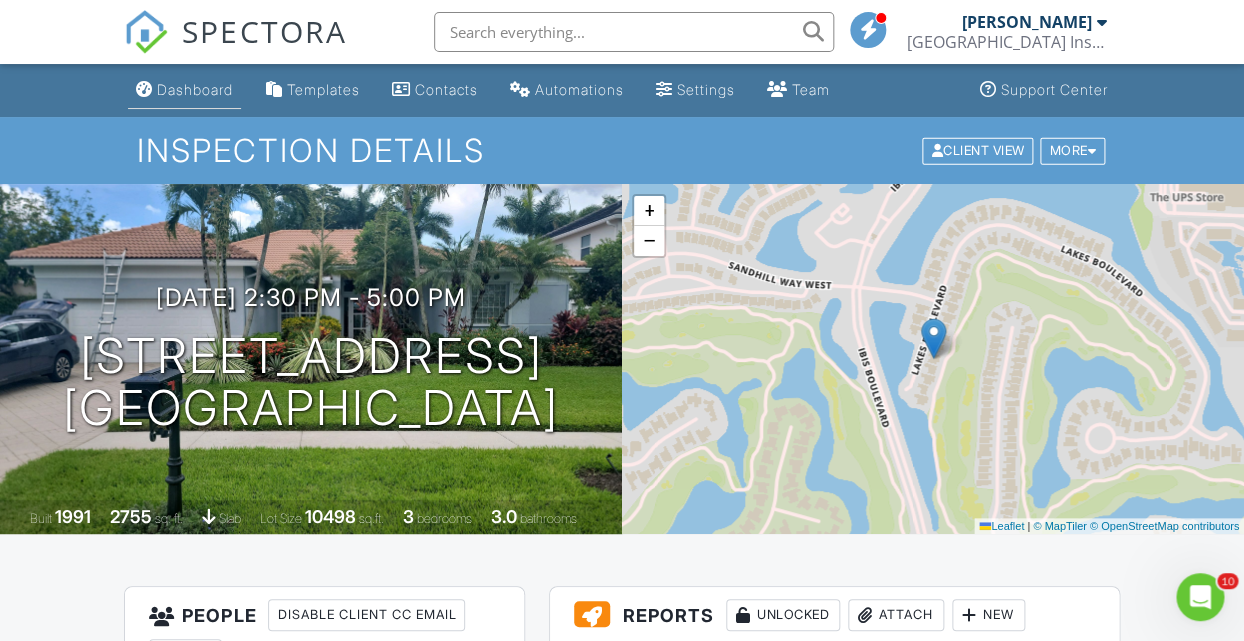 click on "Dashboard" at bounding box center [195, 89] 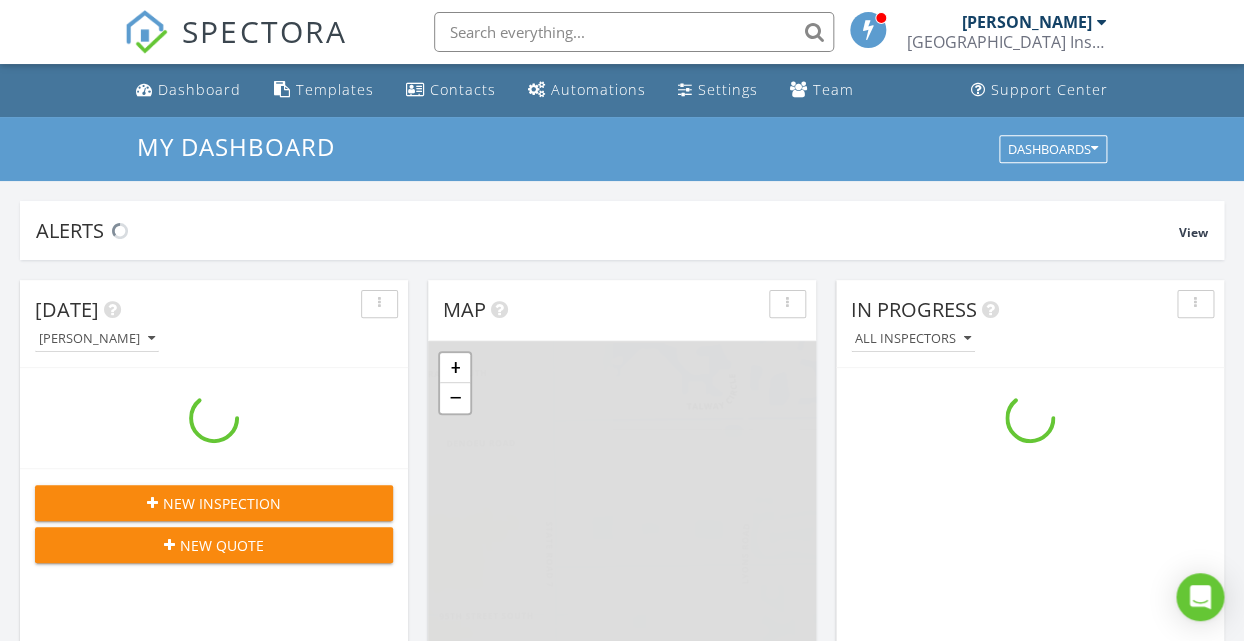 scroll, scrollTop: 451, scrollLeft: 0, axis: vertical 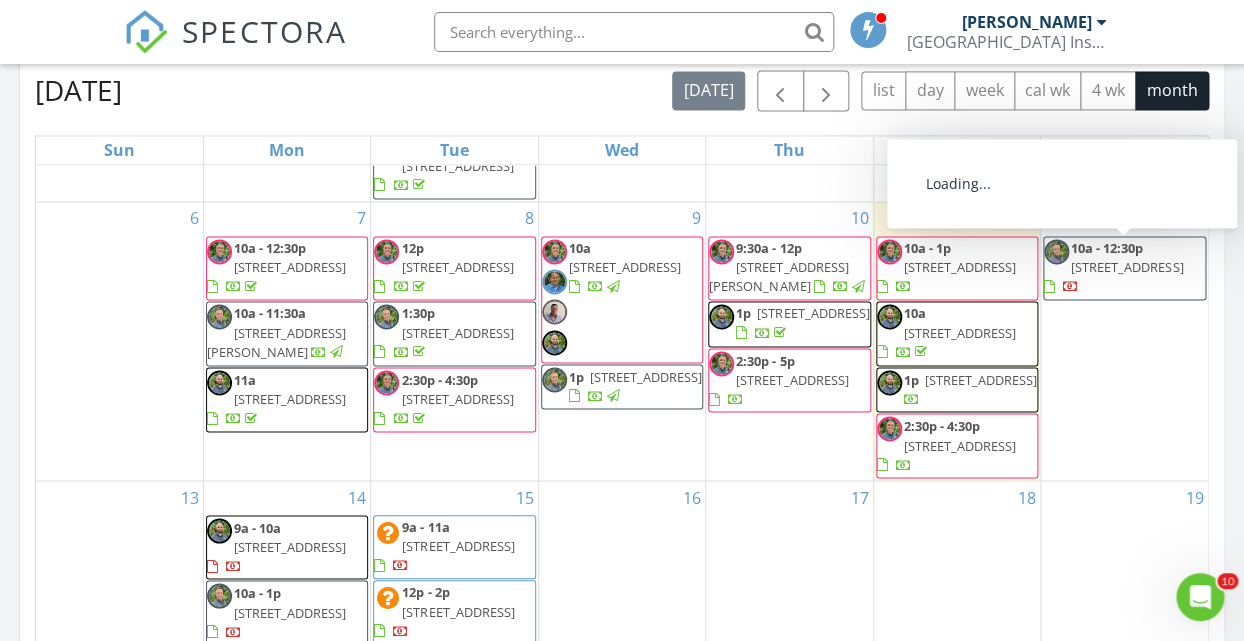 click on "[STREET_ADDRESS]" at bounding box center [1127, 267] 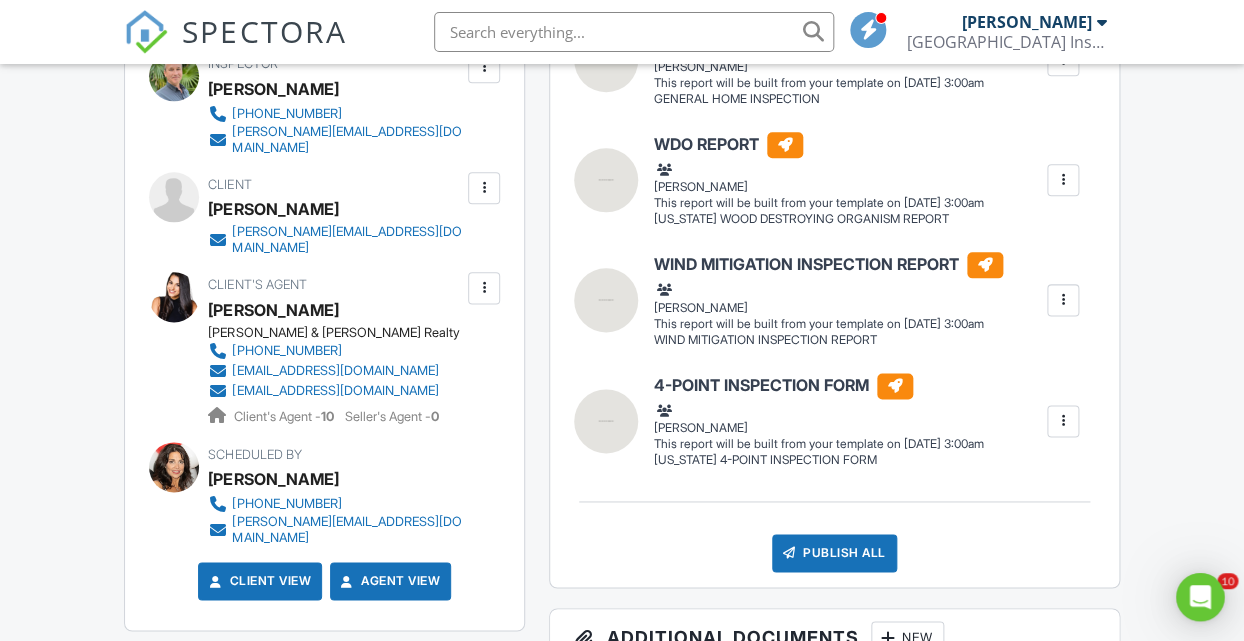 scroll, scrollTop: 0, scrollLeft: 0, axis: both 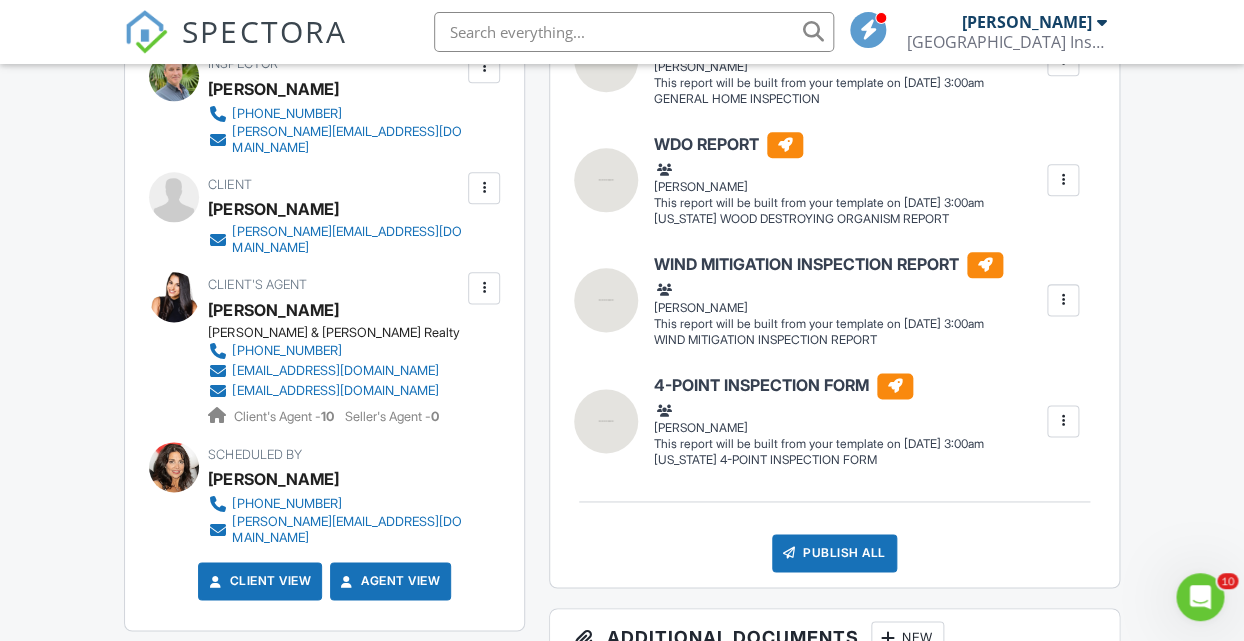 click at bounding box center [1063, 300] 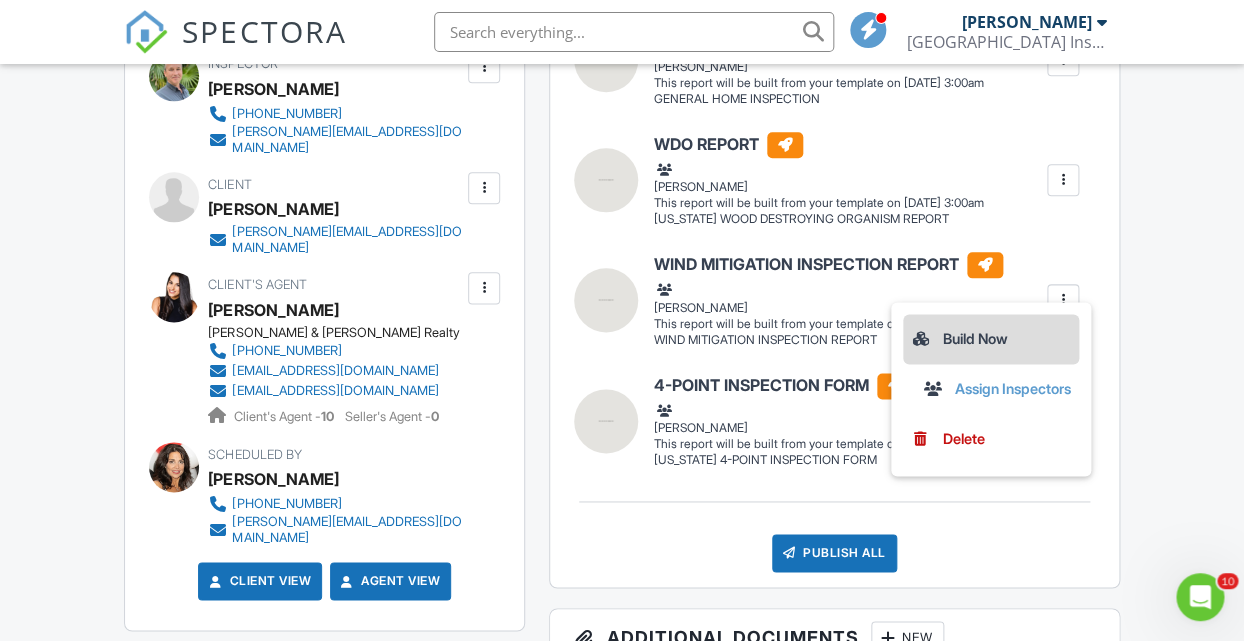 click on "Build Now" at bounding box center [991, 339] 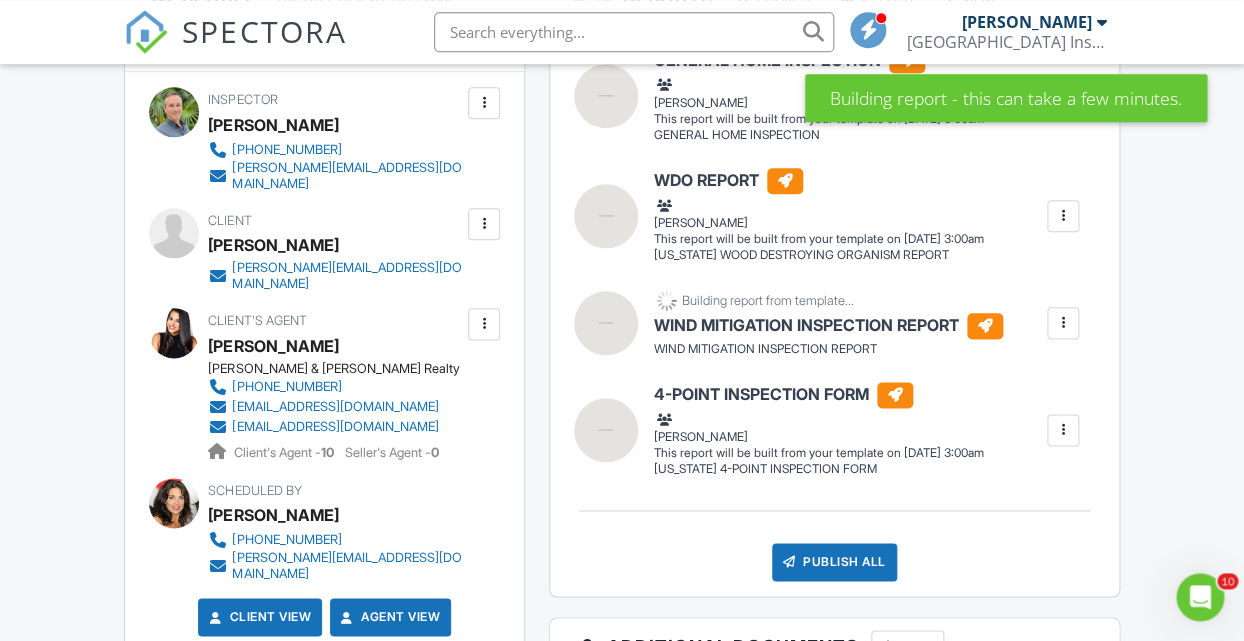 scroll, scrollTop: 648, scrollLeft: 0, axis: vertical 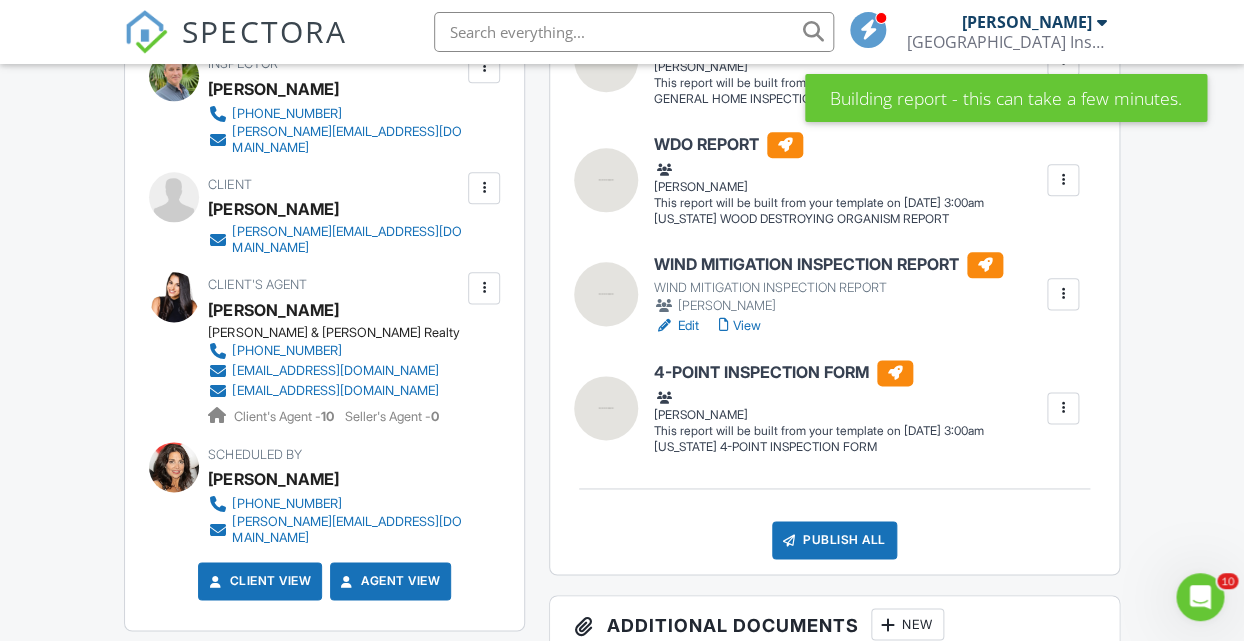click at bounding box center [1063, 294] 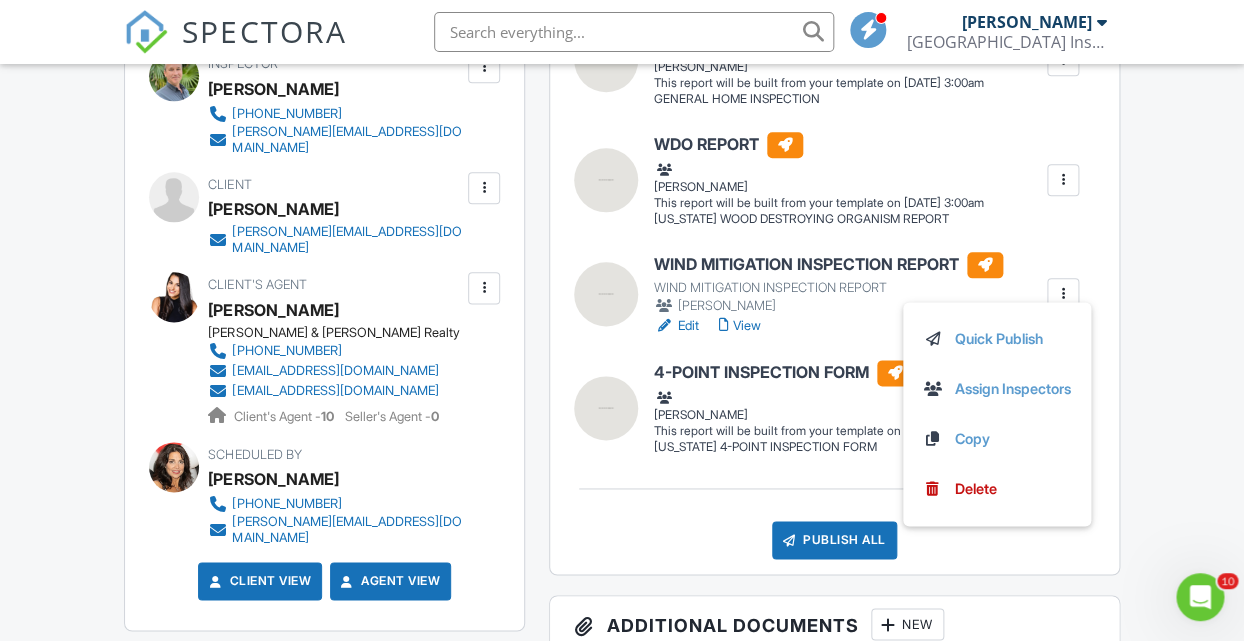 click on "Reports
Locked
Attach
New
GENERAL HOME INSPECTION
GENERAL HOME INSPECTION
Tom Burgess
Edit
View
GENERAL HOME INSPECTION
GENERAL HOME INSPECTION
Tom Burgess
This report will be built from your template on 07/12/25  3:00am
Quick Publish
Assign Inspectors
Copy
Build Now
Assign Inspectors
Delete
WDO REPORT
FLORIDA WOOD DESTROYING ORGANISM REPORT
Tom Burgess
Edit
View
WDO REPORT
FLORIDA WOOD DESTROYING ORGANISM REPORT
Tom Burgess
This report will be built from your template on 07/12/25  3:00am
Quick Publish
Assign Inspectors
Copy
Build Now
Assign Inspectors
Delete
WIND MITIGATION INSPECTION REPORT
WIND MITIGATION INSPECTION REPORT
Tom Burgess
Edit
View" at bounding box center [834, 1152] 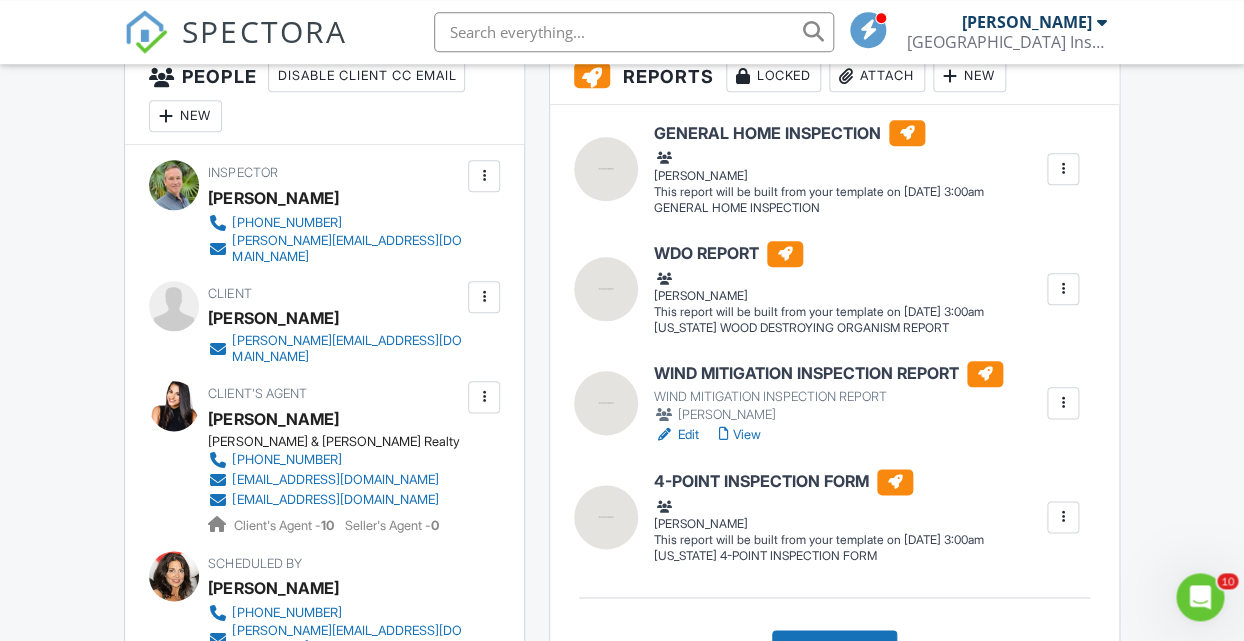 scroll, scrollTop: 432, scrollLeft: 0, axis: vertical 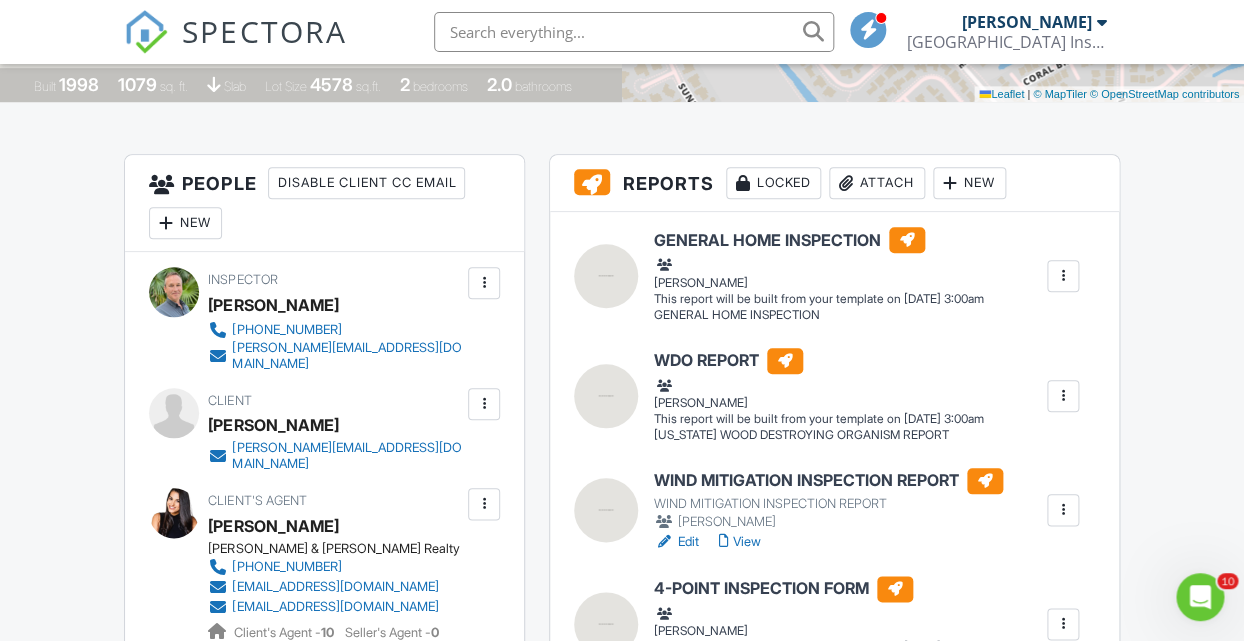 click at bounding box center [1063, 276] 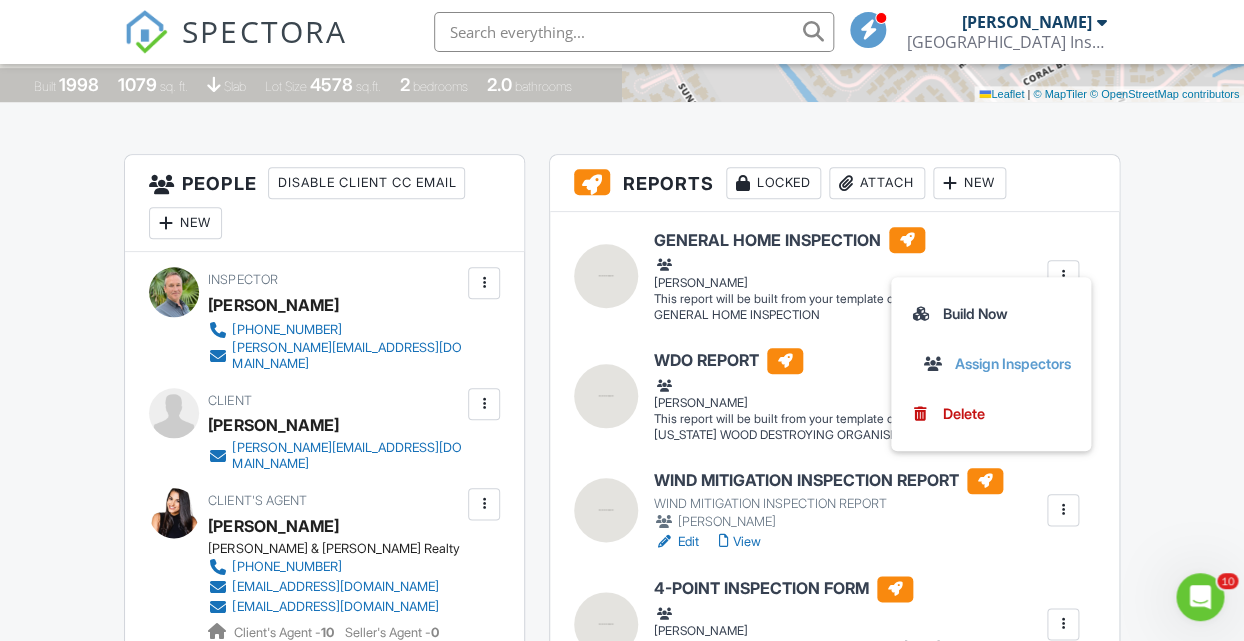 click on "Build Now" at bounding box center [991, 314] 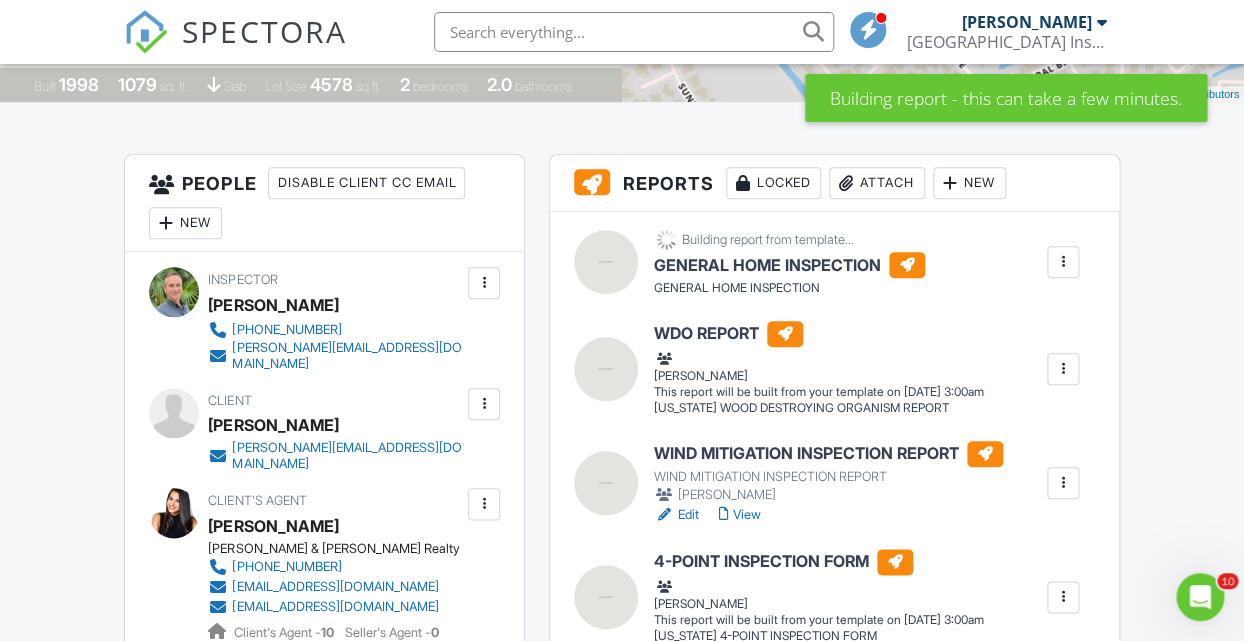 scroll, scrollTop: 540, scrollLeft: 0, axis: vertical 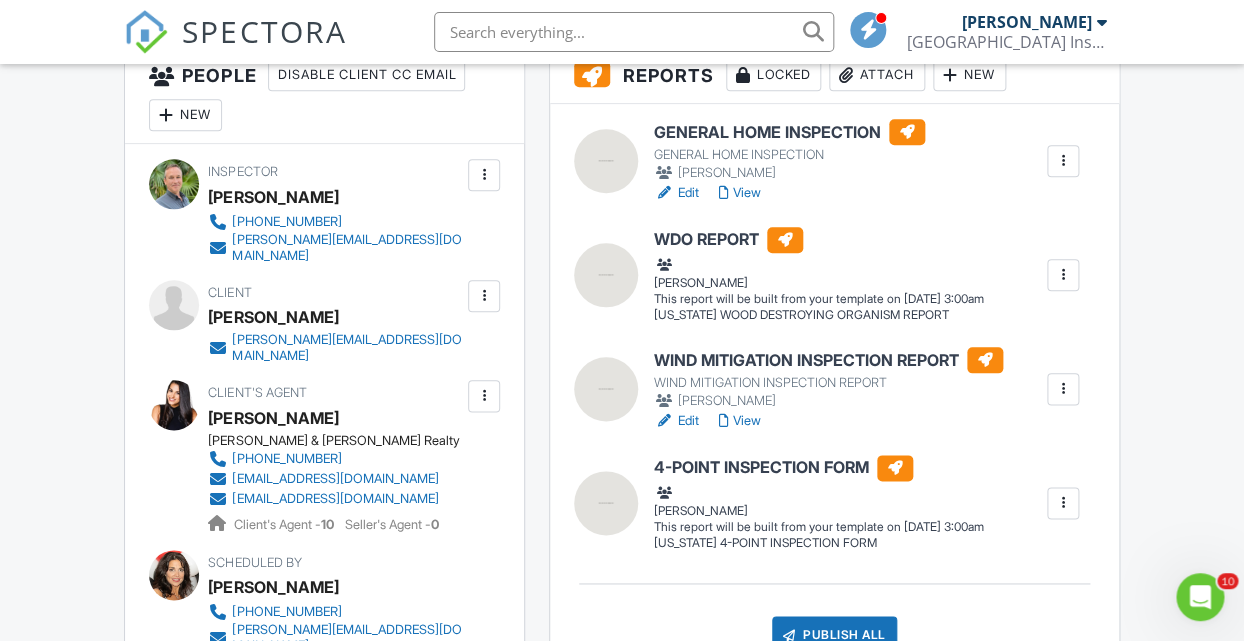 click on "View" at bounding box center [740, 193] 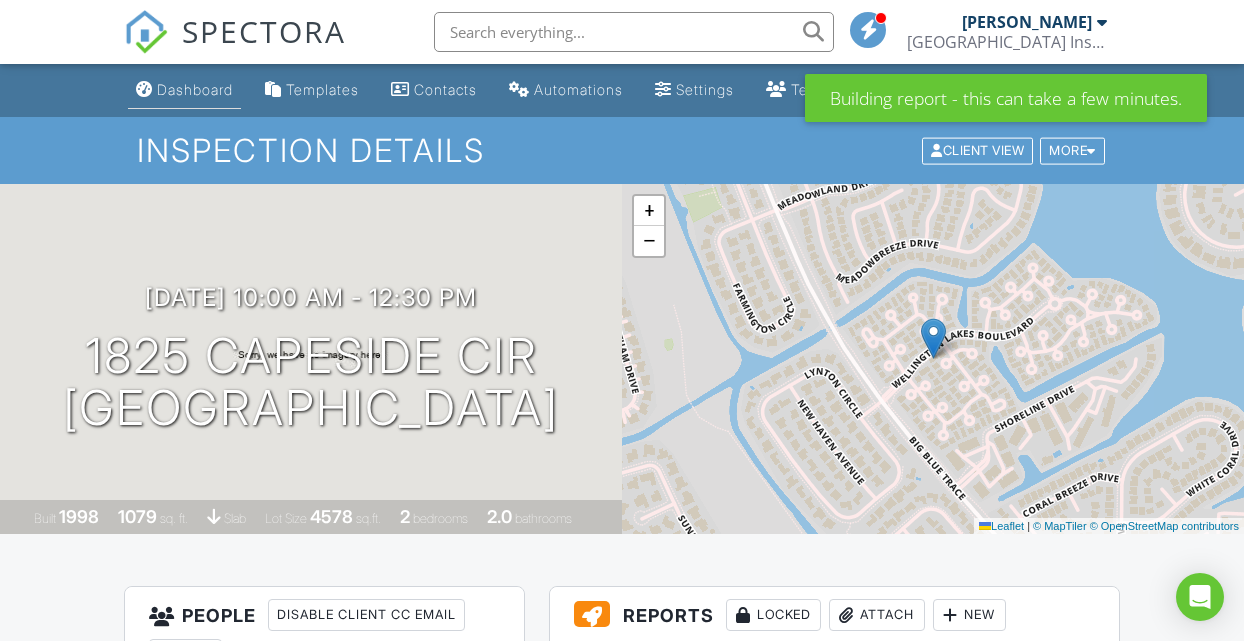 scroll, scrollTop: 0, scrollLeft: 0, axis: both 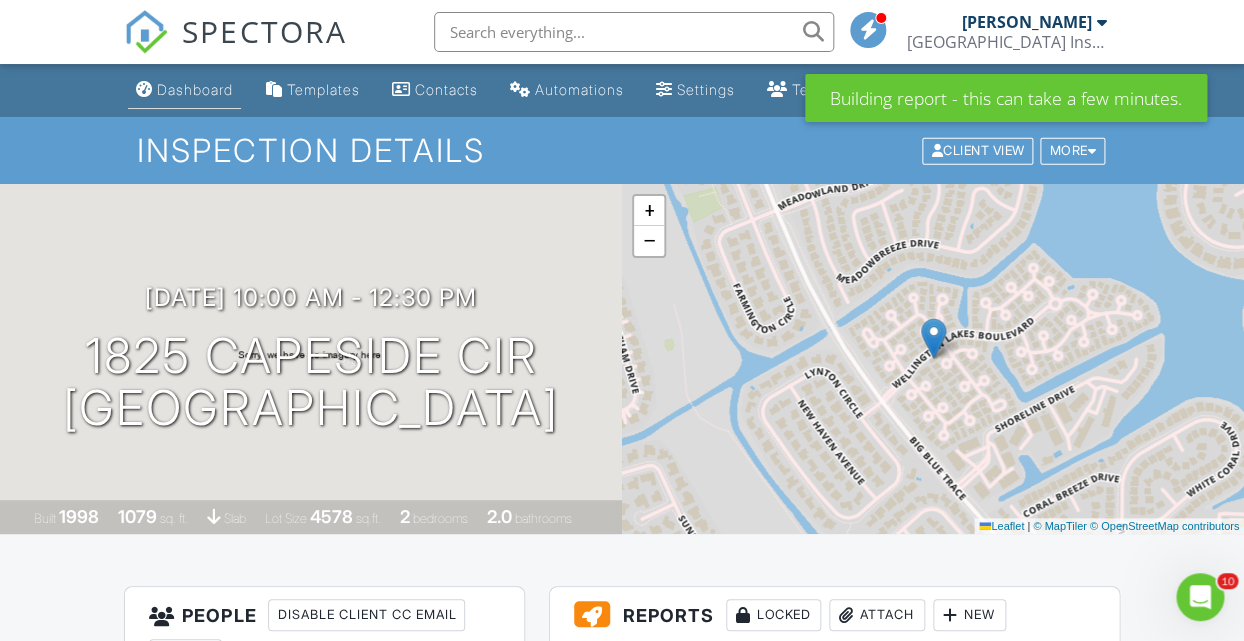 click on "Dashboard" at bounding box center (195, 89) 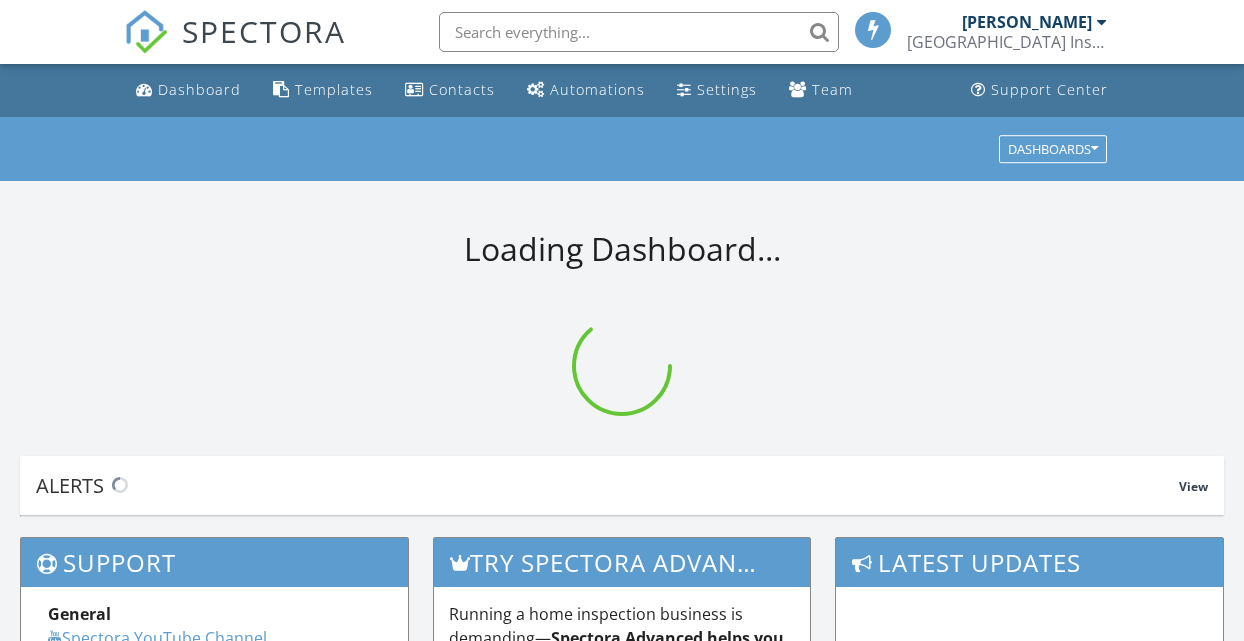 scroll, scrollTop: 0, scrollLeft: 0, axis: both 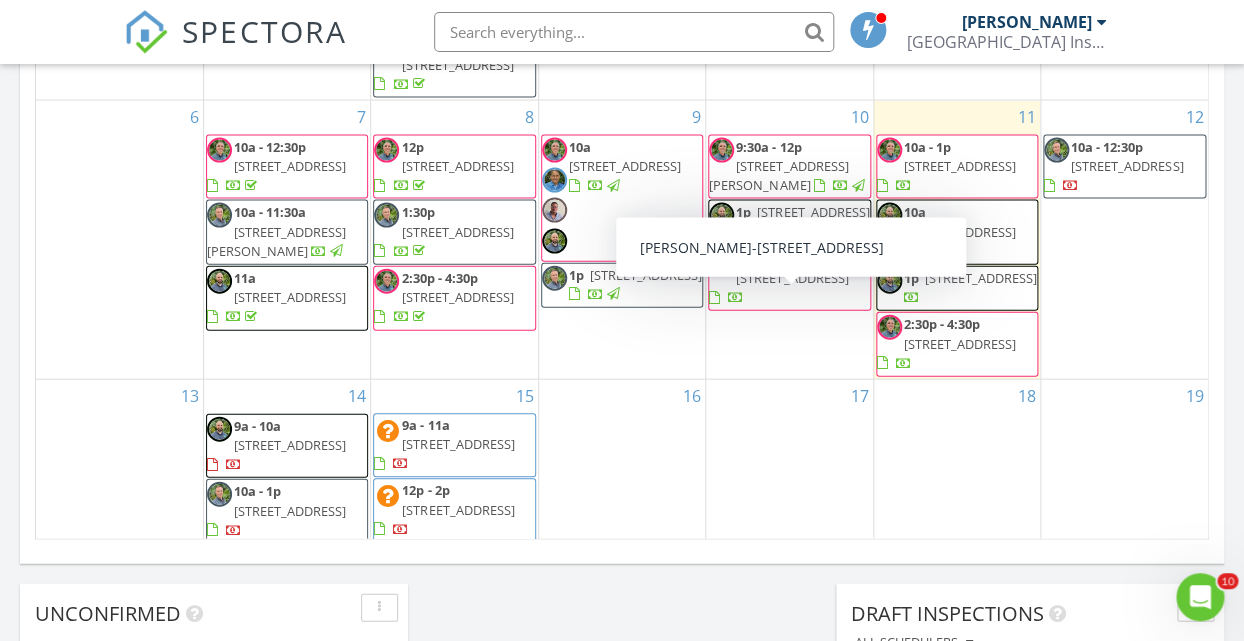 click on "2:30p - 5p
8774 Lakes Blvd, West Palm Beach 33412" at bounding box center (778, 278) 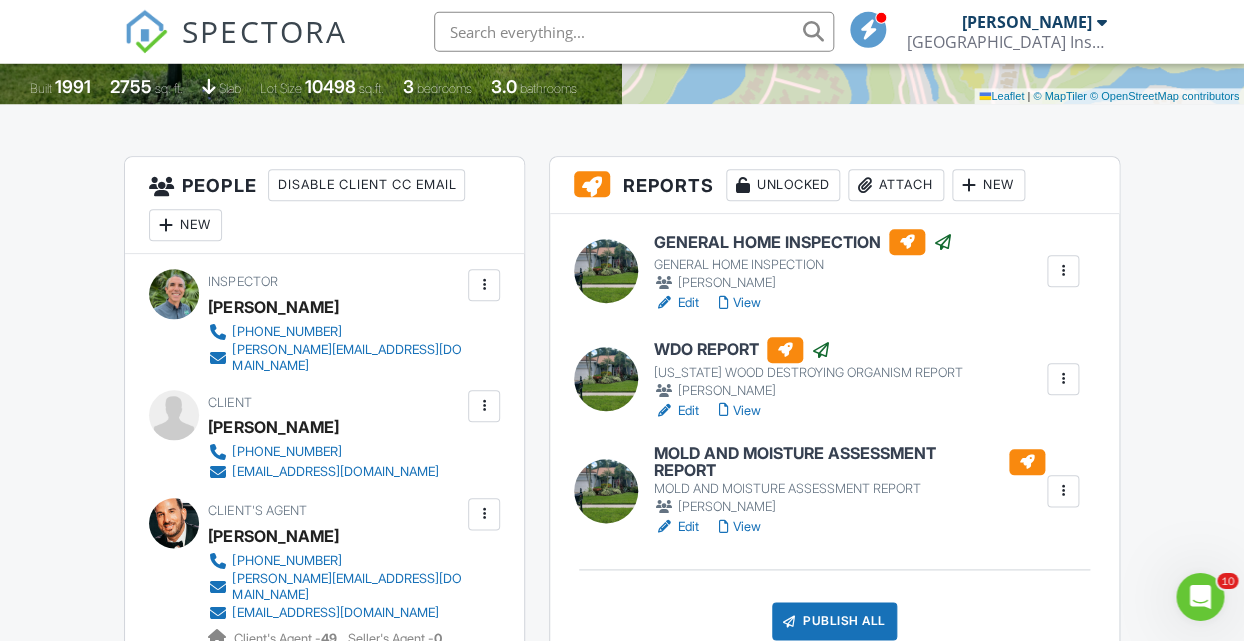 scroll, scrollTop: 432, scrollLeft: 0, axis: vertical 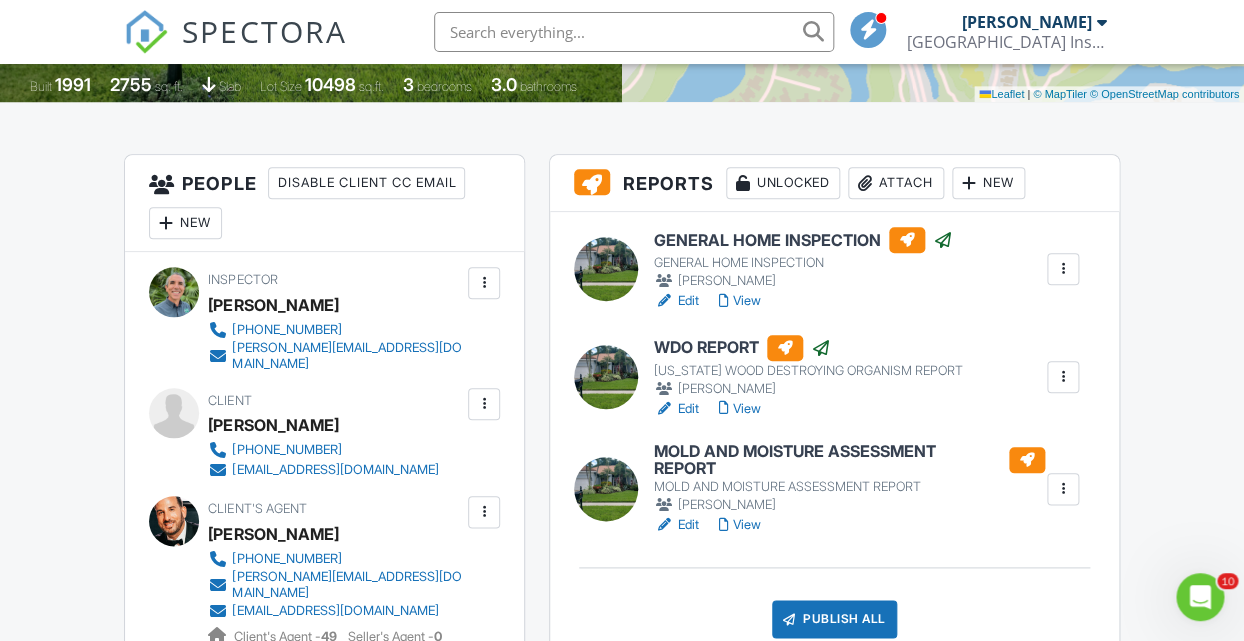 drag, startPoint x: 940, startPoint y: 611, endPoint x: 762, endPoint y: 614, distance: 178.02528 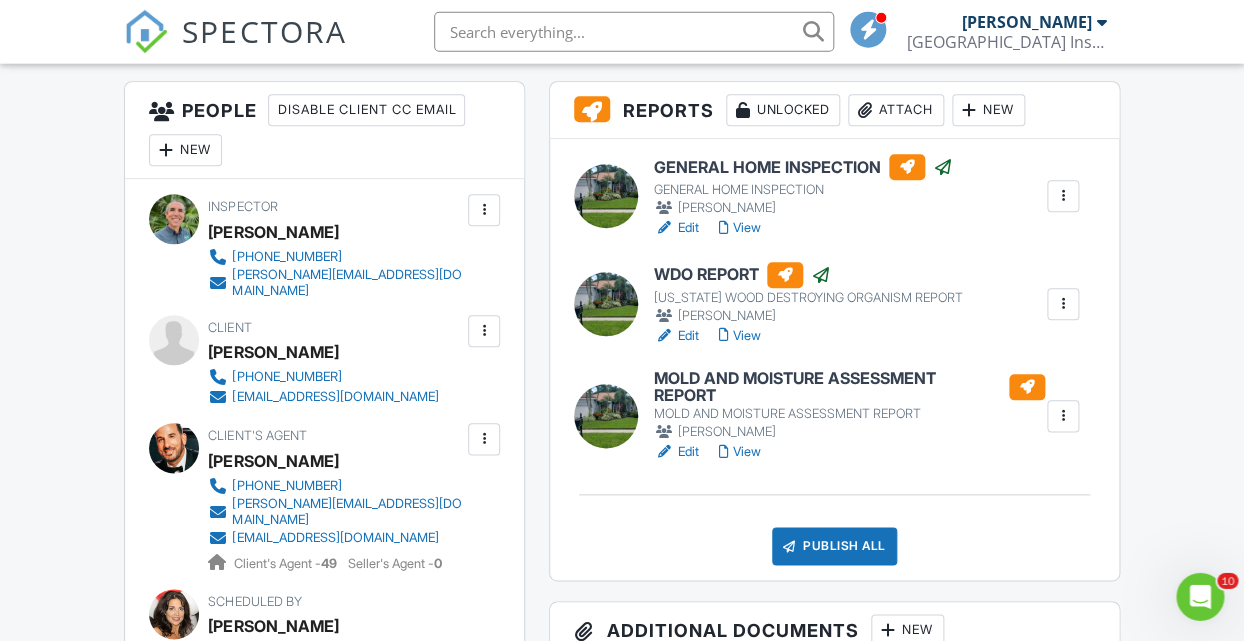 scroll, scrollTop: 540, scrollLeft: 0, axis: vertical 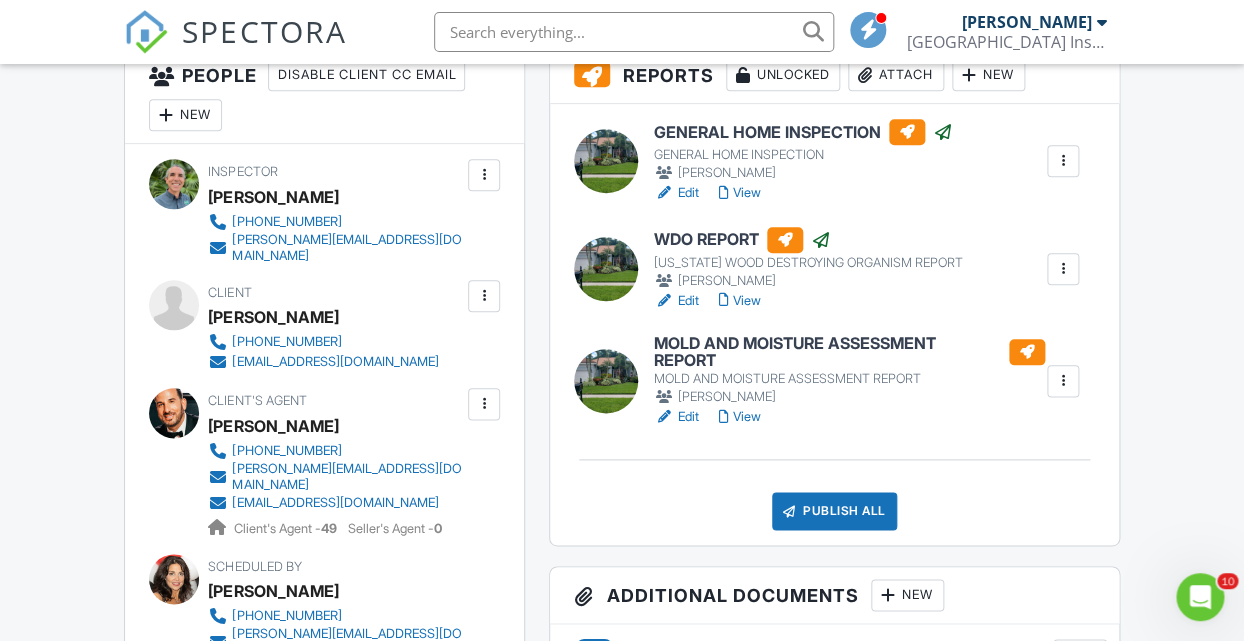 click on "Publish All
Checking report completion" at bounding box center [834, 511] 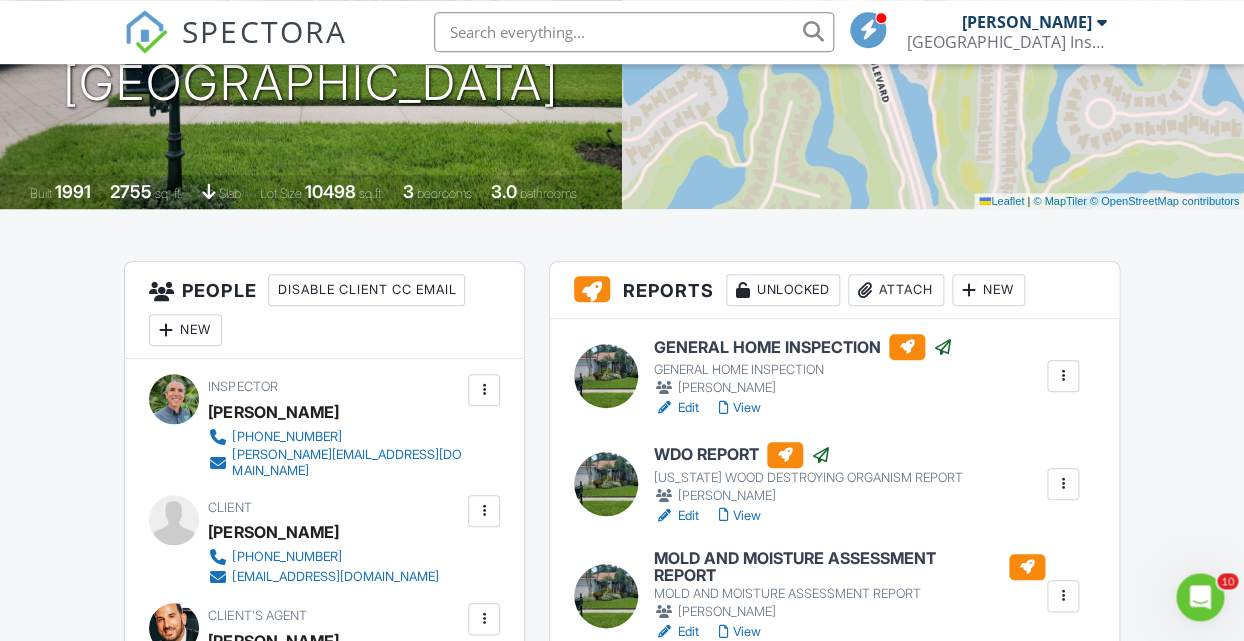 scroll, scrollTop: 324, scrollLeft: 0, axis: vertical 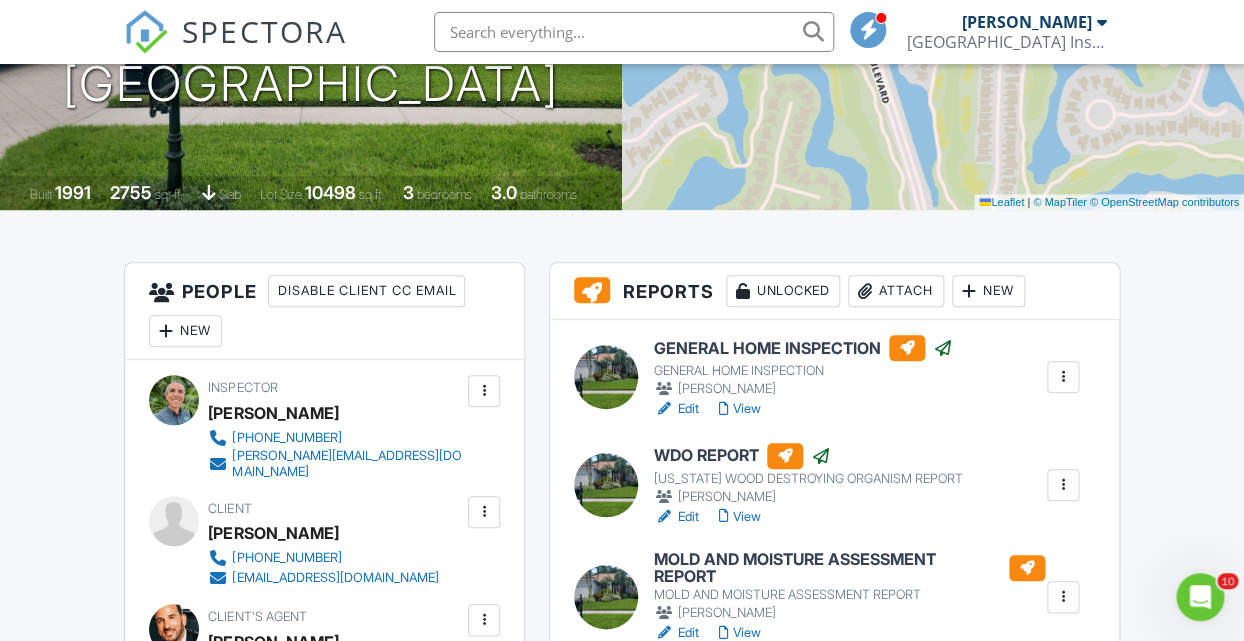 click at bounding box center (1063, 377) 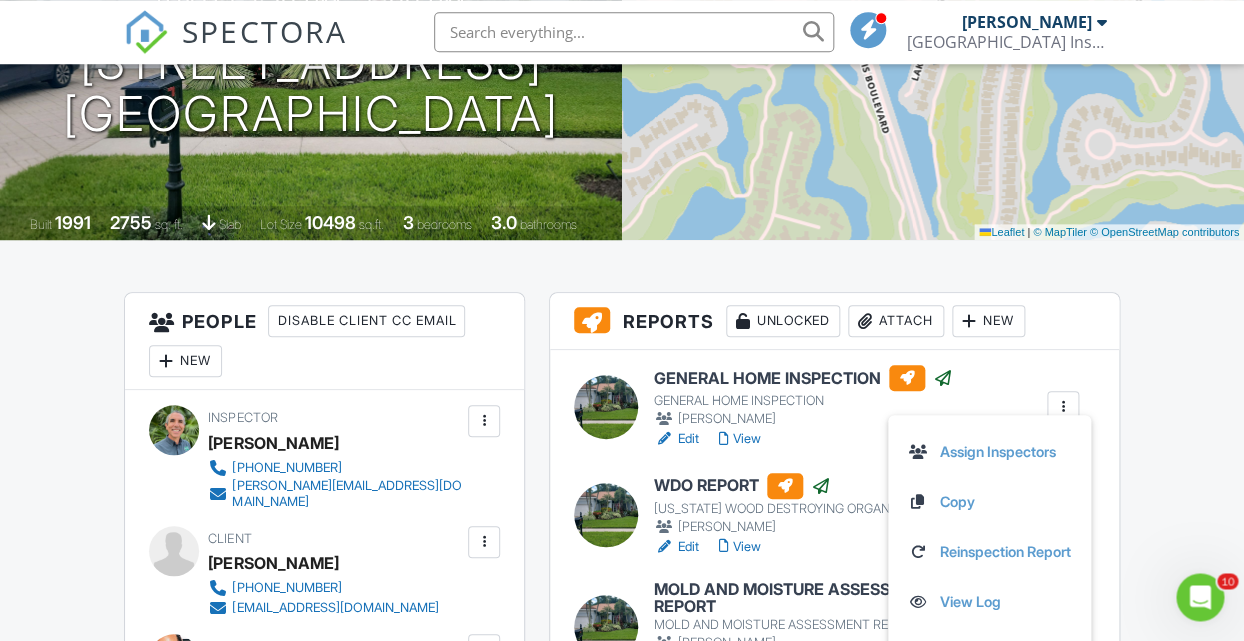 scroll, scrollTop: 216, scrollLeft: 0, axis: vertical 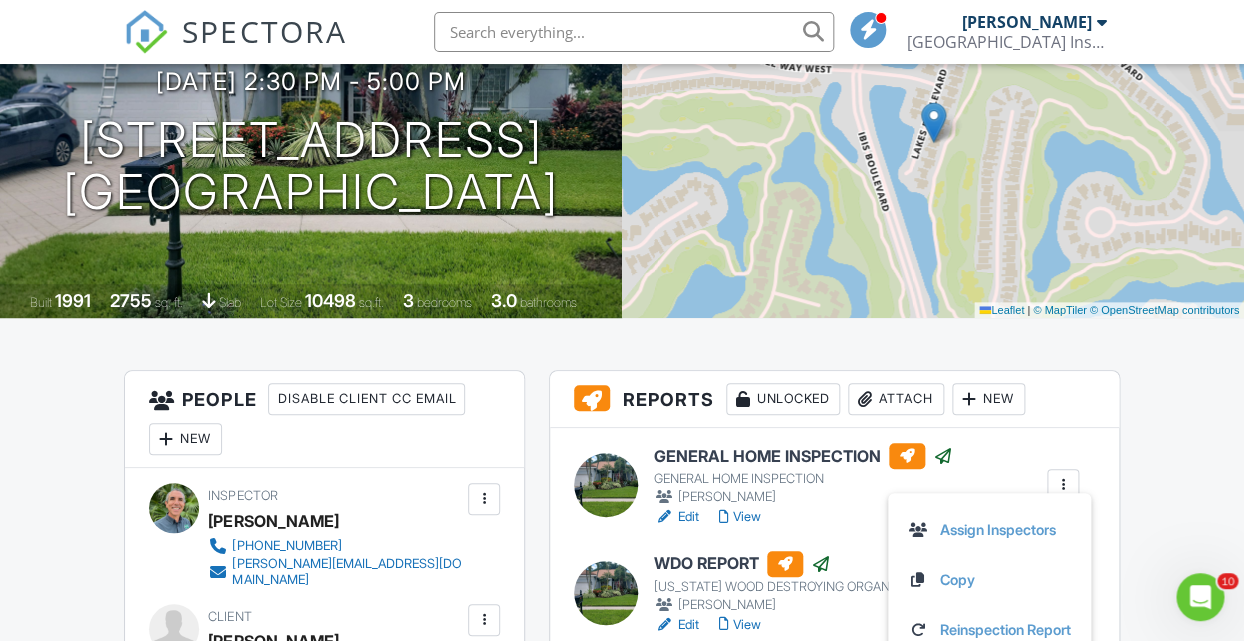 click on "Dashboard
Templates
Contacts
Automations
Settings
Team
Support Center
Inspection Details
Client View
More
Property Details
Reschedule
Reorder / Copy
Share
Cancel
[GEOGRAPHIC_DATA]
Print Order
Convert to V9
View Change Log
[DATE]  2:30 pm
- 5:00 pm
[STREET_ADDRESS]
[GEOGRAPHIC_DATA]
Built
1991
2755
sq. ft.
slab
Lot Size
10498
sq.ft.
3
bedrooms
3.0
bathrooms
+ −  Leaflet   |   © MapTiler   © OpenStreetMap contributors
All emails and texts are disabled for this inspection!
Turn on emails and texts
Turn on and Requeue Notifications
Reports
Unlocked
Attach
New
GENERAL HOME INSPECTION
GENERAL HOME INSPECTION" at bounding box center (622, 1834) 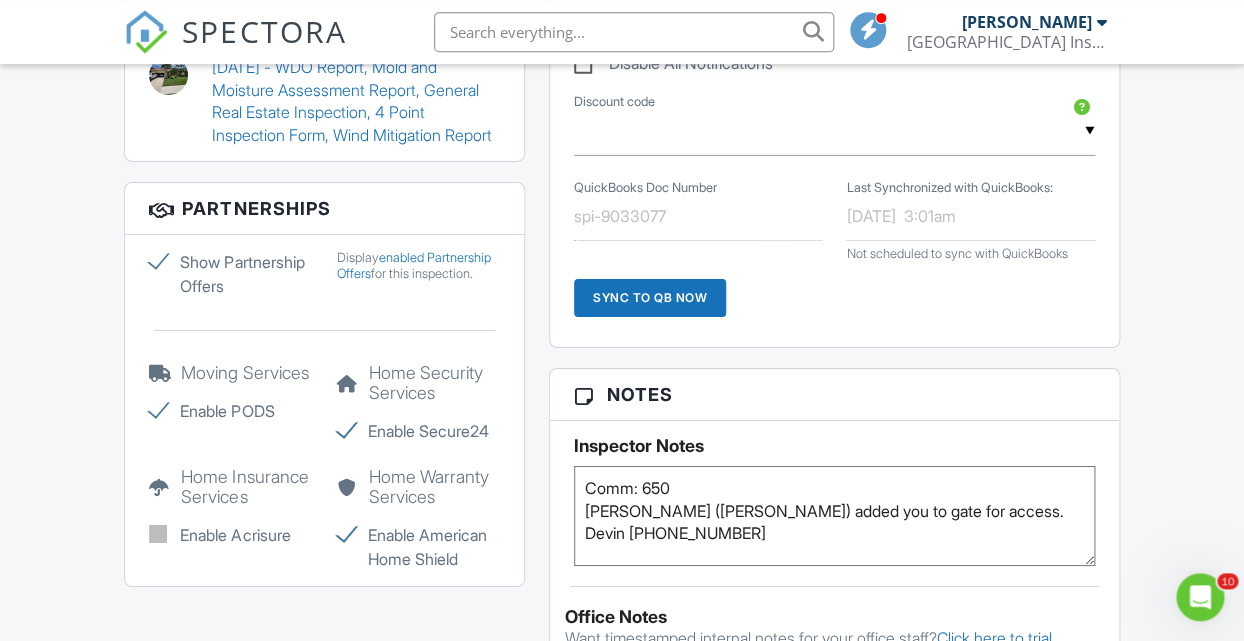 scroll, scrollTop: 2160, scrollLeft: 0, axis: vertical 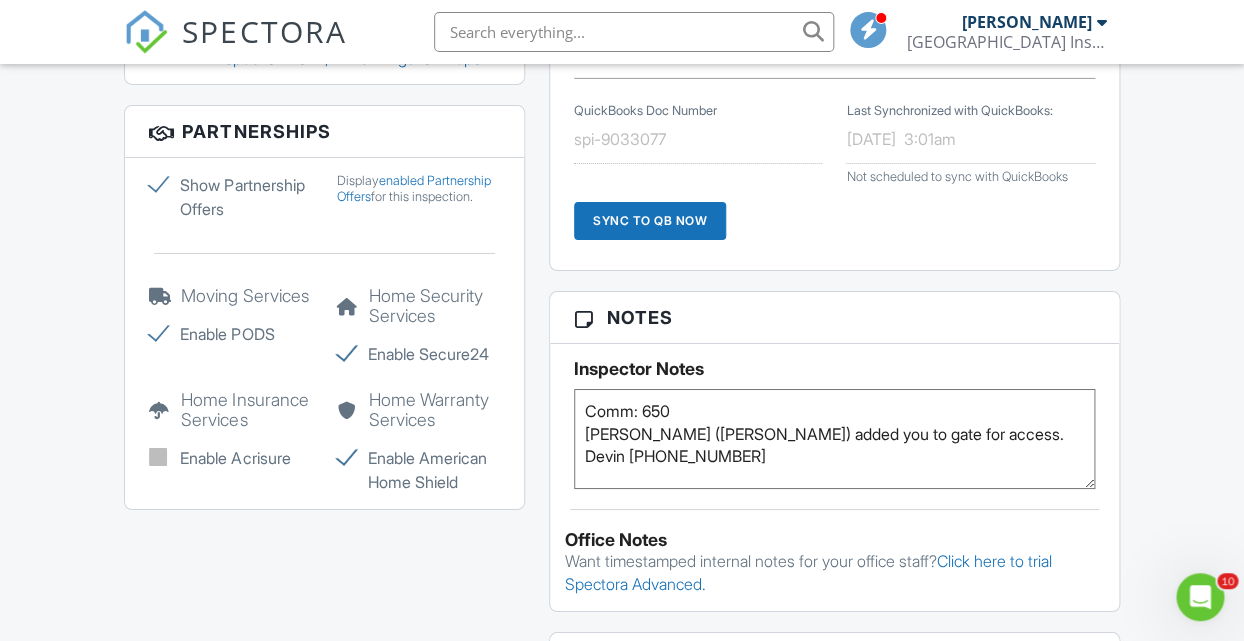 click 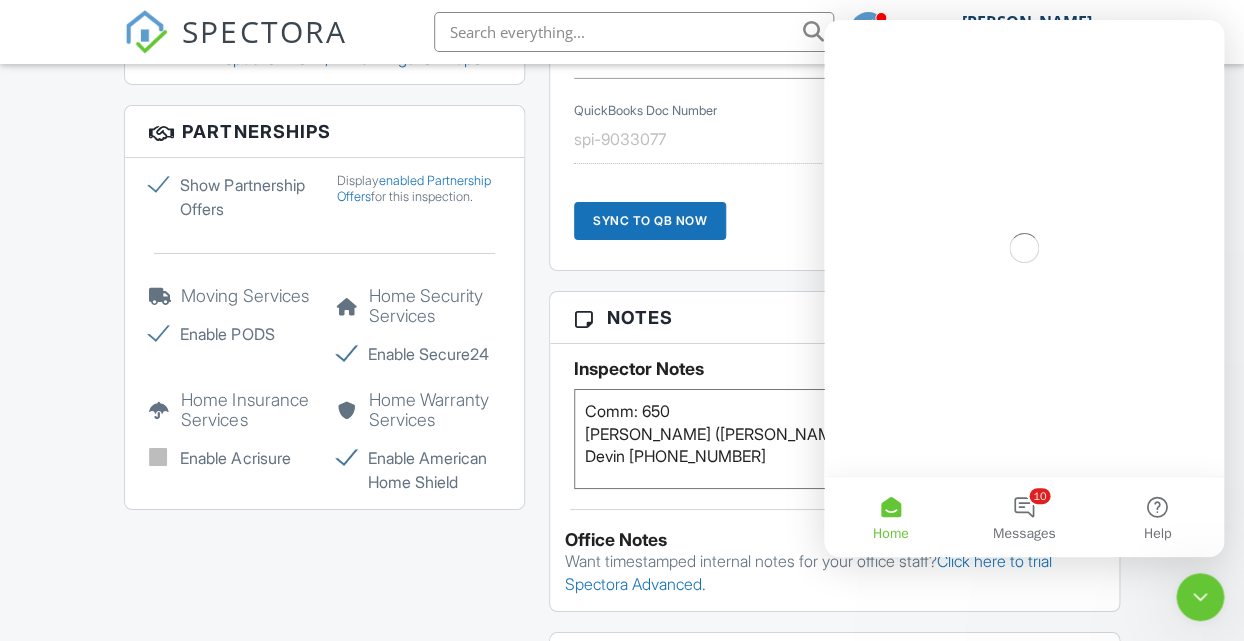 scroll, scrollTop: 0, scrollLeft: 0, axis: both 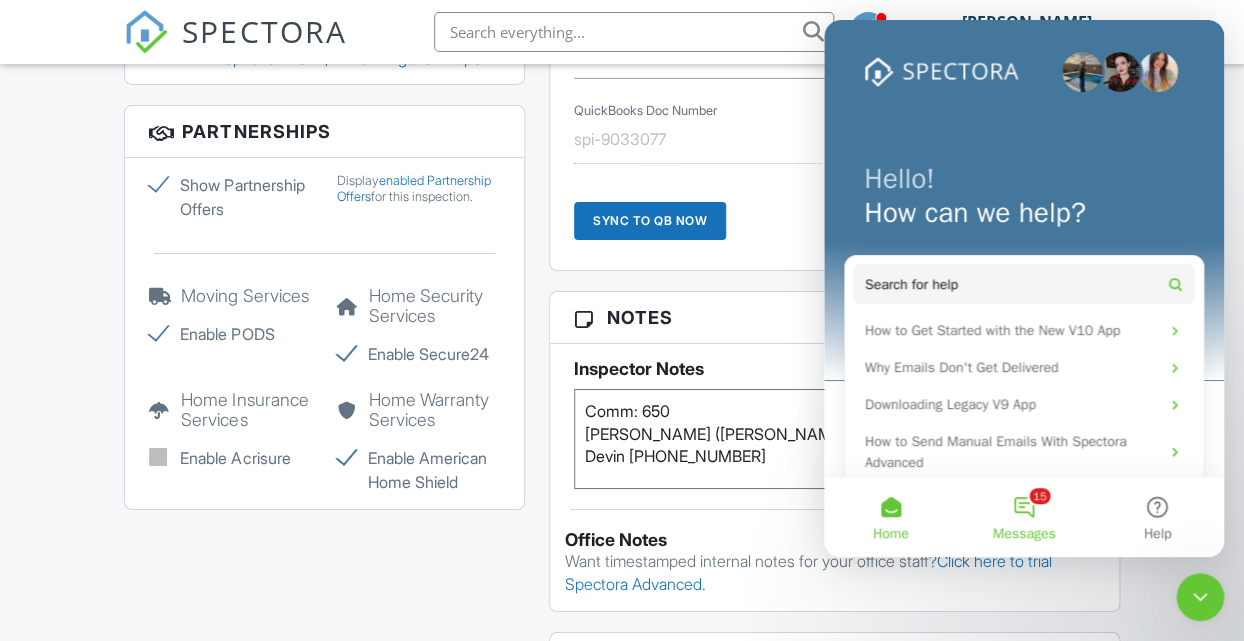 click on "15 Messages" at bounding box center [1023, 517] 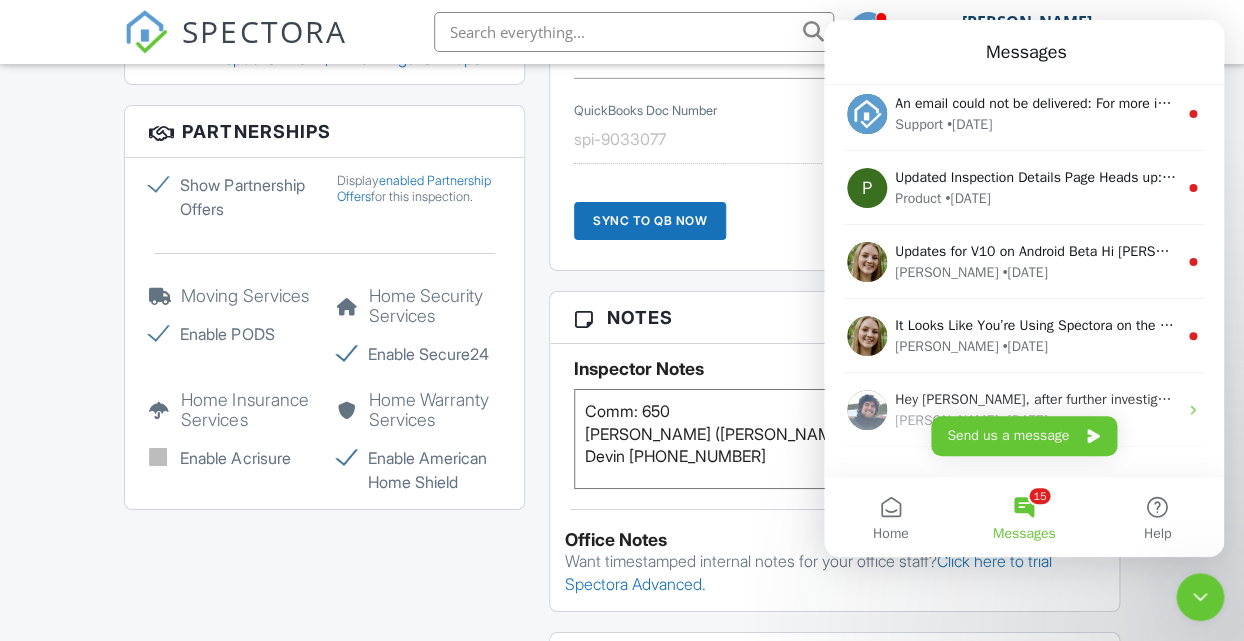 scroll, scrollTop: 429, scrollLeft: 0, axis: vertical 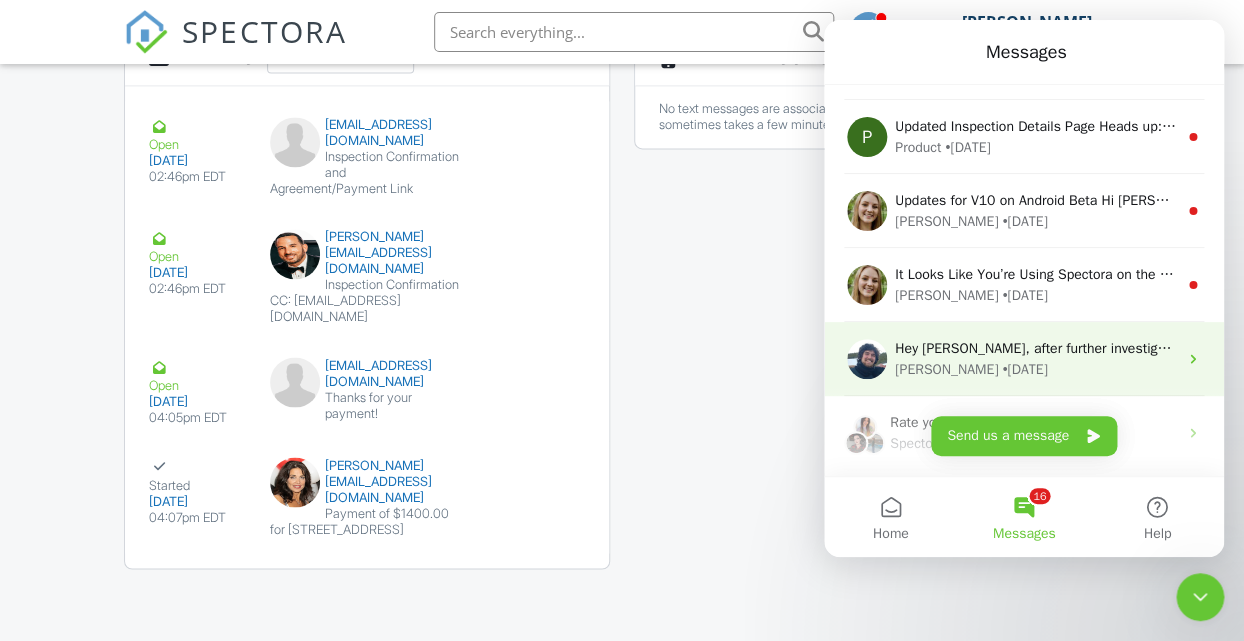 click 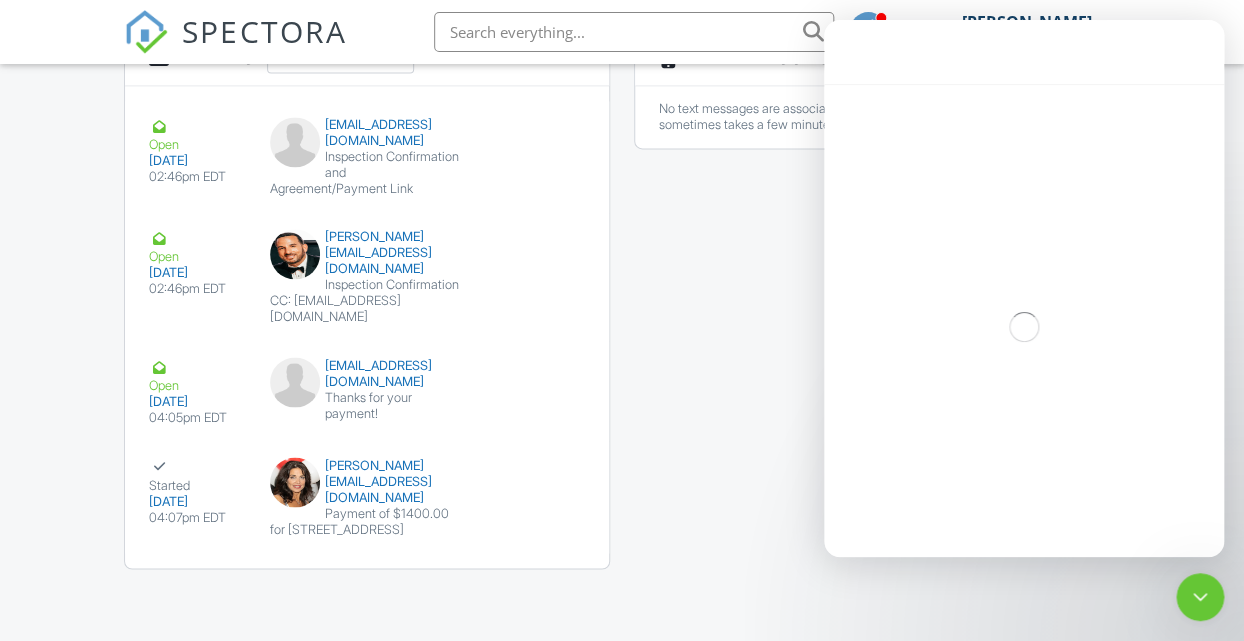 scroll, scrollTop: 429, scrollLeft: 0, axis: vertical 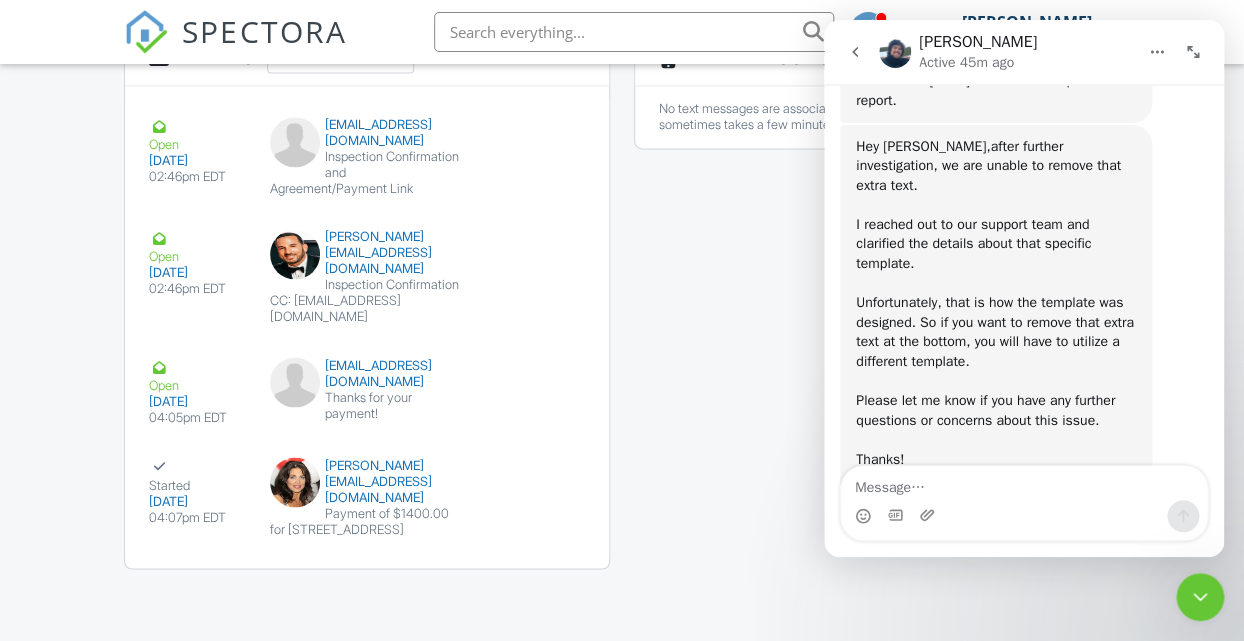 click at bounding box center (1024, 483) 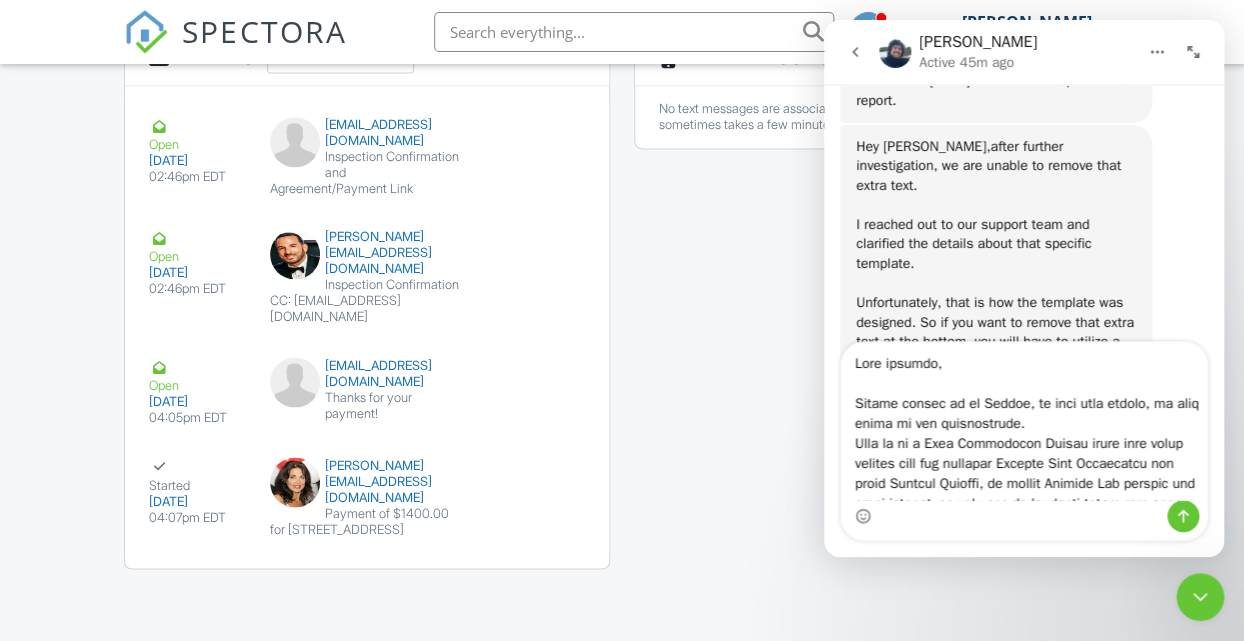 scroll, scrollTop: 474, scrollLeft: 0, axis: vertical 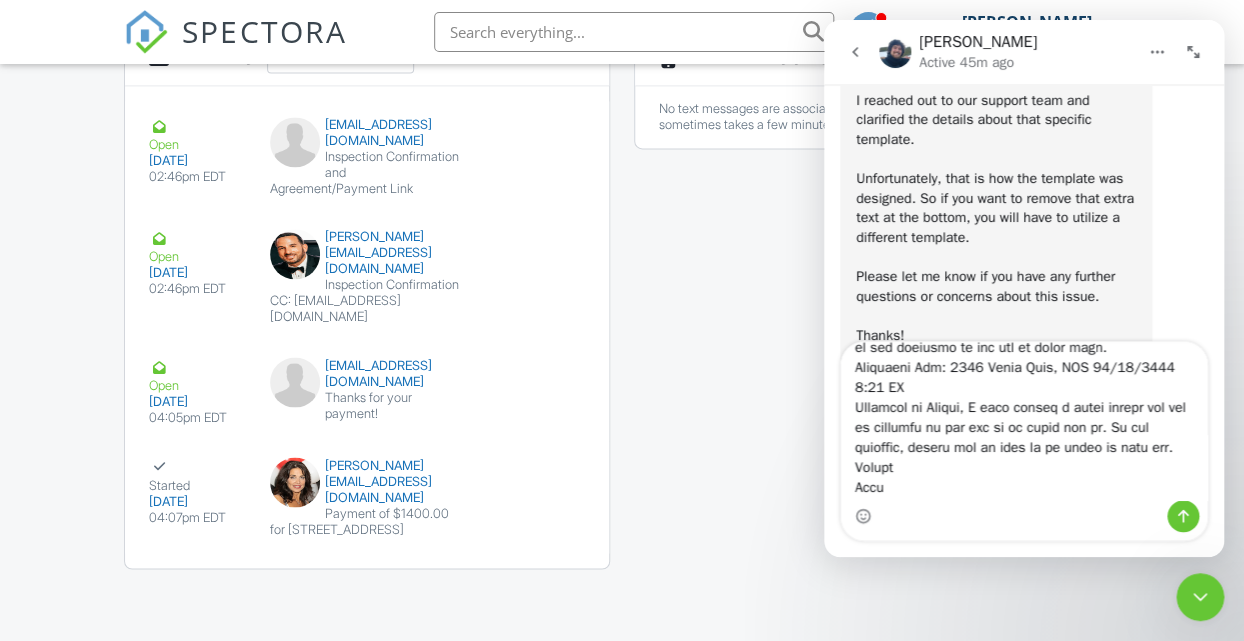 type on "Good evening,
Please follow up [DATE], or when time allows, on this issue we are experiencing.
When we do a Mold Assessment Report along with other reports like the standard General Home Inspection and other [US_STATE] Reports, we cannot Publish All because the mold assessment will not be complete until the next day when we get the lab result.
So what we do is we Quick Publish each [US_STATE] report by clicking the 3 dots next to the report. In addition, we open the General Inspection Report and click the orange tab, Publish. The idea is that the clients/agents will get the reports that are complete and then the next day when the mold report and lab are ready, we then publish All.
The issue is that the inspectors follow the procedure I listed above, but the clients/agents do not get a report until the inspector clicks Publish All.
This happened [DATE] on this job listed below. But it has happened on and off in other jobs.
Reference Job: [STREET_ADDRESS] [DATE] 2:30 PM
[DATE] or [DATE], I will c..." 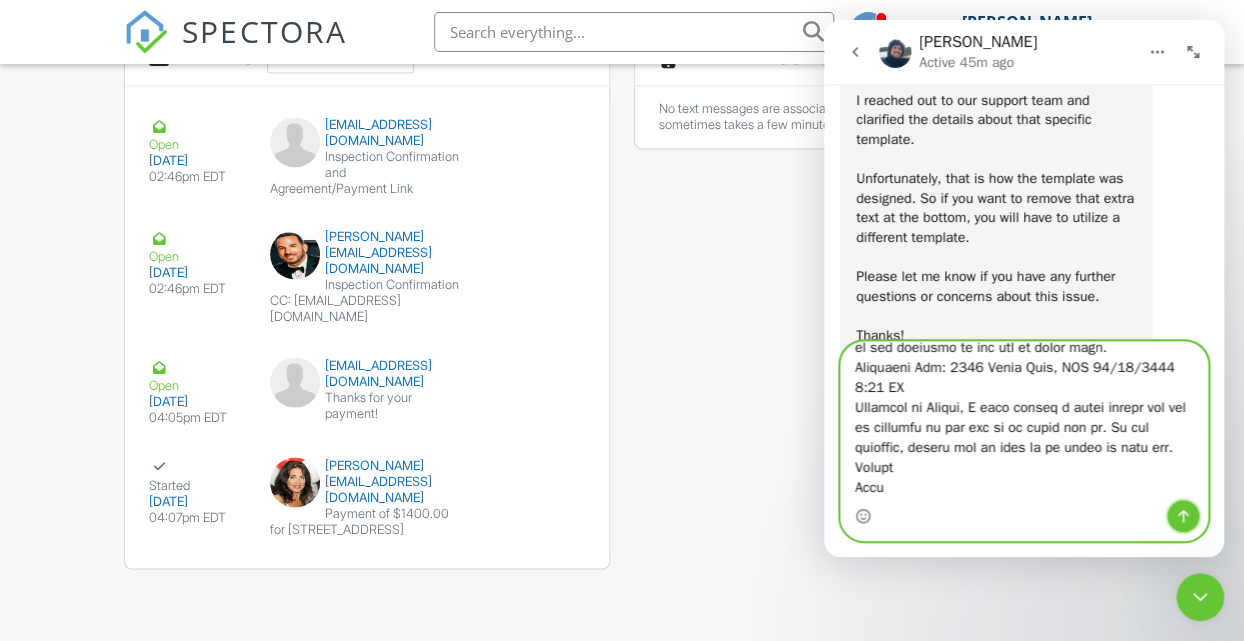click 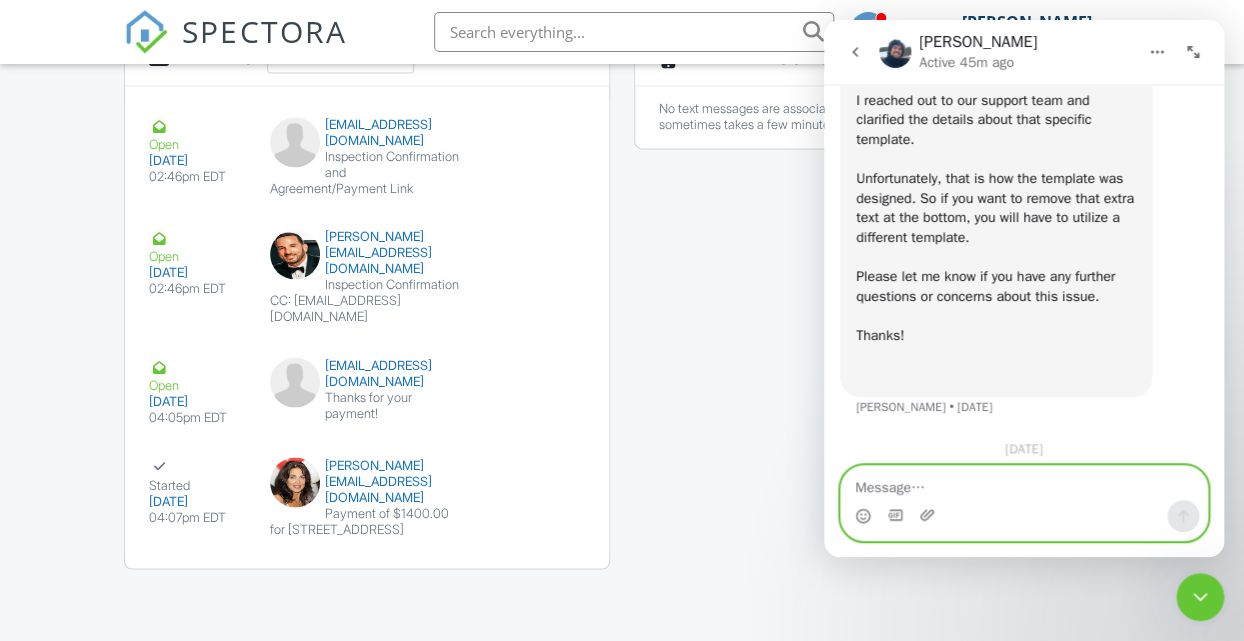 scroll, scrollTop: 0, scrollLeft: 0, axis: both 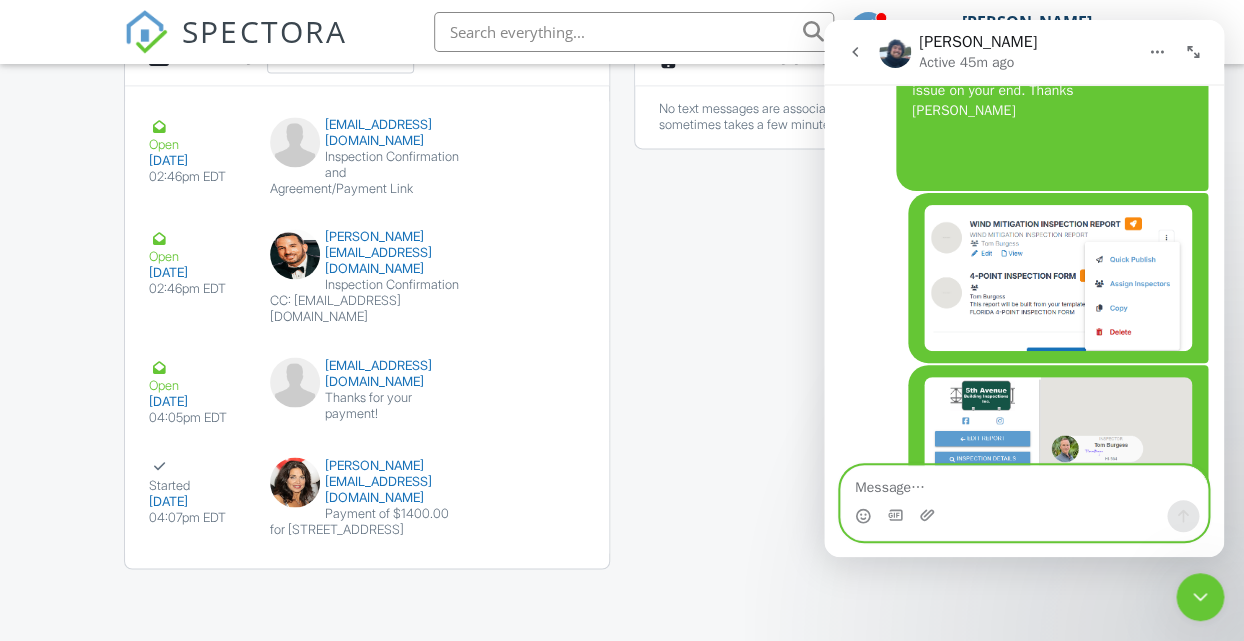 click at bounding box center [1024, 483] 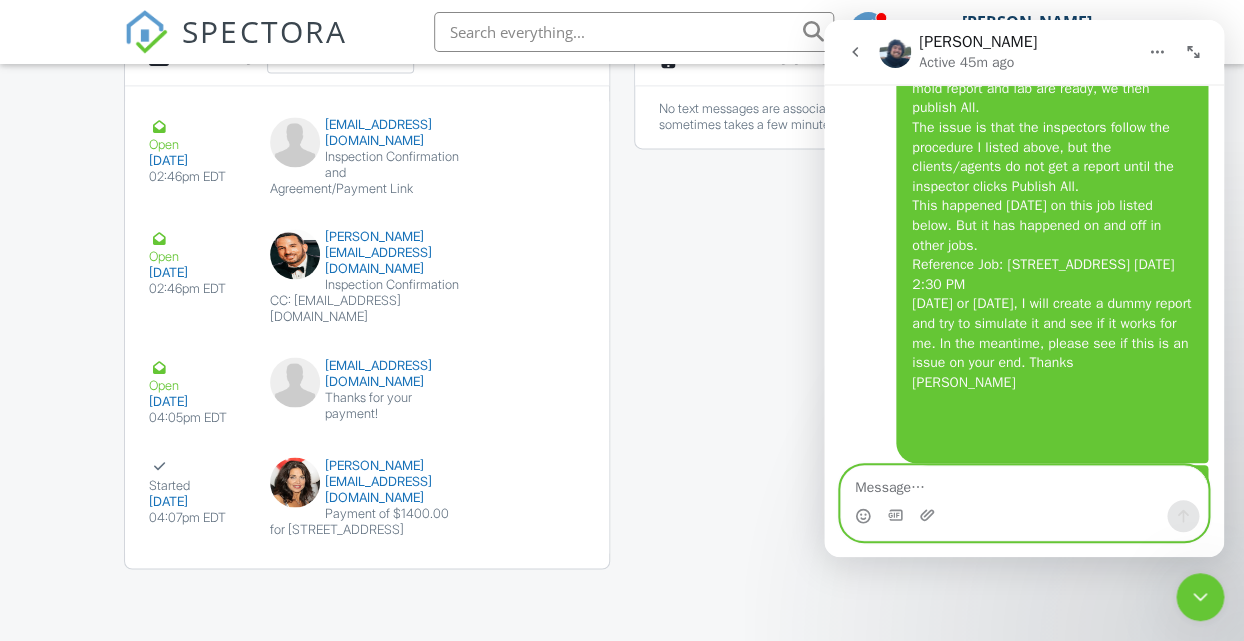 scroll, scrollTop: 12424, scrollLeft: 0, axis: vertical 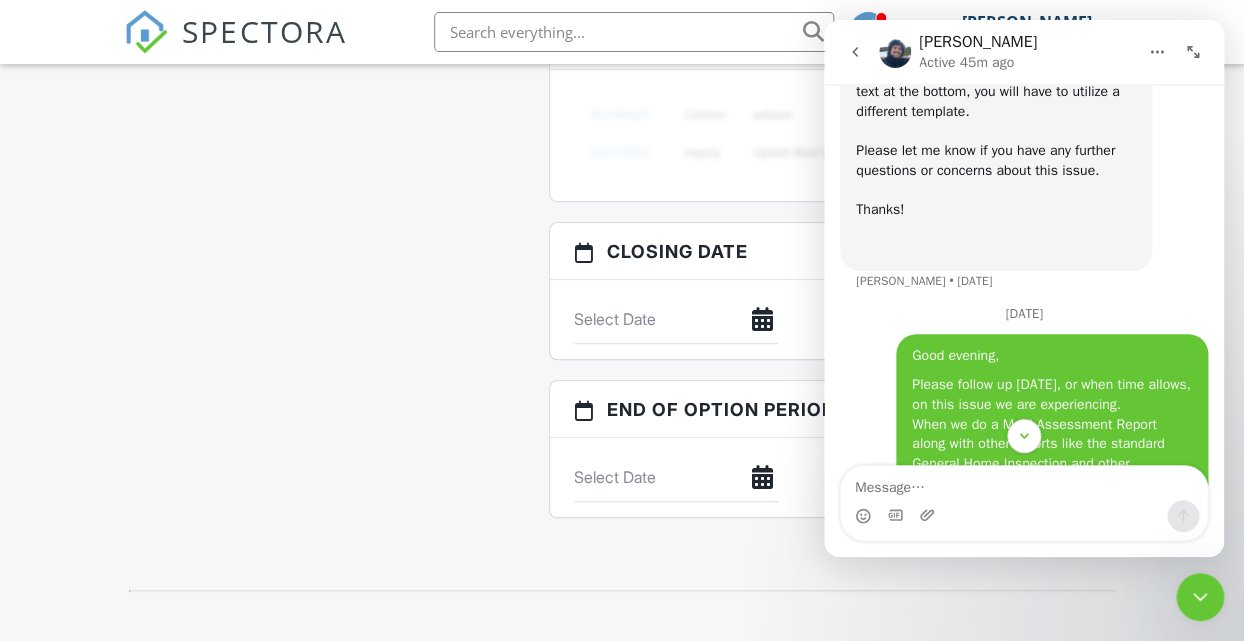 click on "All emails and texts are disabled for this inspection!
All emails and texts have been disabled for this inspection. This may have happened due to someone manually disabling them or this inspection being unconfirmed when it was scheduled. To re-enable emails and texts for this inspection, click the button below.
Turn on emails and texts
Turn on and Requeue Notifications
Reports
Unlocked
Attach
New
GENERAL HOME INSPECTION
GENERAL HOME INSPECTION
[PERSON_NAME]
Edit
View
Assign Inspectors
Copy
Reinspection Report
View Log
RRB Log
[GEOGRAPHIC_DATA]
WDO REPORT
[US_STATE] WOOD DESTROYING ORGANISM REPORT
[PERSON_NAME]
Edit
View
Assign Inspectors
Copy
Reinspection Report
View Log
RRB Log
[GEOGRAPHIC_DATA]" at bounding box center [621, -828] 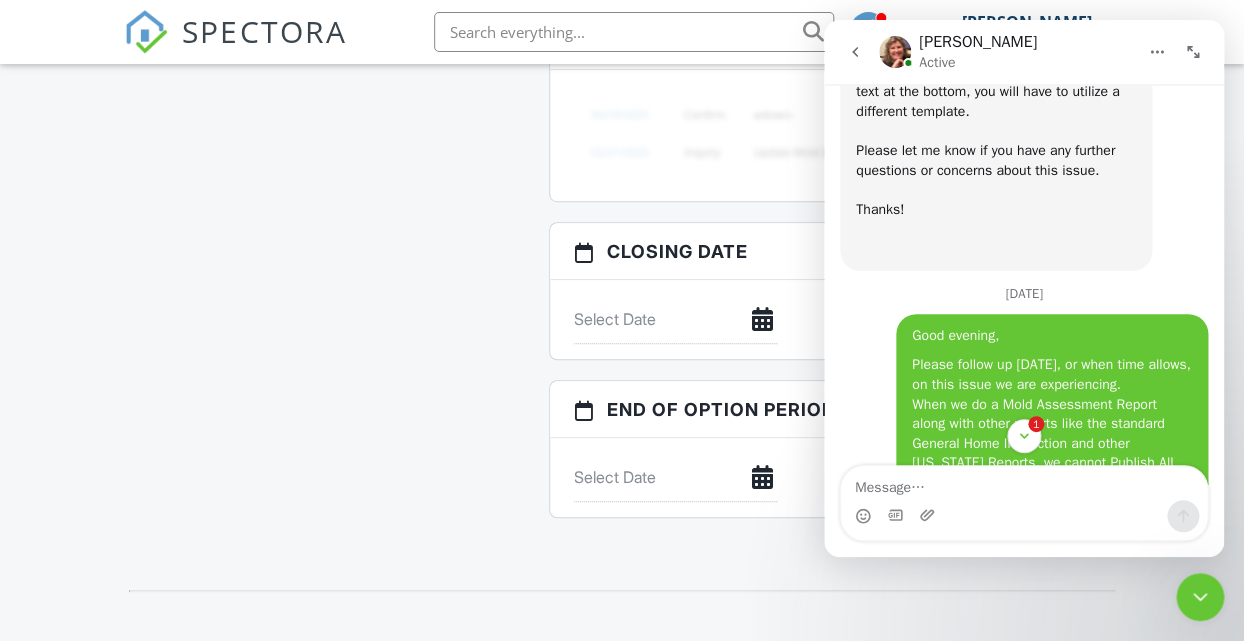 click at bounding box center [1024, 516] 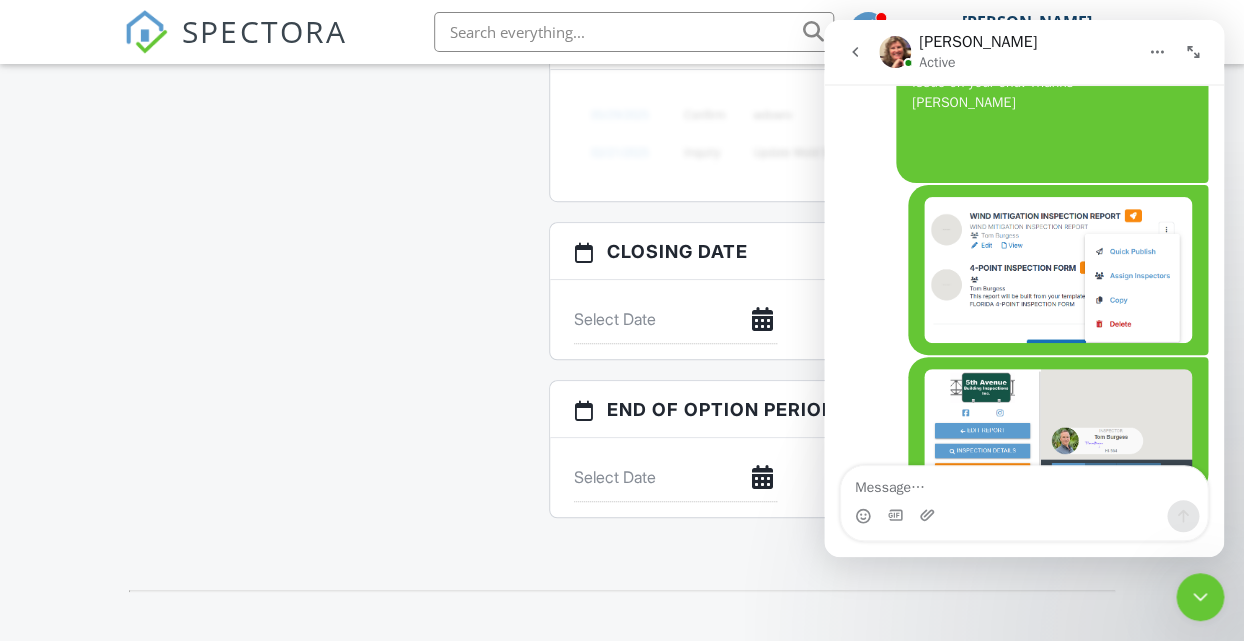 scroll, scrollTop: 12818, scrollLeft: 0, axis: vertical 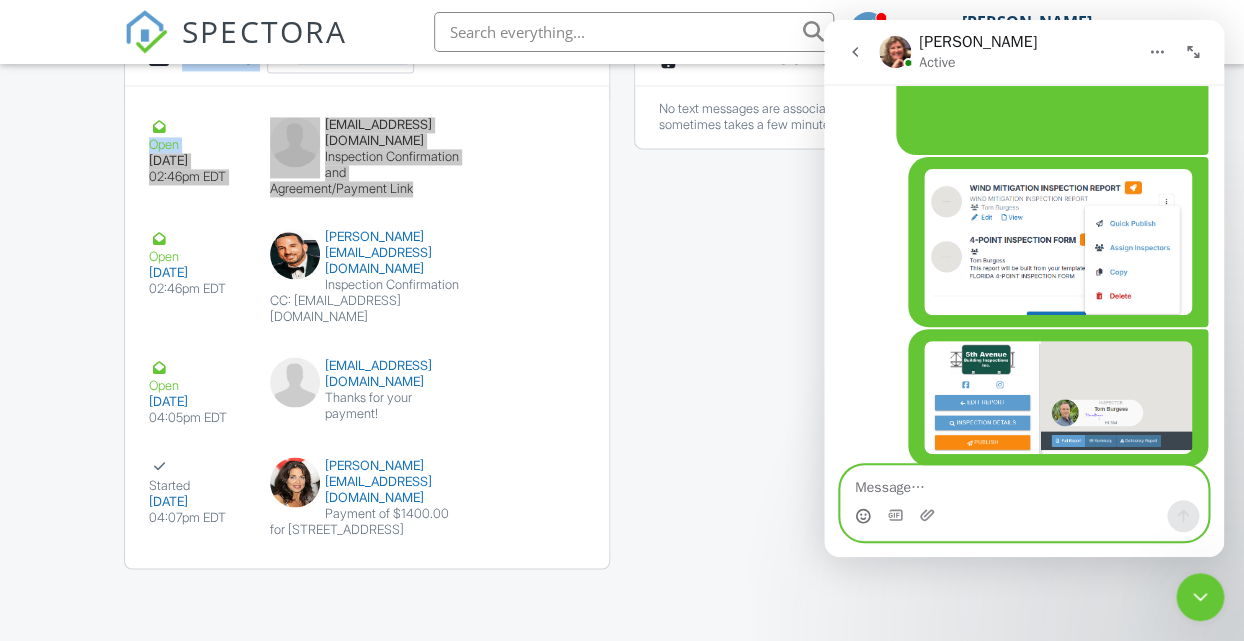 click 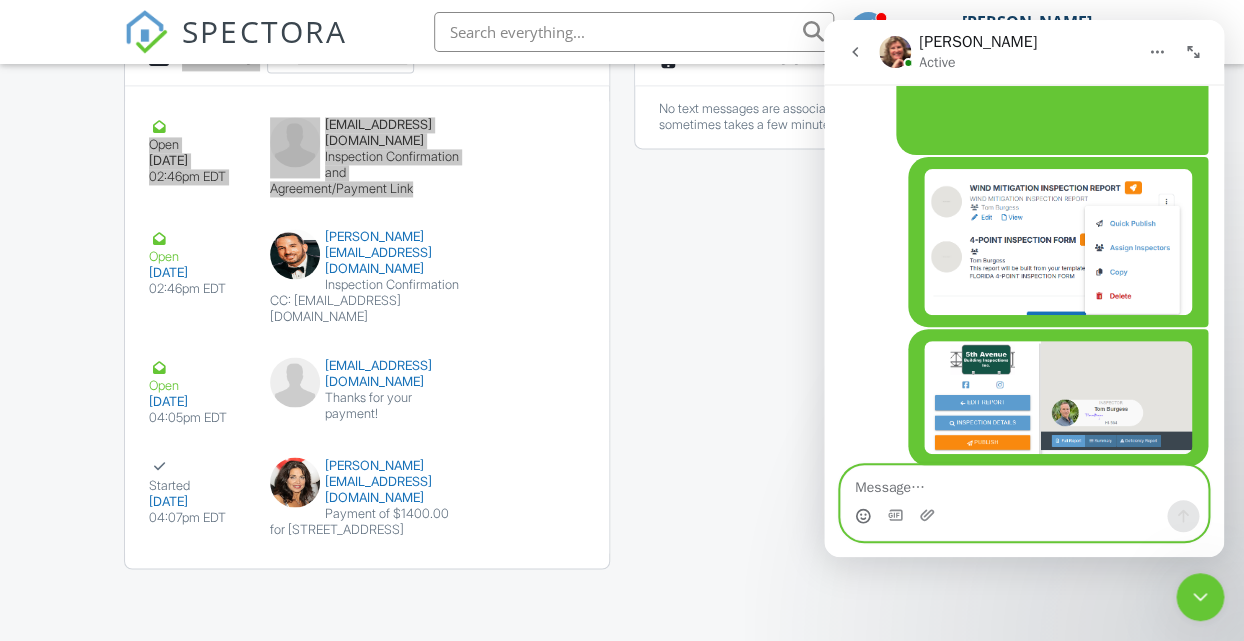 scroll, scrollTop: 12932, scrollLeft: 0, axis: vertical 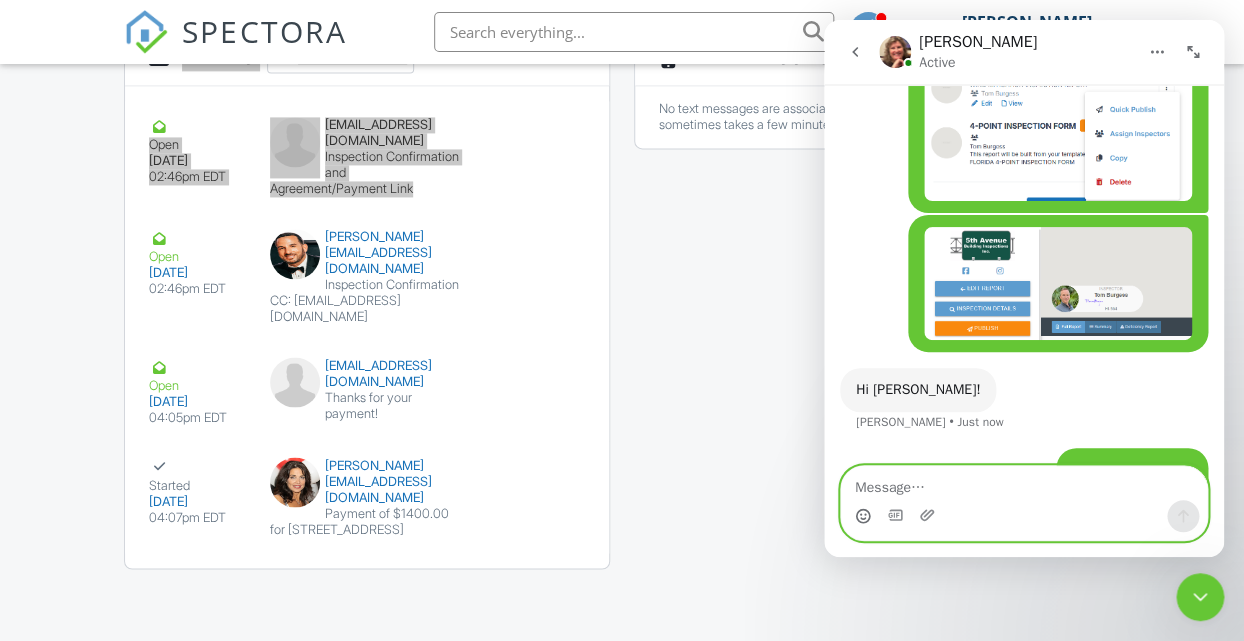 click 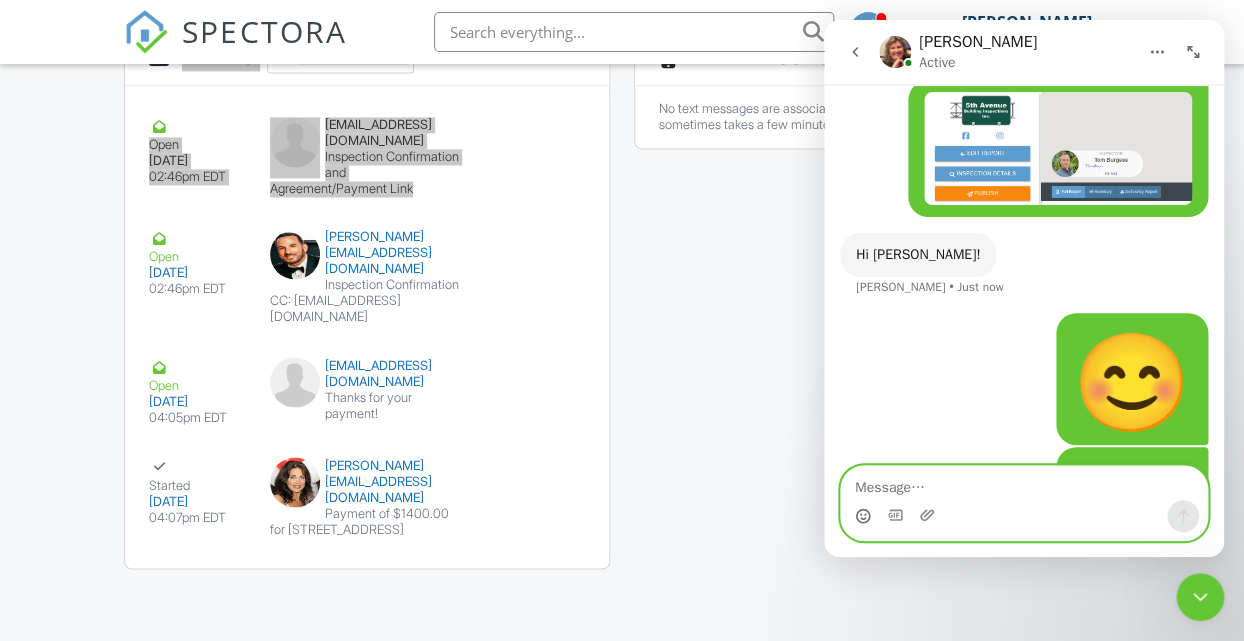 scroll, scrollTop: 13066, scrollLeft: 0, axis: vertical 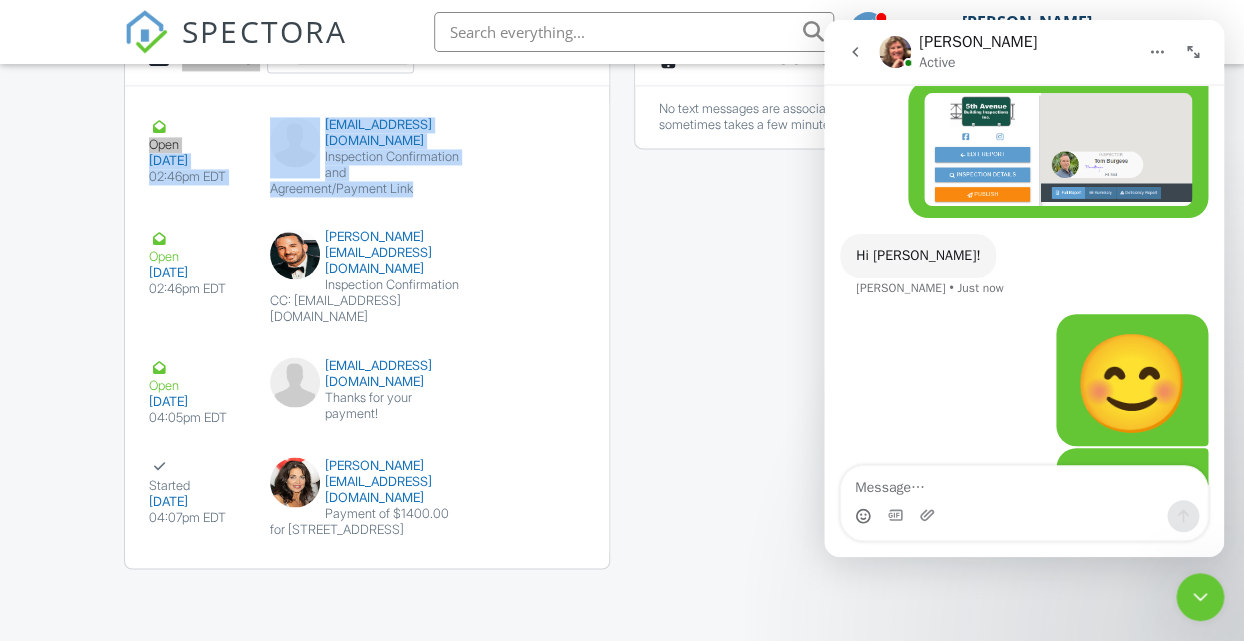 click on "Emails
Share Details
Open
[DATE]
02:46pm EDT
[EMAIL_ADDRESS][DOMAIN_NAME]
Inspection Confirmation and Agreement/Payment Link
[GEOGRAPHIC_DATA]
Open
[DATE]
02:46pm EDT
[PERSON_NAME][EMAIL_ADDRESS][DOMAIN_NAME]
Inspection Confirmation
CC: [EMAIL_ADDRESS][DOMAIN_NAME]
[GEOGRAPHIC_DATA]
Open
[DATE]
04:05pm EDT
[EMAIL_ADDRESS][DOMAIN_NAME]
Thanks for your payment!
[GEOGRAPHIC_DATA]
Started
[DATE]
04:07pm EDT
[PERSON_NAME][EMAIL_ADDRESS][DOMAIN_NAME]
Payment of $1400.00 for [STREET_ADDRESS]
[GEOGRAPHIC_DATA]
Text Messages
Share Details
No text messages are associated with this inspection (if you just created it, it sometimes takes a few minutes for them to be created)" at bounding box center [621, 308] 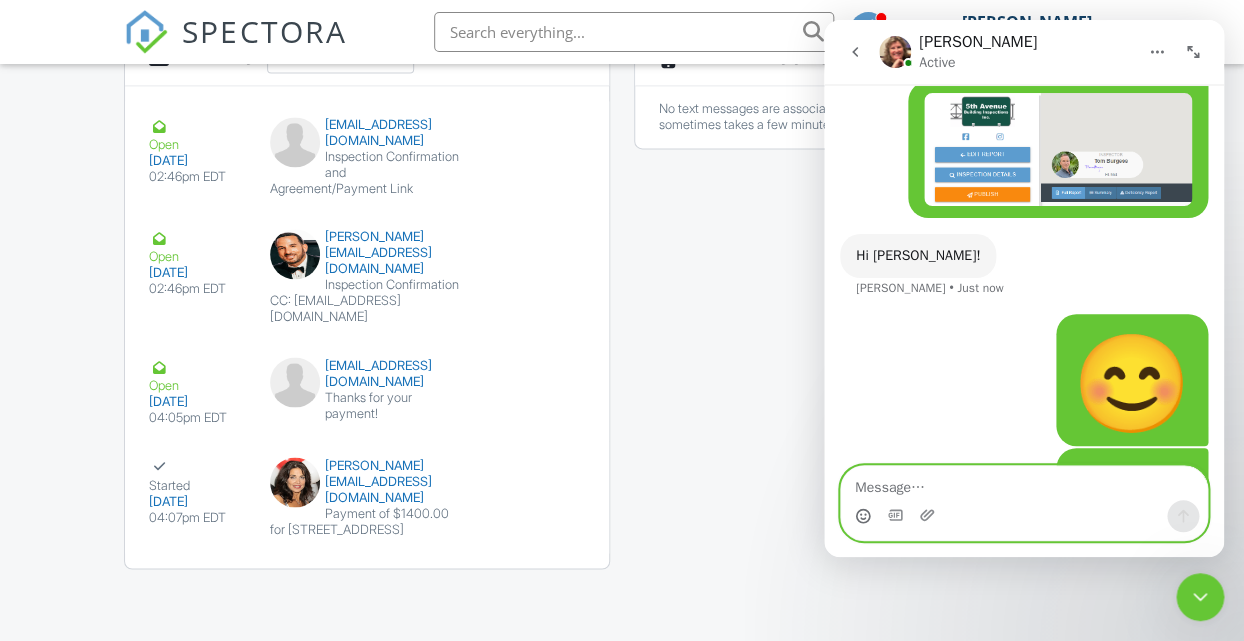 drag, startPoint x: 893, startPoint y: 488, endPoint x: 911, endPoint y: 487, distance: 18.027756 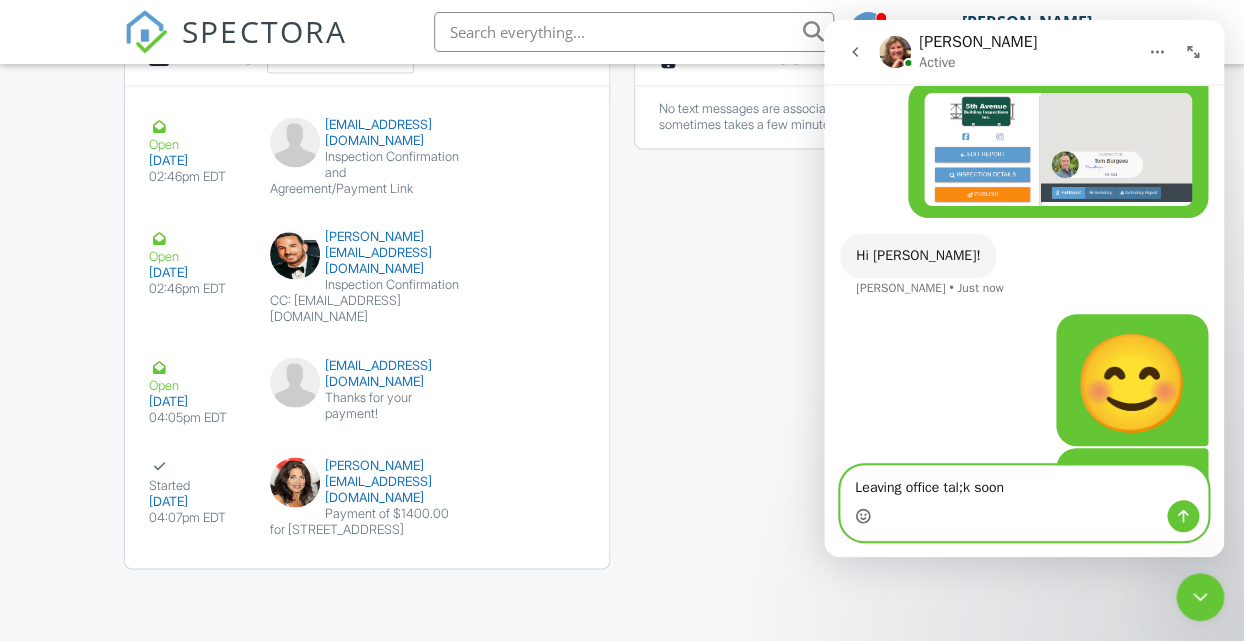 scroll, scrollTop: 13143, scrollLeft: 0, axis: vertical 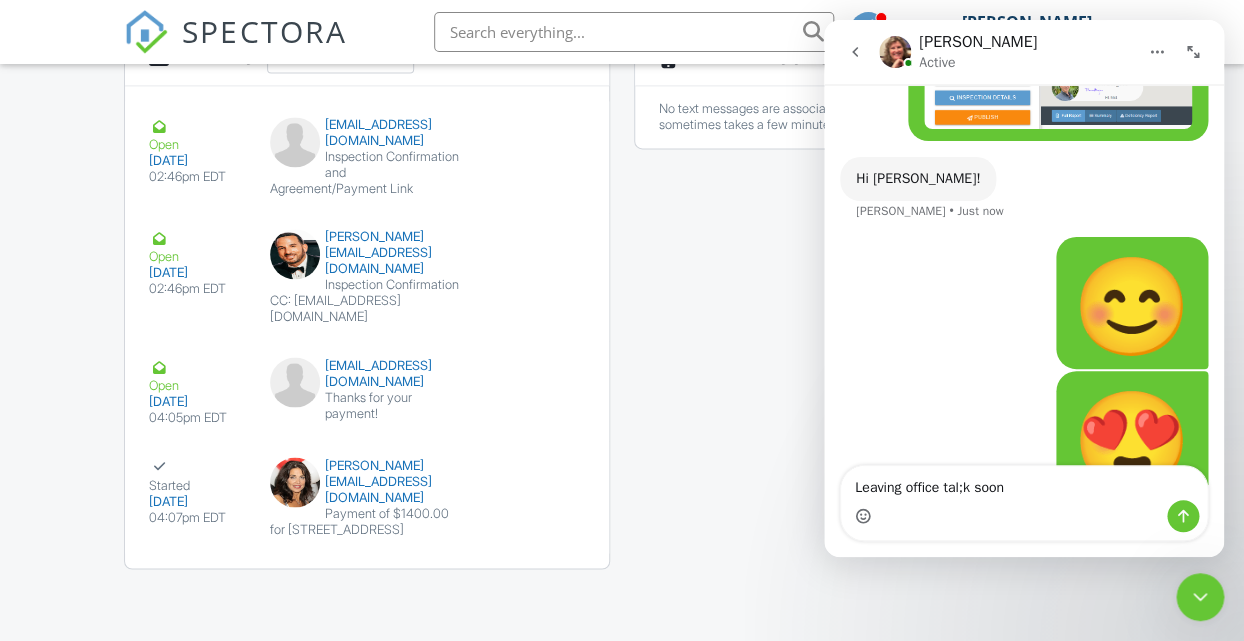 click at bounding box center (1024, 516) 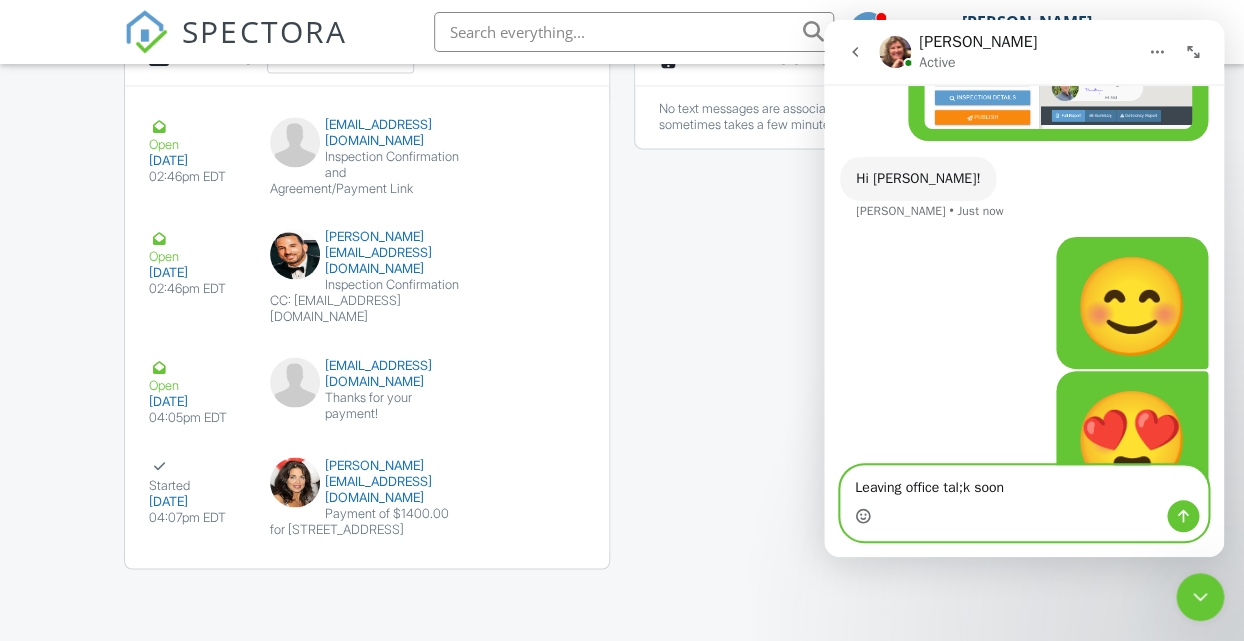 drag, startPoint x: 1796, startPoint y: 611, endPoint x: 972, endPoint y: 532, distance: 827.7784 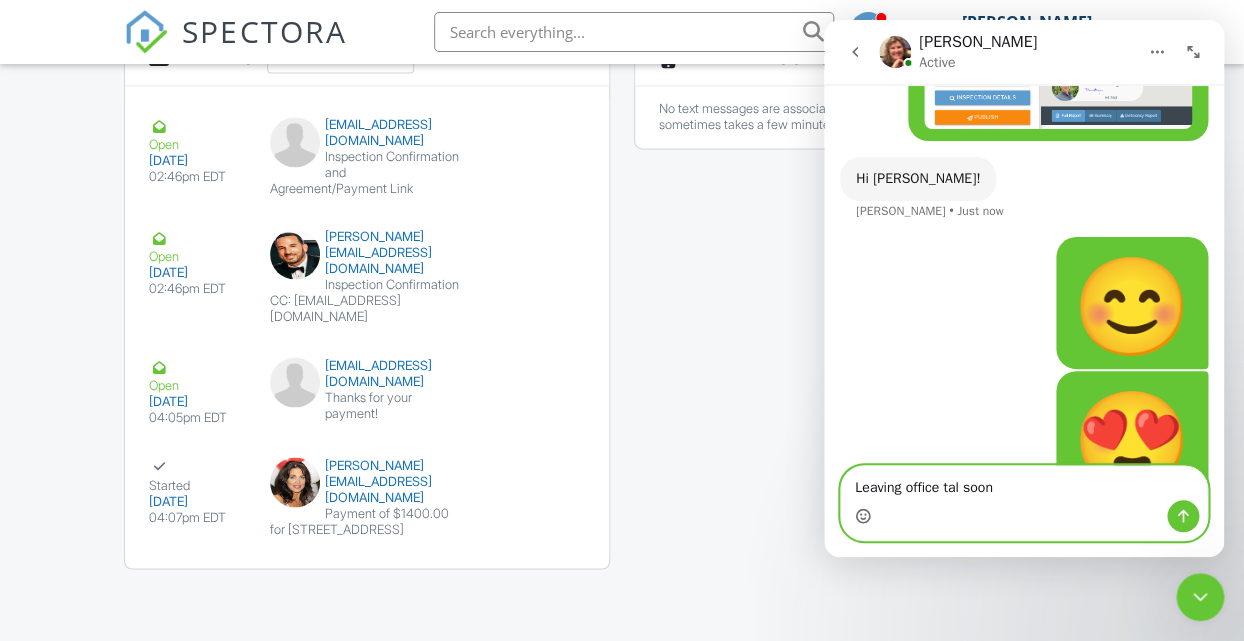 type on "Leaving office talk soon" 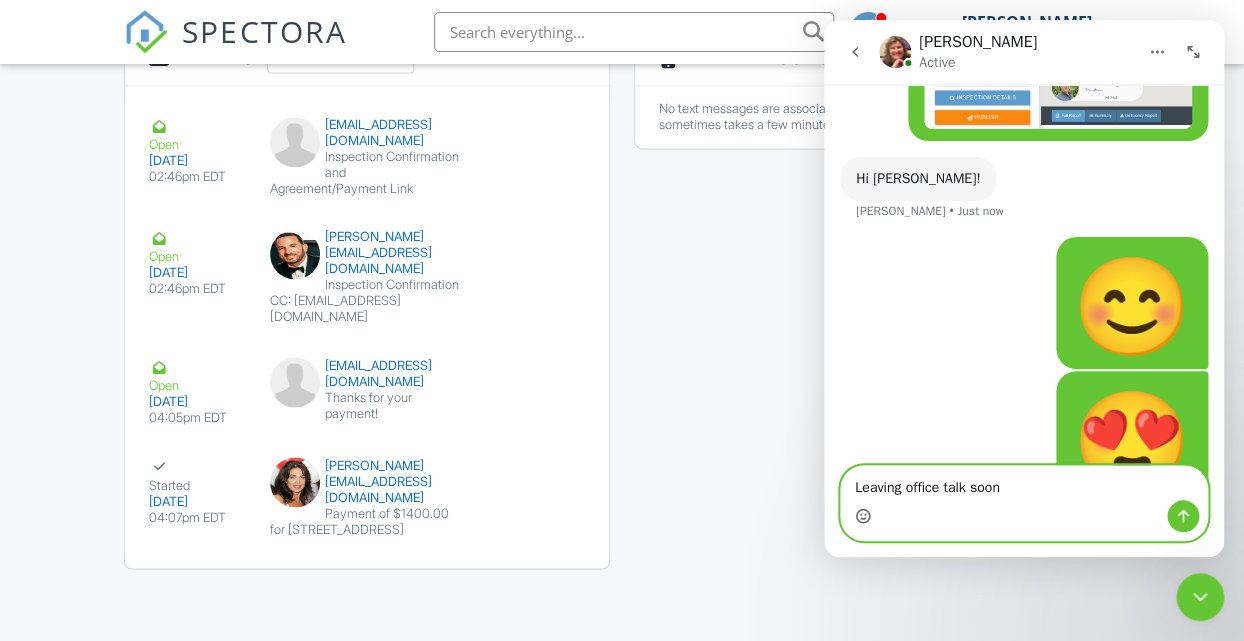 drag, startPoint x: 1002, startPoint y: 482, endPoint x: 740, endPoint y: 483, distance: 262.00192 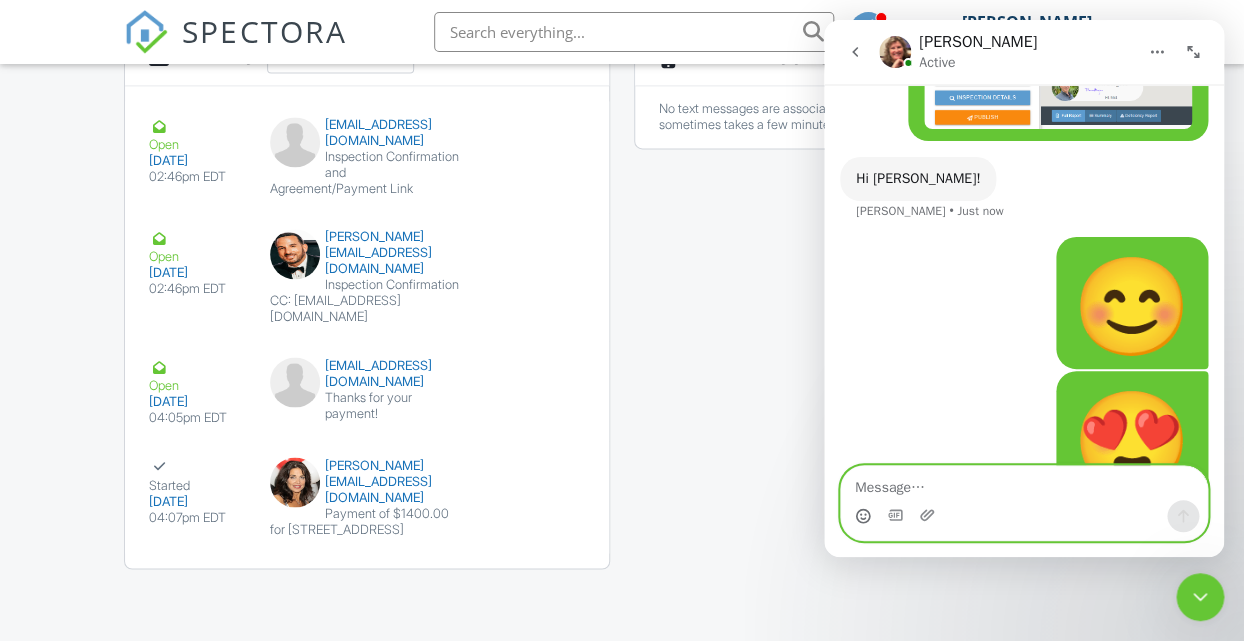 type 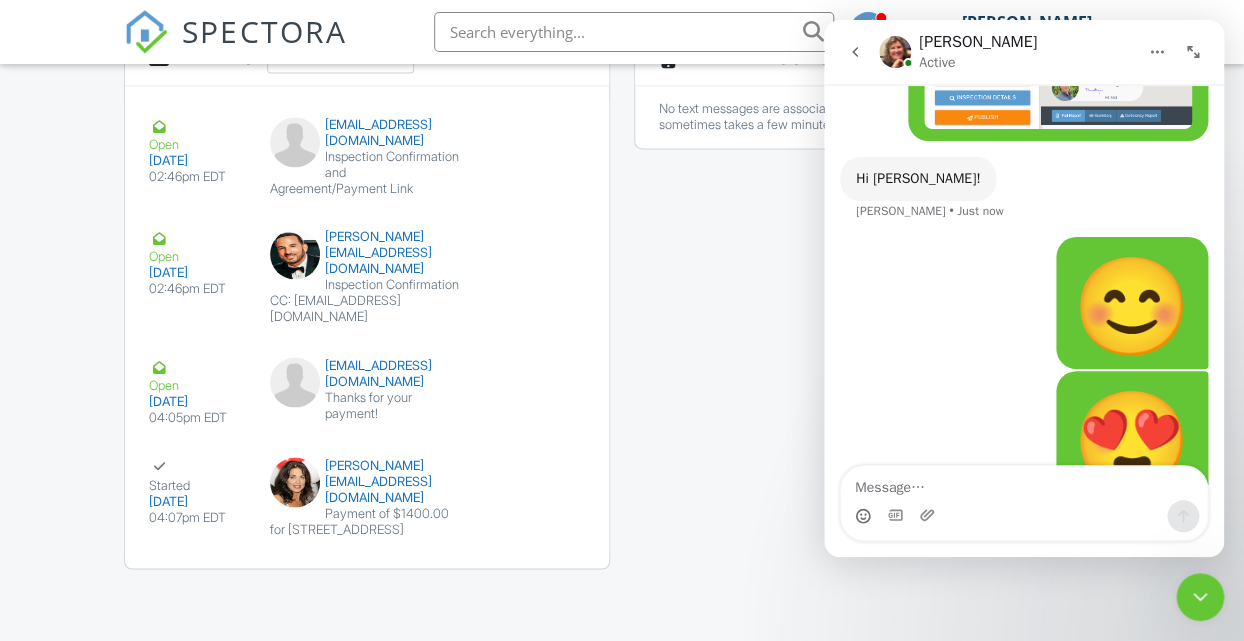 drag, startPoint x: 690, startPoint y: 398, endPoint x: 695, endPoint y: 407, distance: 10.29563 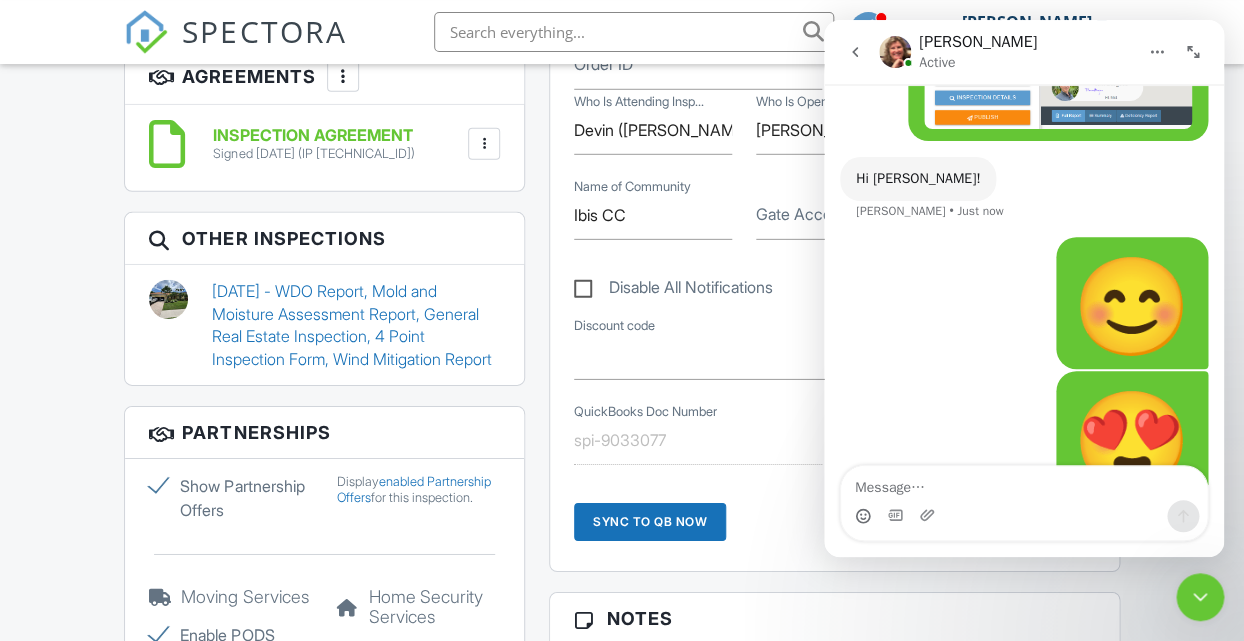 scroll, scrollTop: 1808, scrollLeft: 0, axis: vertical 